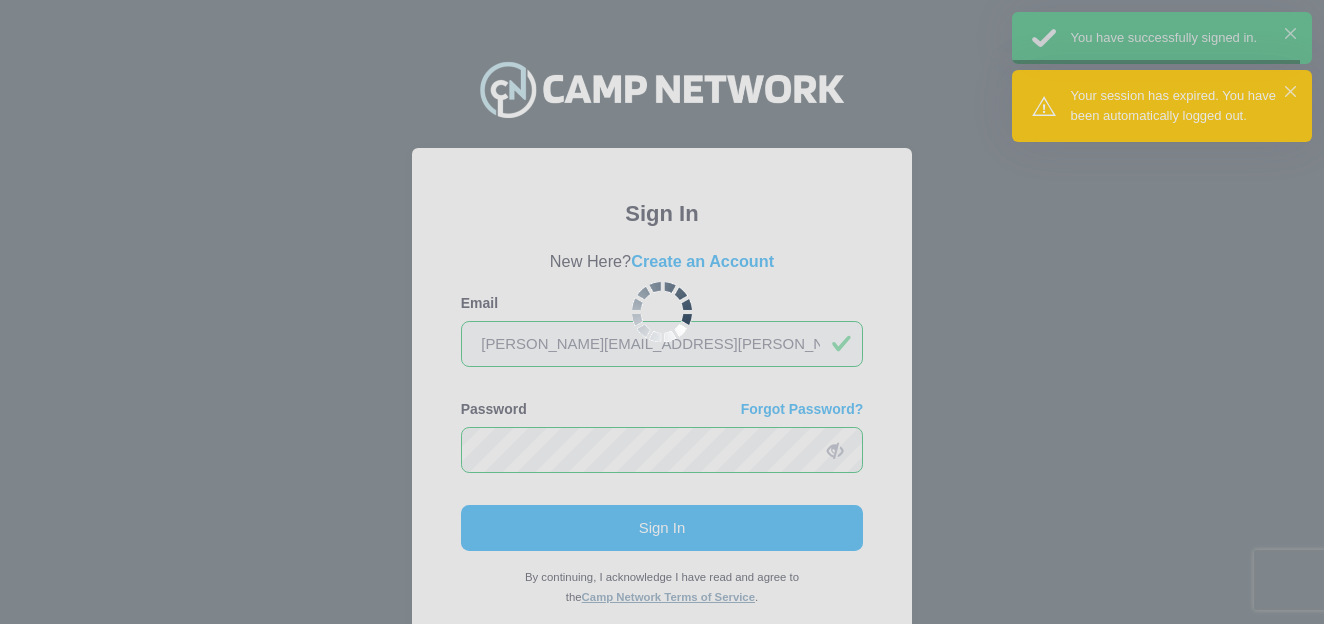 scroll, scrollTop: 0, scrollLeft: 0, axis: both 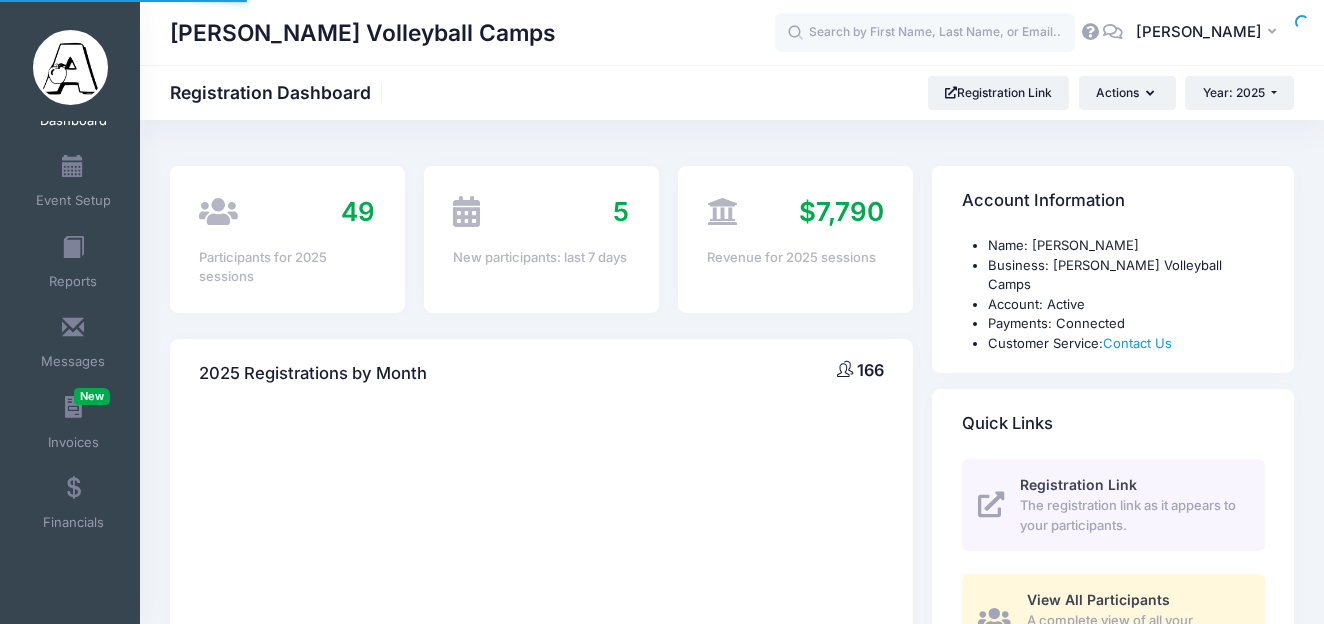 select 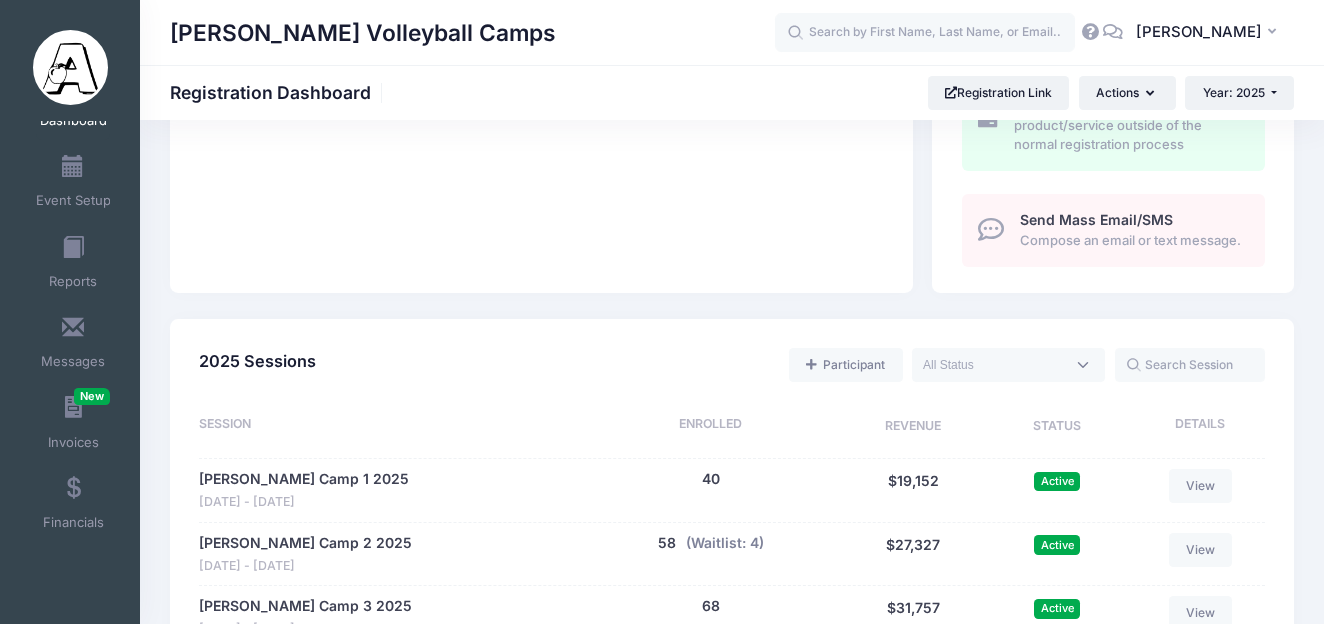 scroll, scrollTop: 899, scrollLeft: 0, axis: vertical 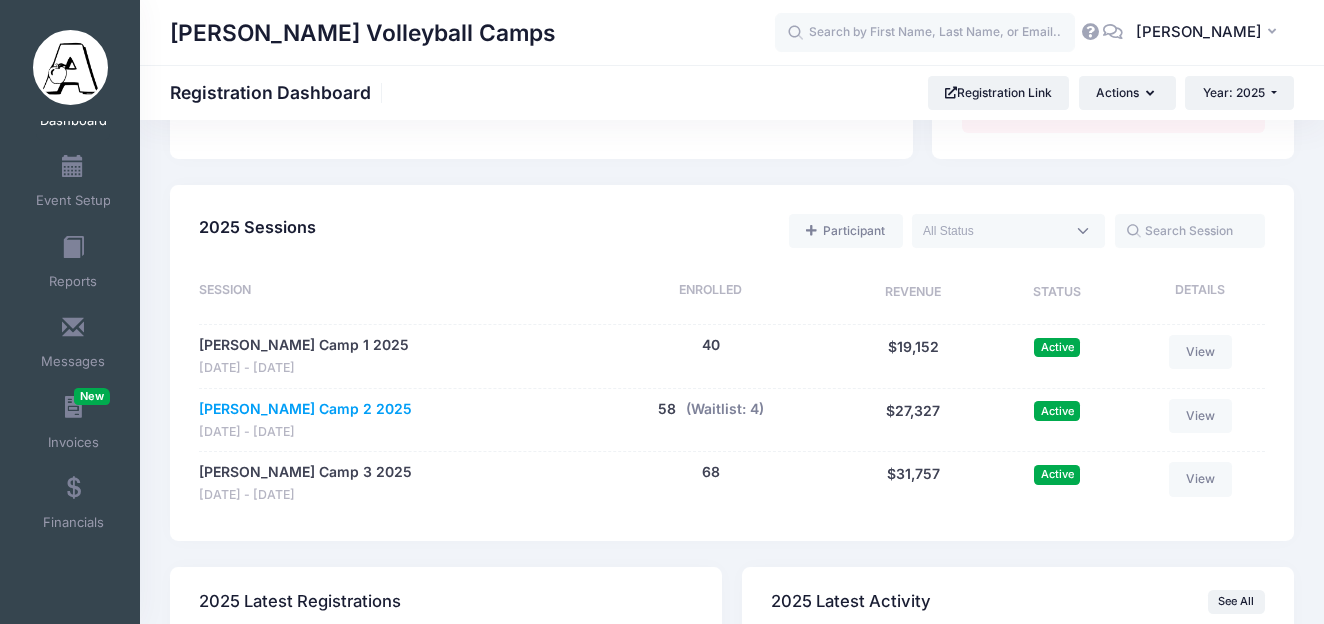 click on "[PERSON_NAME]  Camp 2 2025" at bounding box center [305, 409] 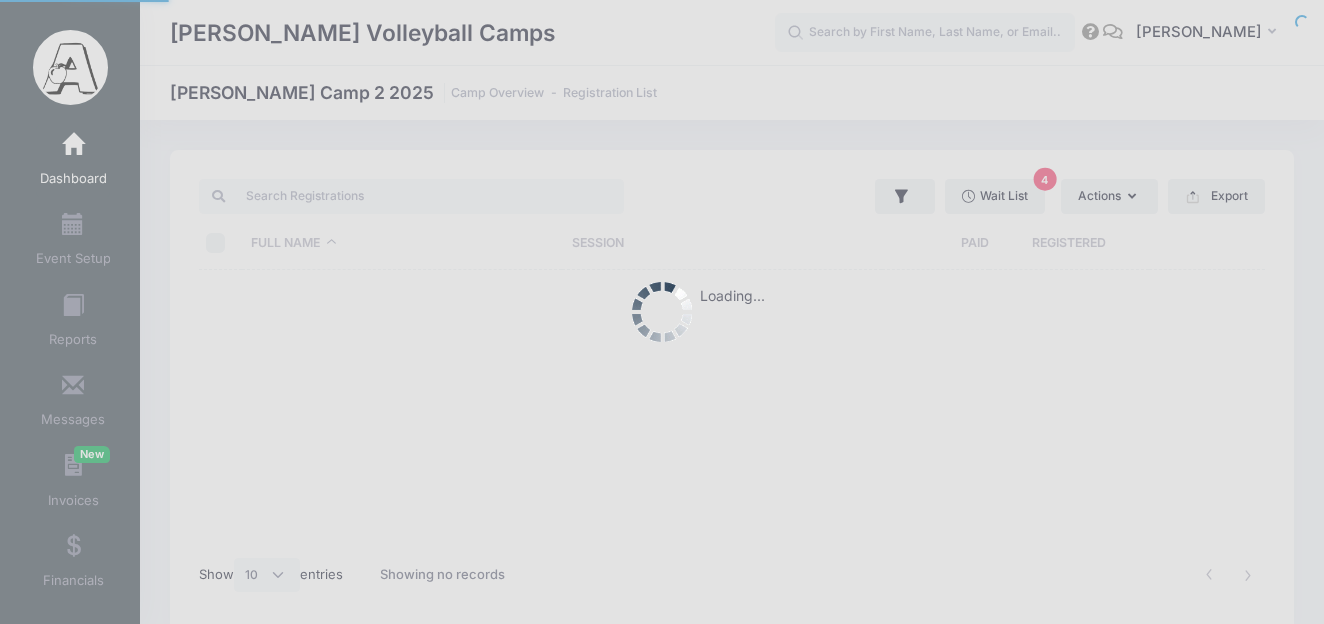 select on "10" 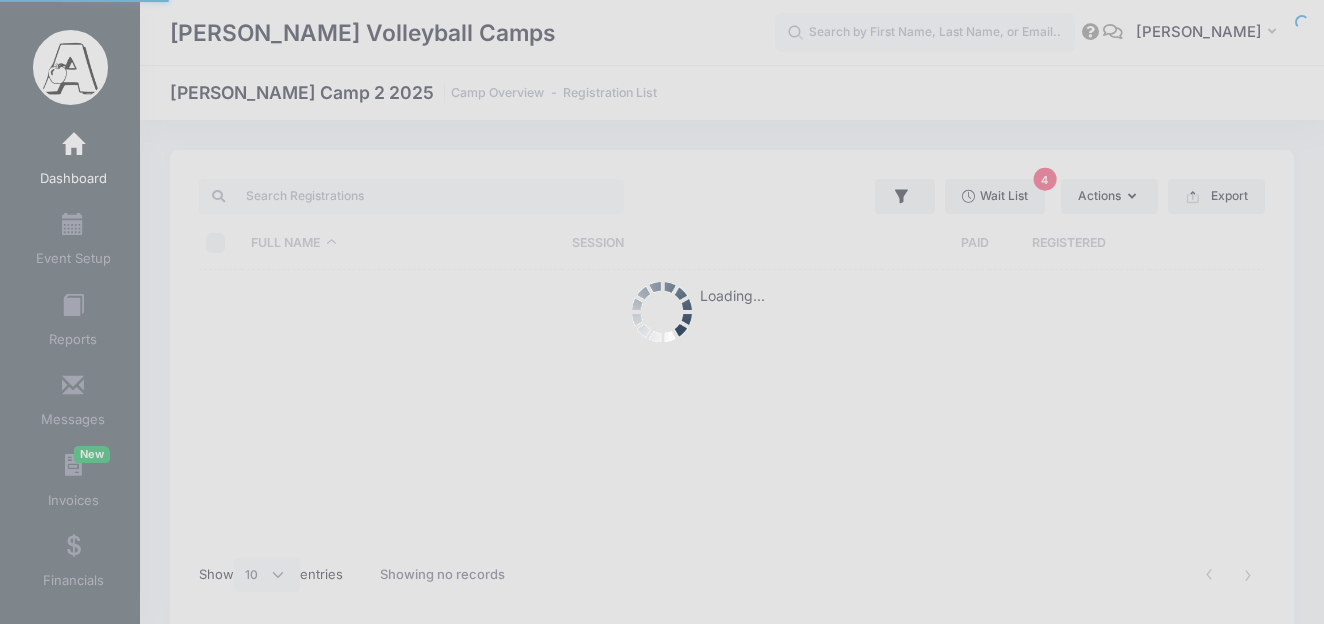scroll, scrollTop: 0, scrollLeft: 0, axis: both 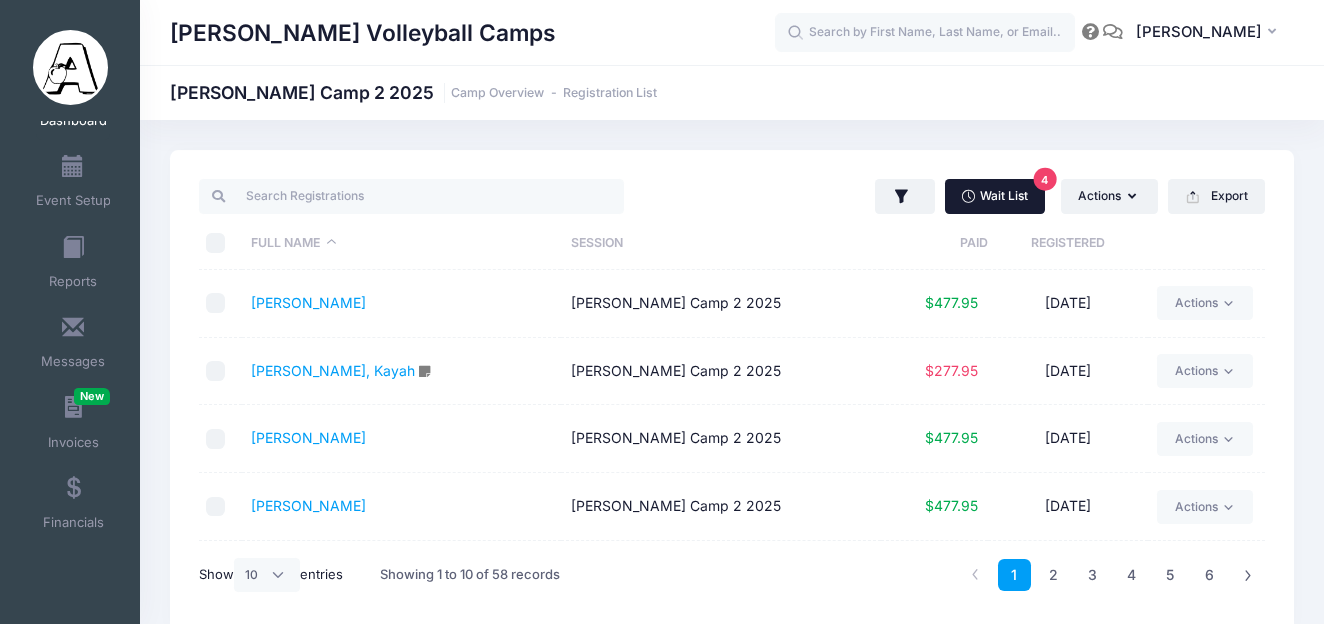 click on "Wait List
4" at bounding box center [995, 196] 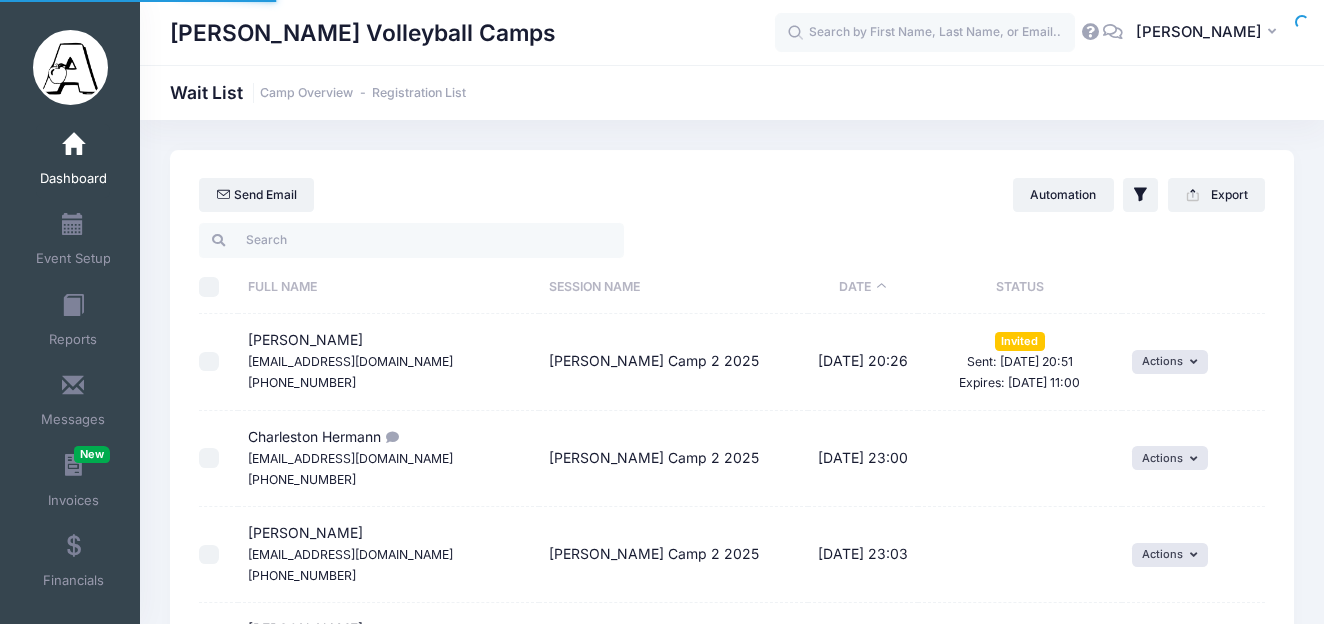 select on "50" 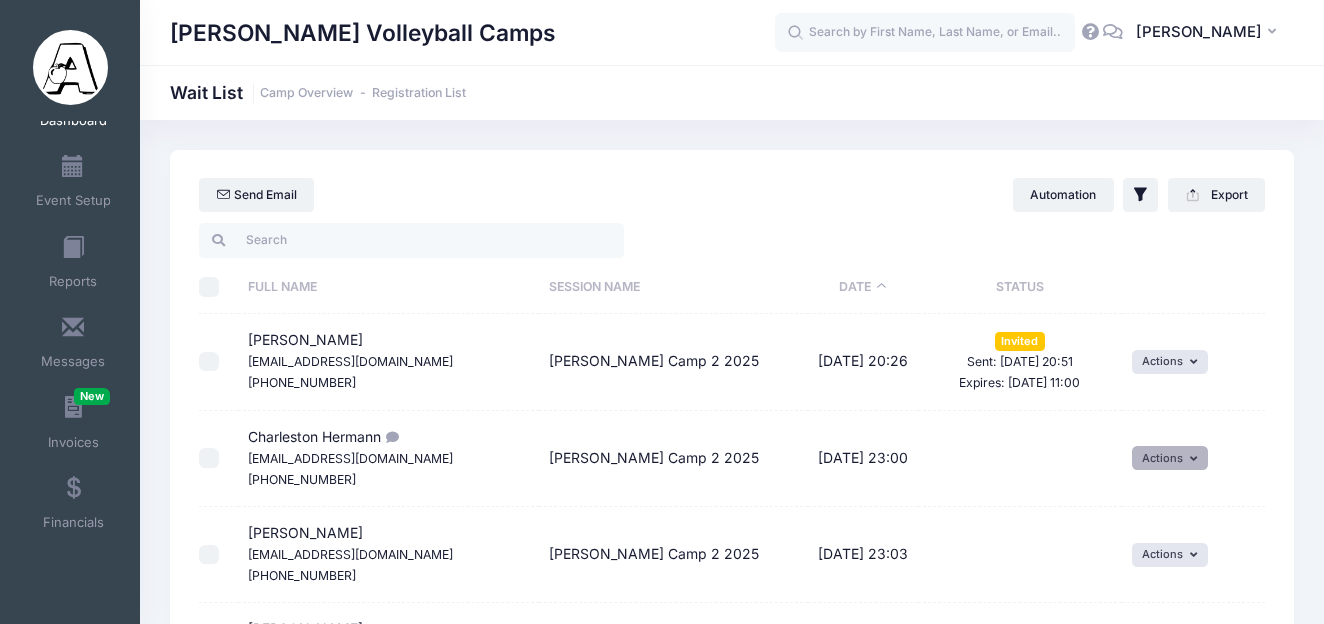 click on "Actions" at bounding box center [1170, 458] 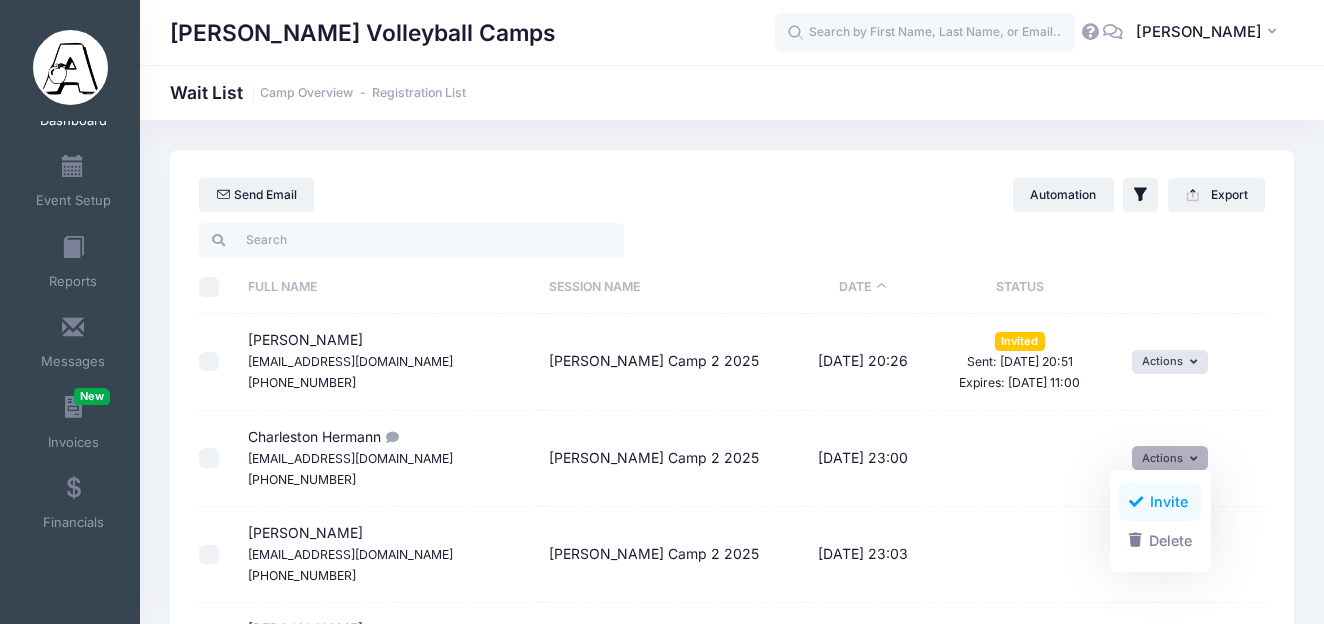 click on "Invite" at bounding box center [1160, 502] 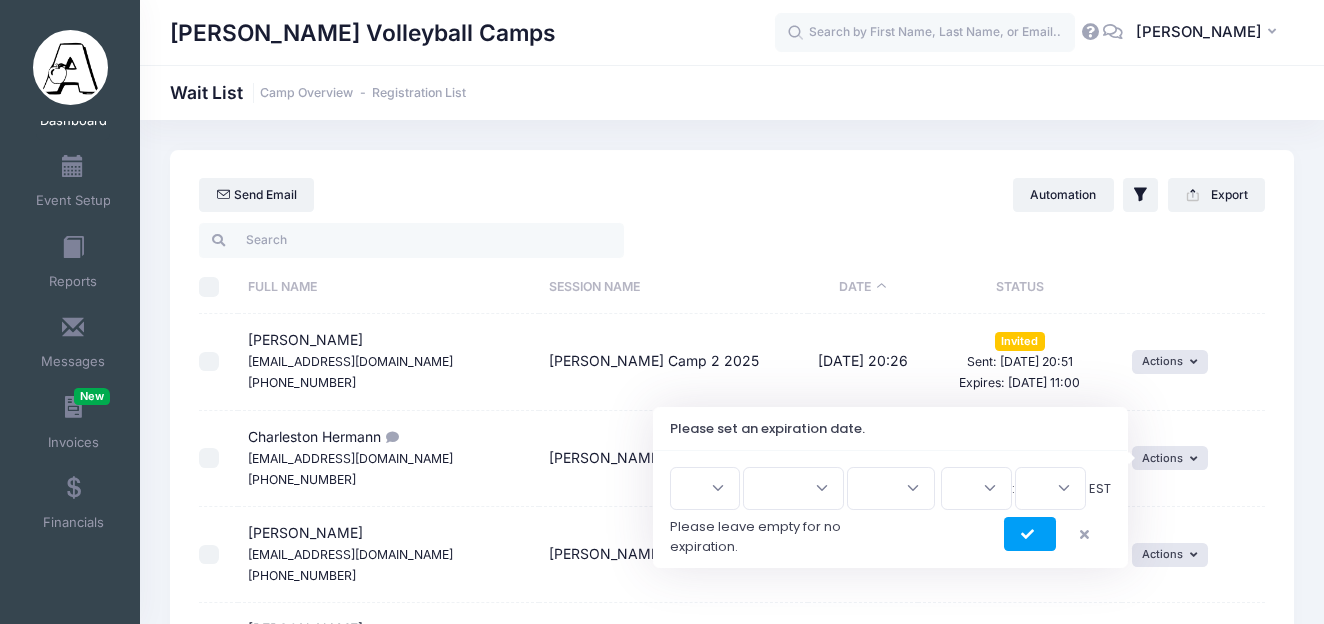 click on "1 2 3 4 5 6 7 8 9 10 11 12 13 14 15 16 17 18 19 20 21 22 23 24 25 26 27 28 29 30 31" at bounding box center (705, 488) 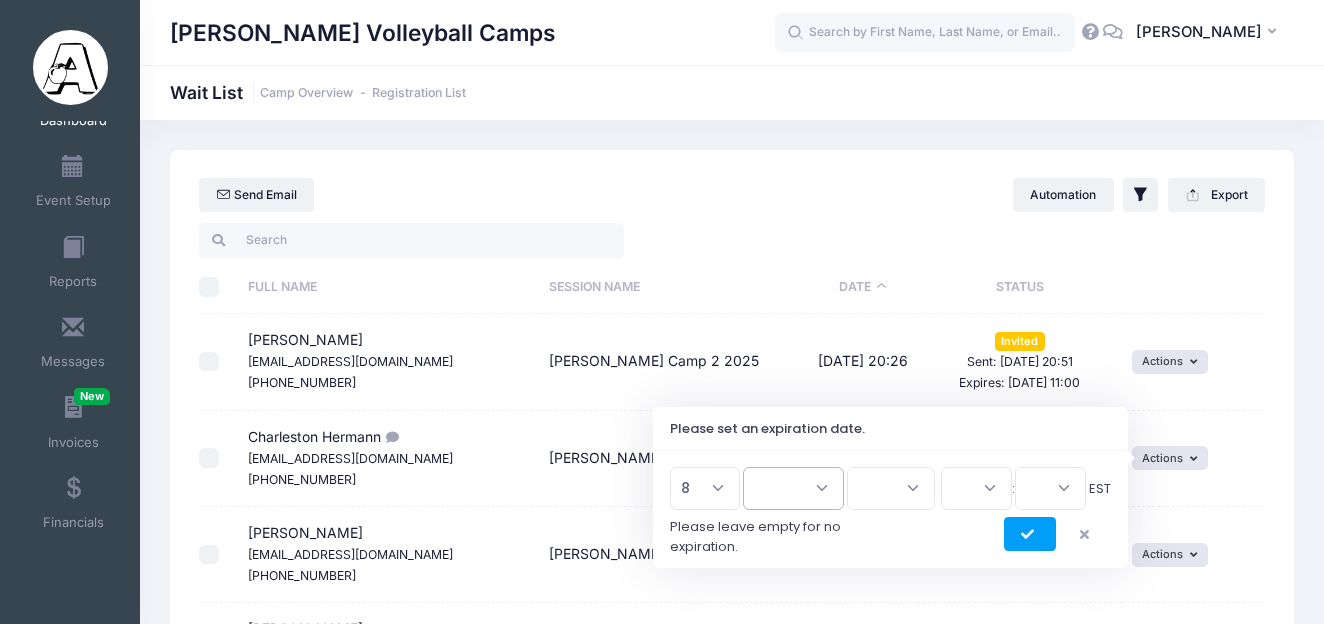click on "Jan Feb Mar Apr May Jun Jul Aug Sep Oct Nov Dec" at bounding box center (793, 488) 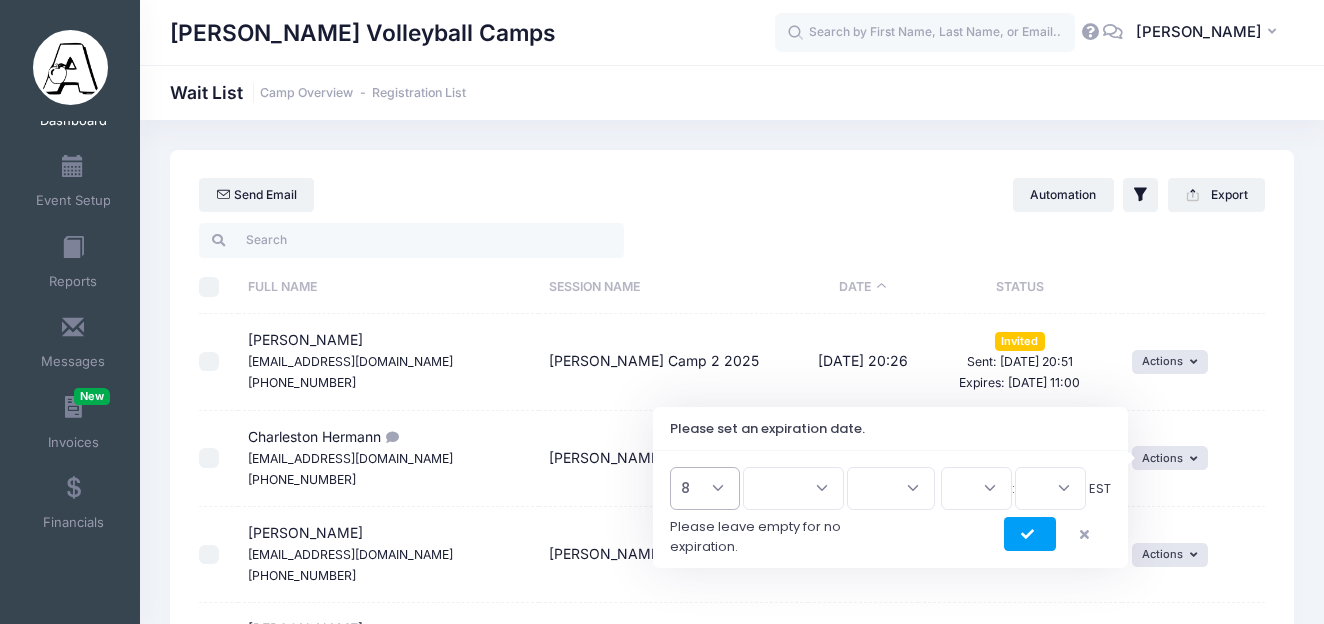 click on "1 2 3 4 5 6 7 8 9 10 11 12 13 14 15 16 17 18 19 20 21 22 23 24 25 26 27 28 29 30 31" at bounding box center (705, 488) 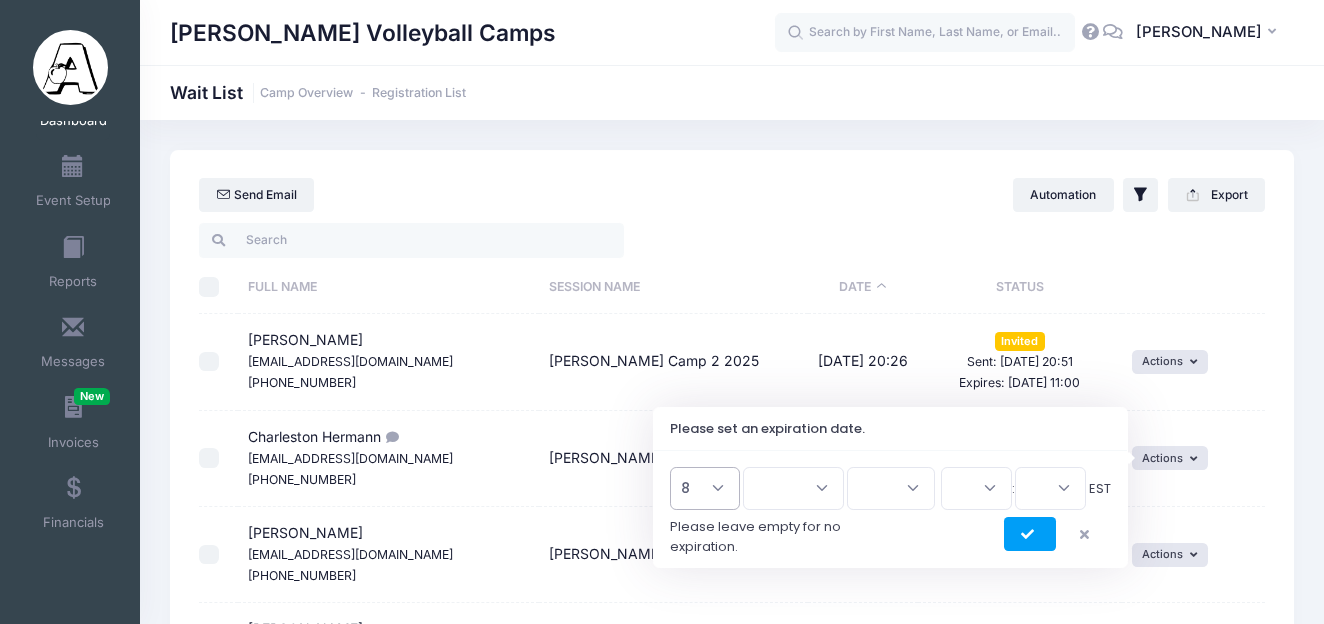select 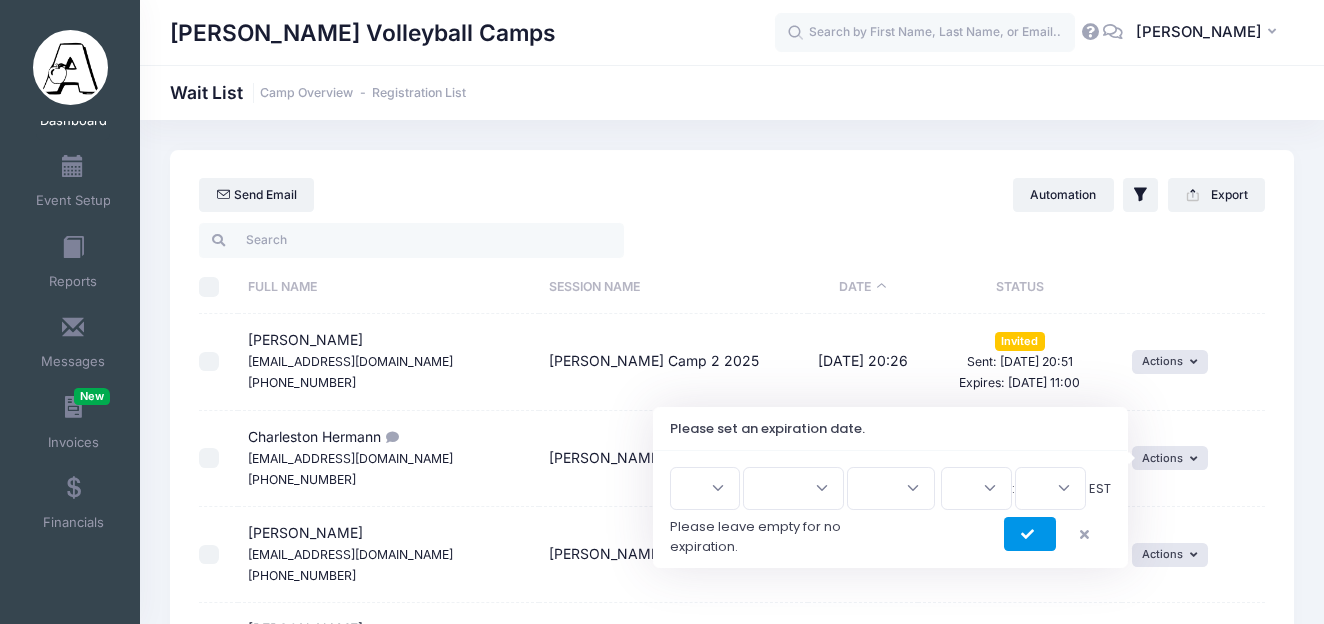 click at bounding box center [1030, 535] 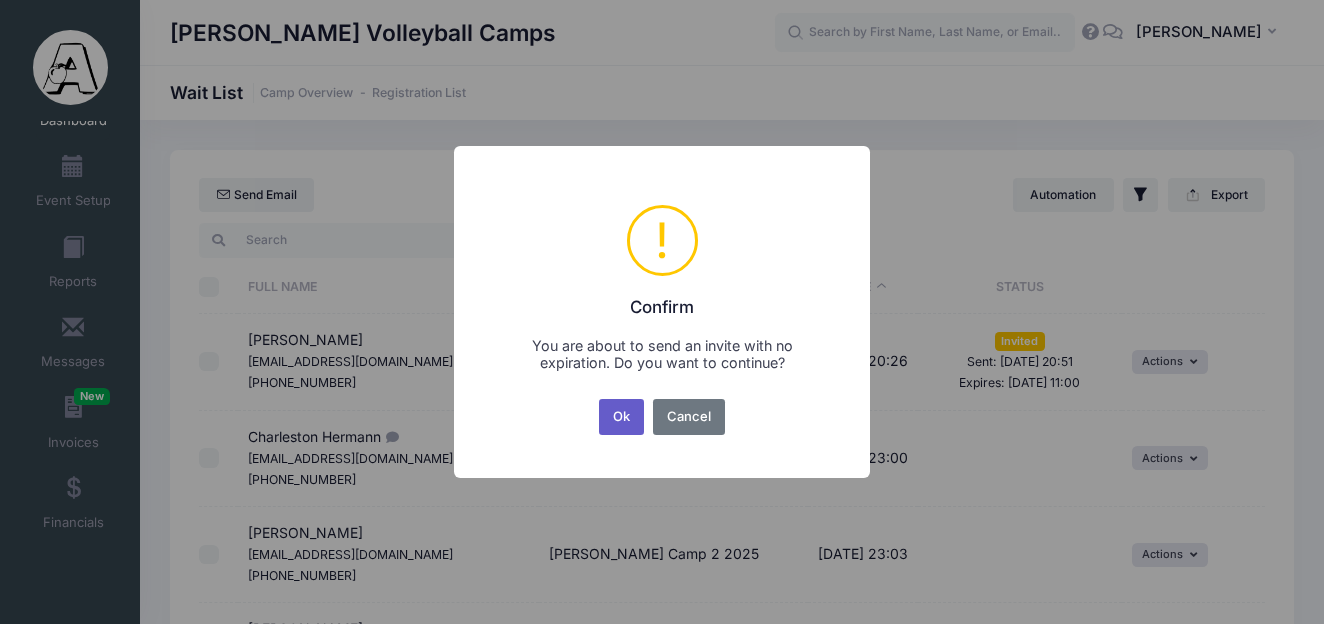 click on "Ok" at bounding box center (622, 417) 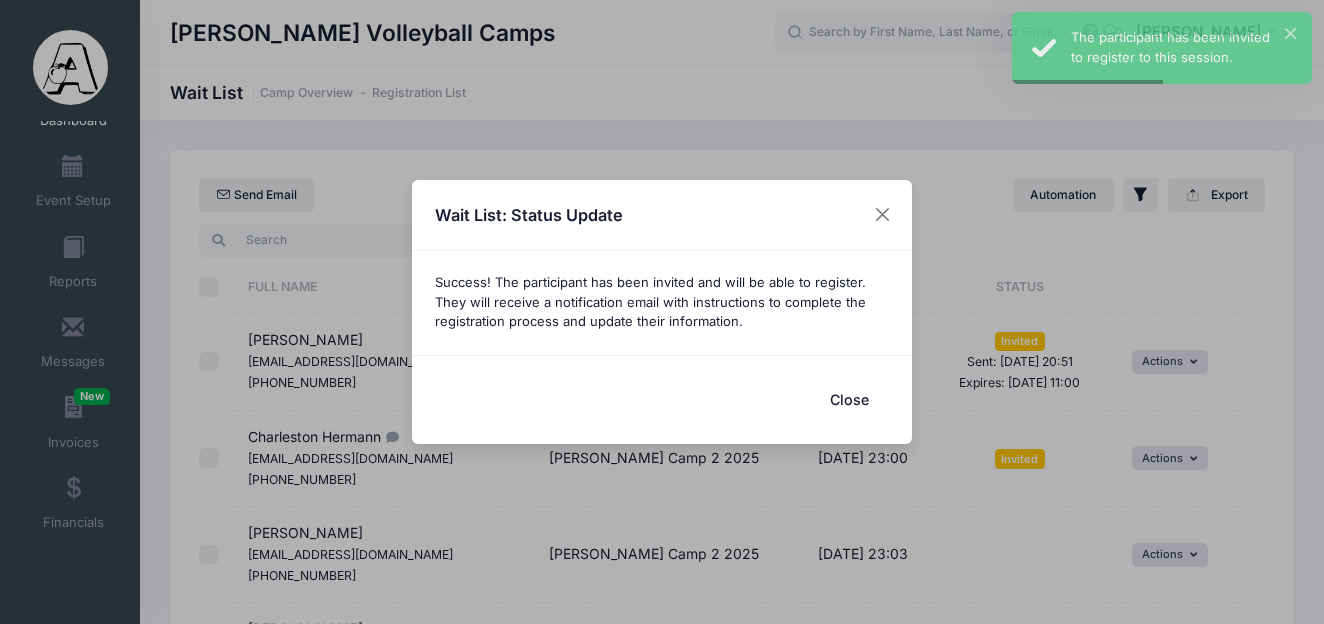 click on "Close" at bounding box center [849, 399] 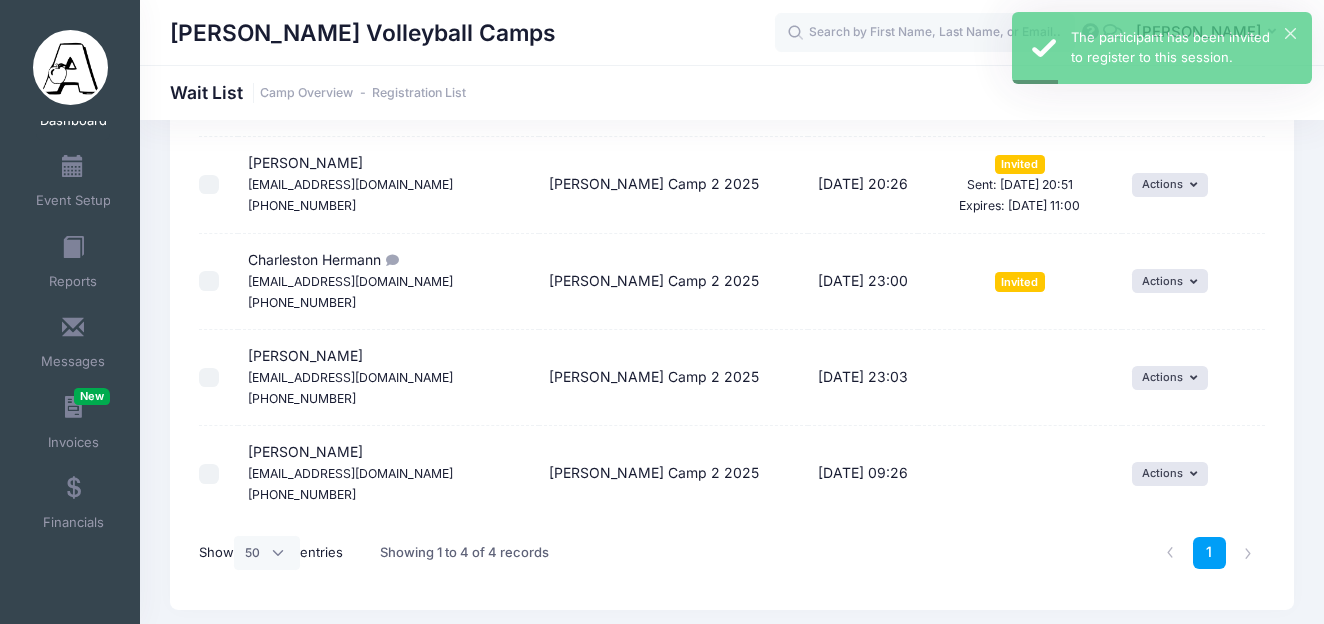 scroll, scrollTop: 185, scrollLeft: 0, axis: vertical 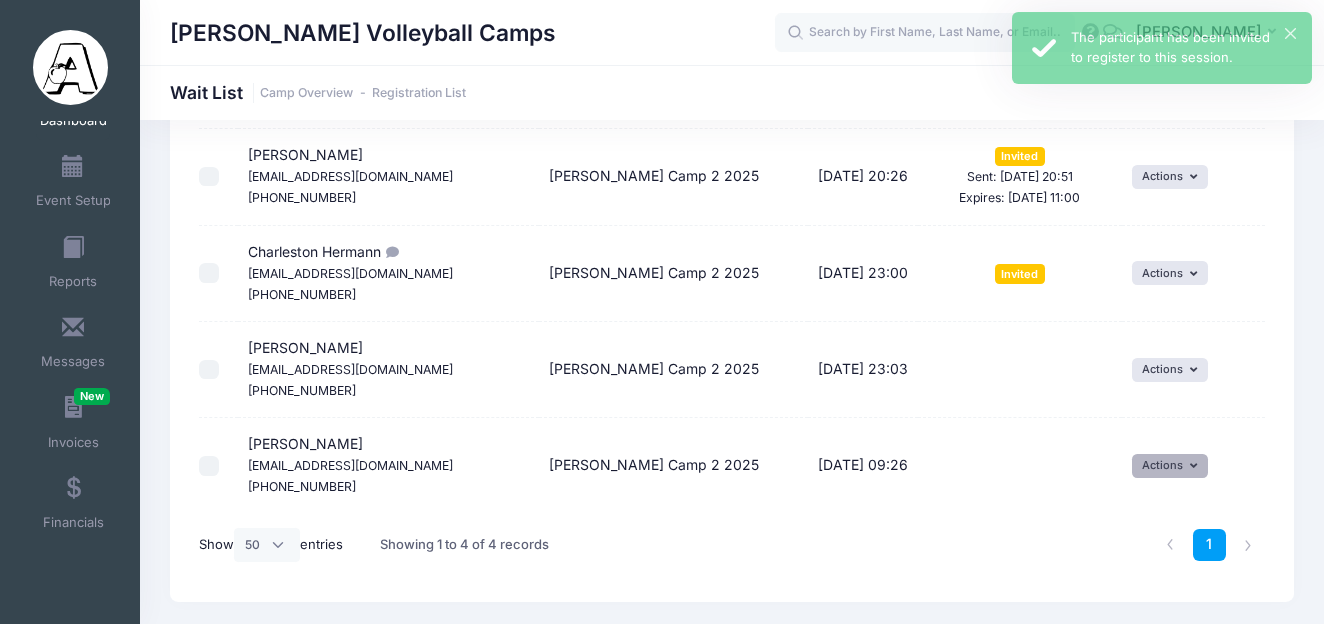 click on "Actions" at bounding box center [1170, 466] 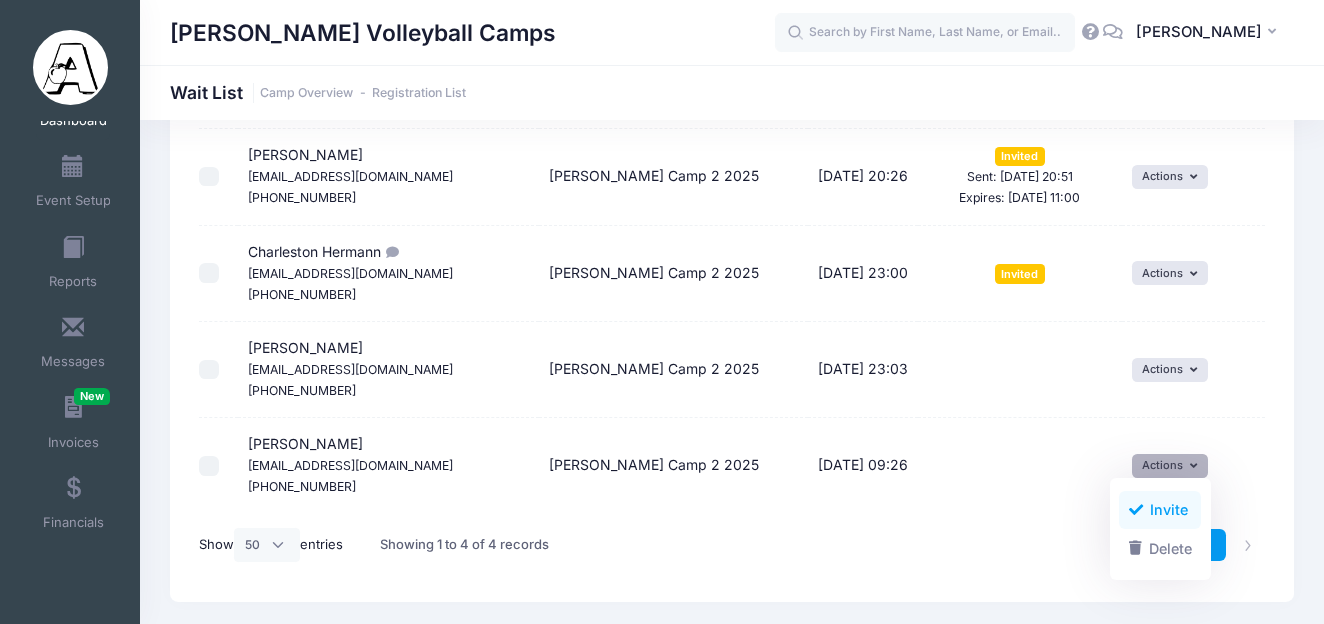 click on "Invite" at bounding box center [1160, 510] 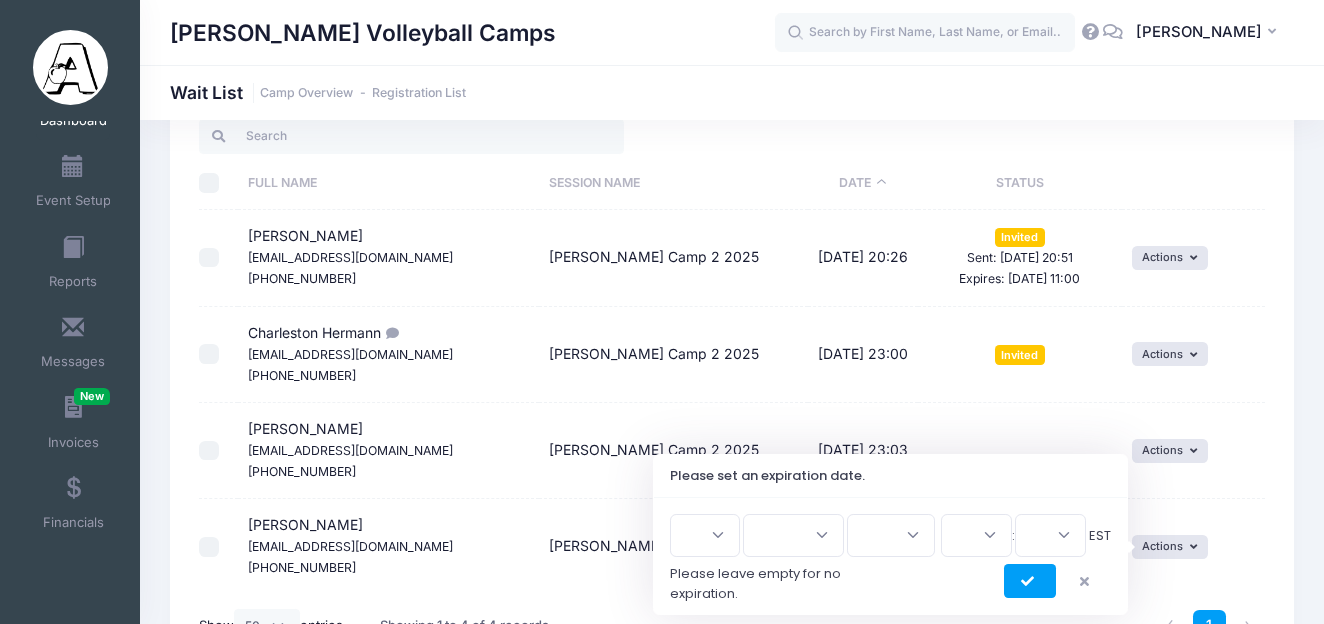 scroll, scrollTop: 111, scrollLeft: 0, axis: vertical 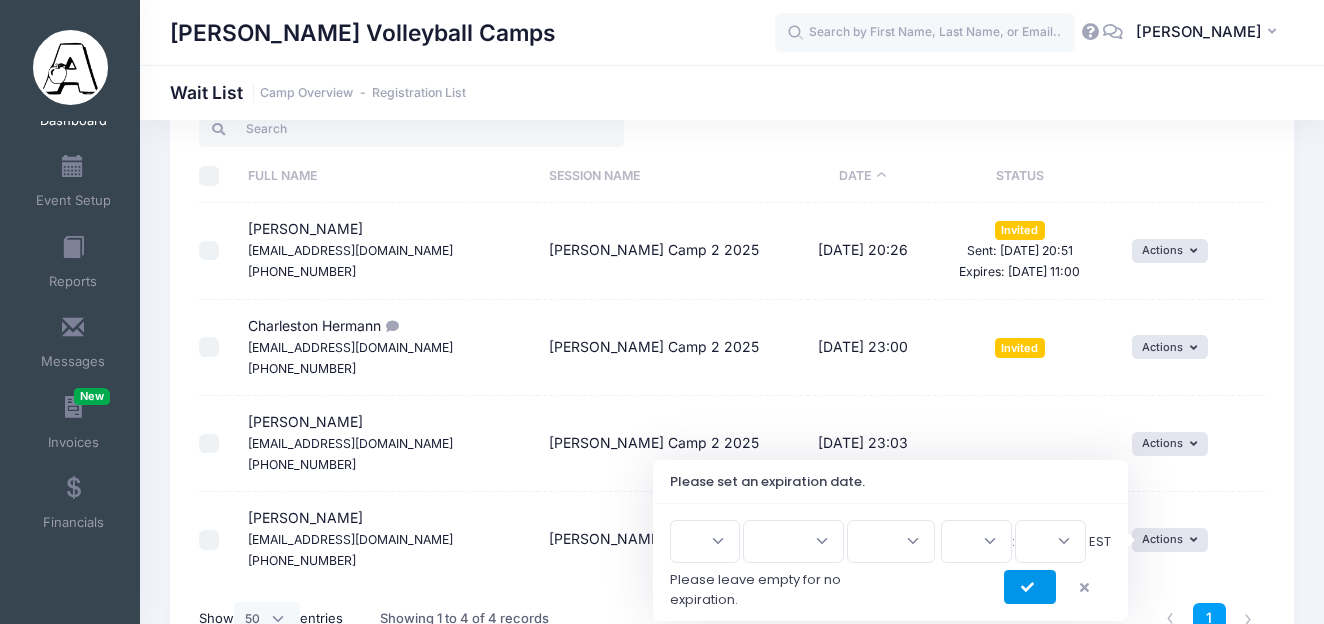 click at bounding box center [1030, 587] 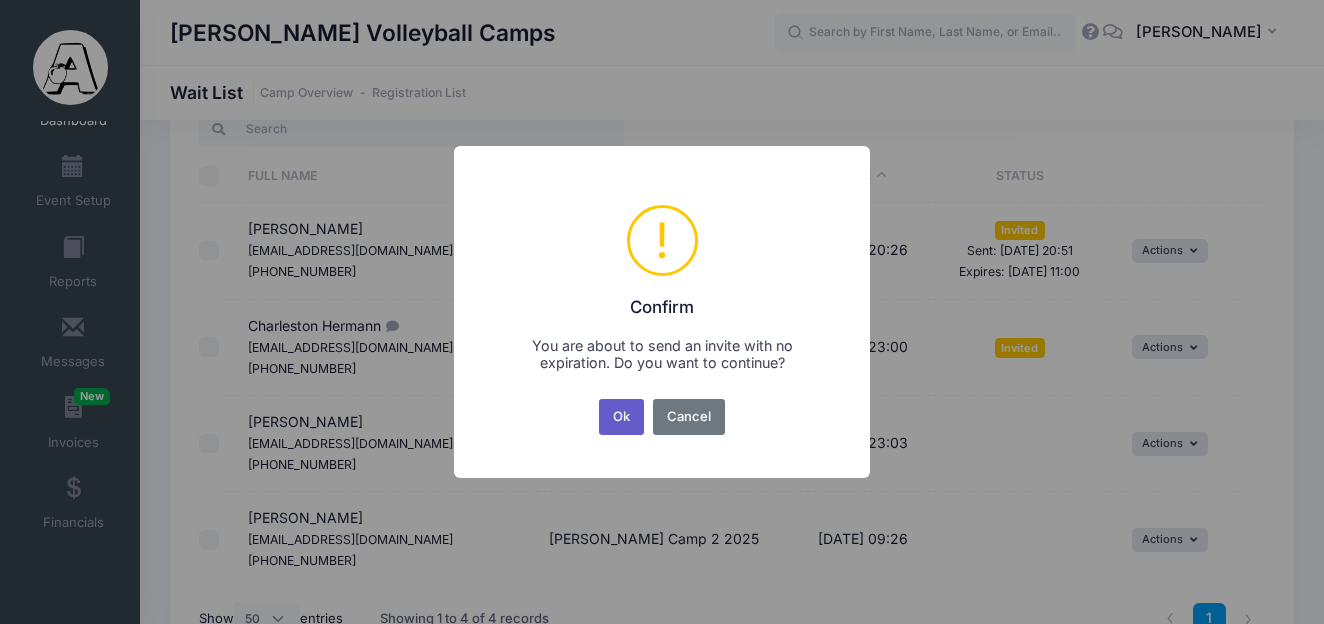 click on "Ok" at bounding box center (622, 417) 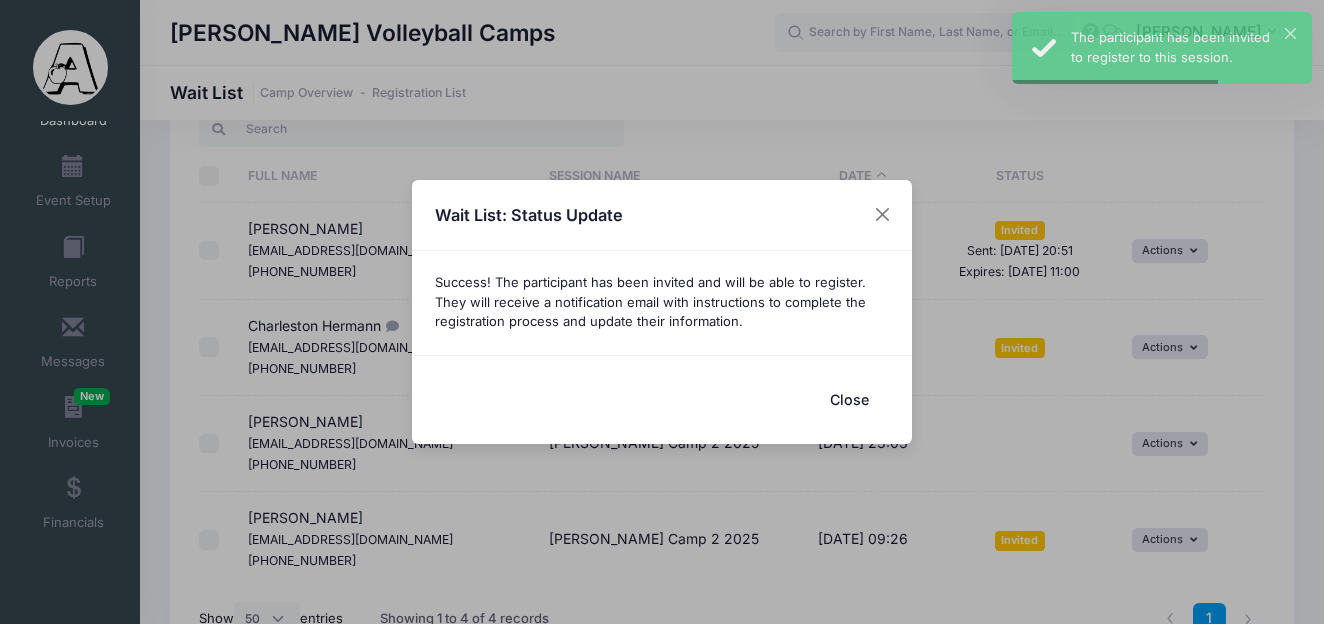 click on "Close" at bounding box center [849, 399] 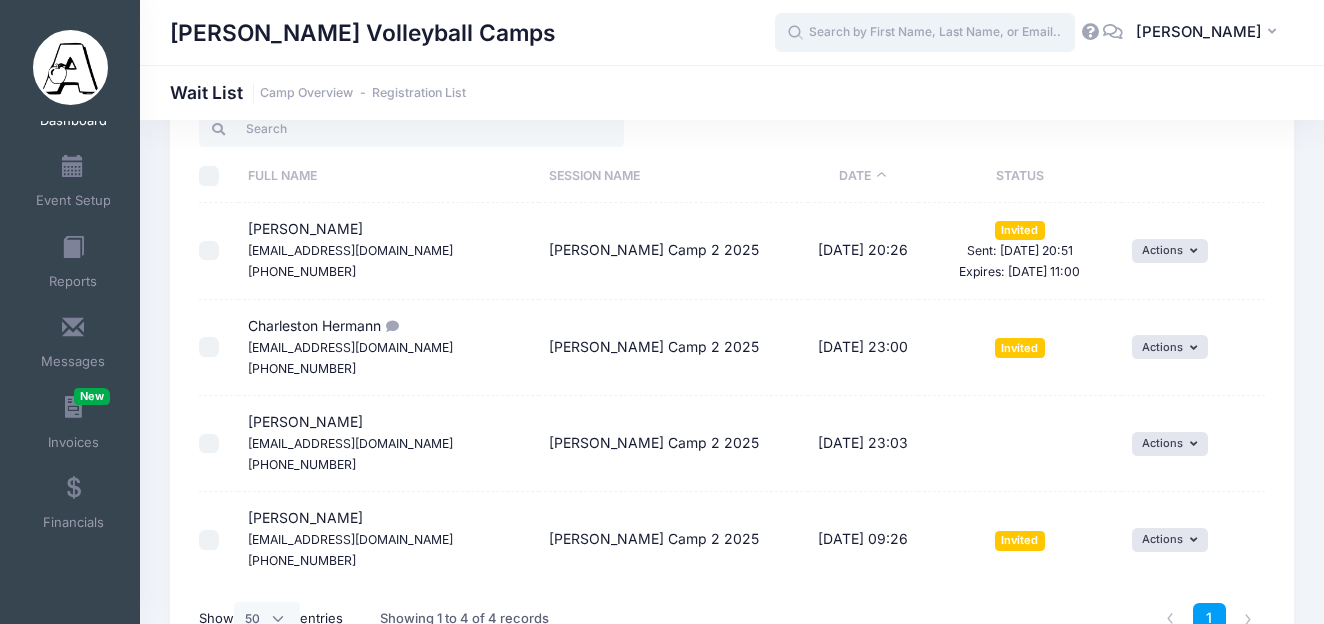 click at bounding box center (925, 33) 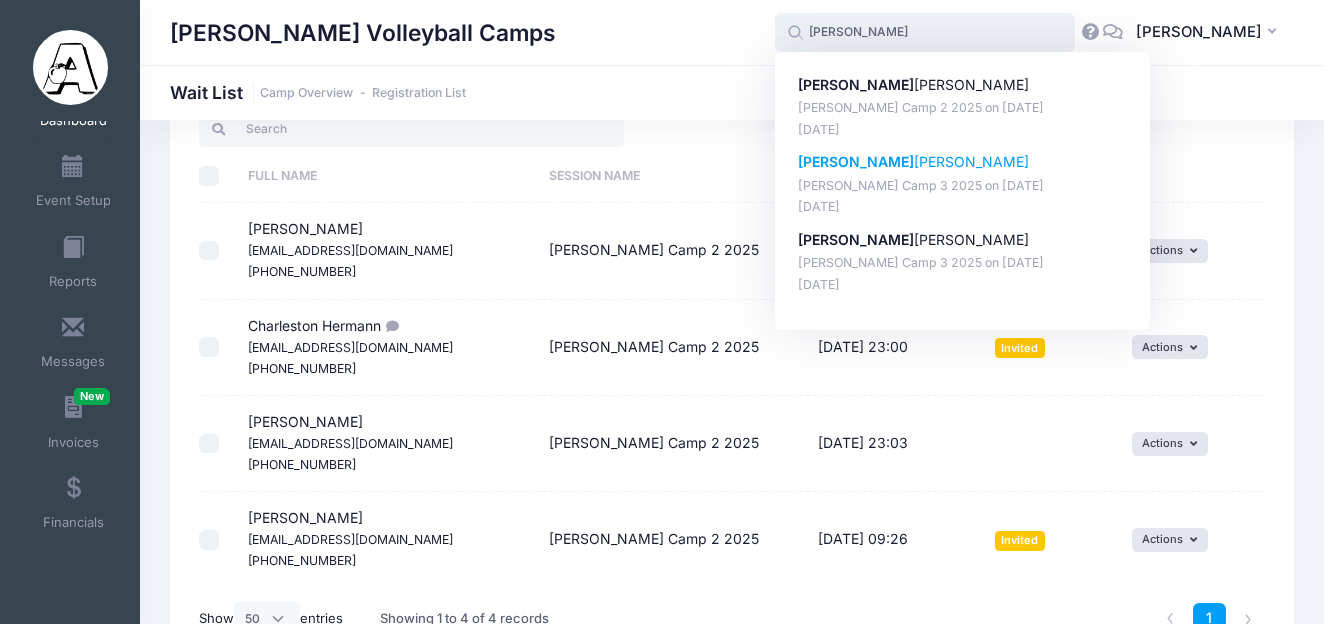click on "Emma  Bruzzone" at bounding box center [963, 162] 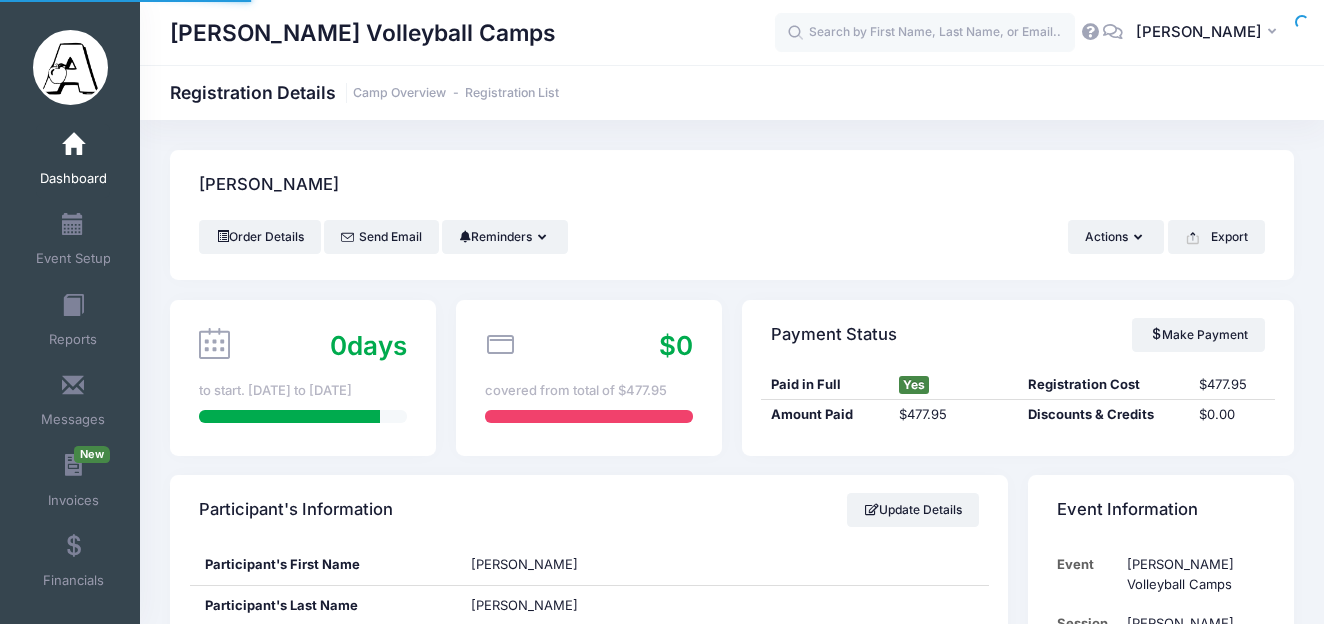 scroll, scrollTop: 0, scrollLeft: 0, axis: both 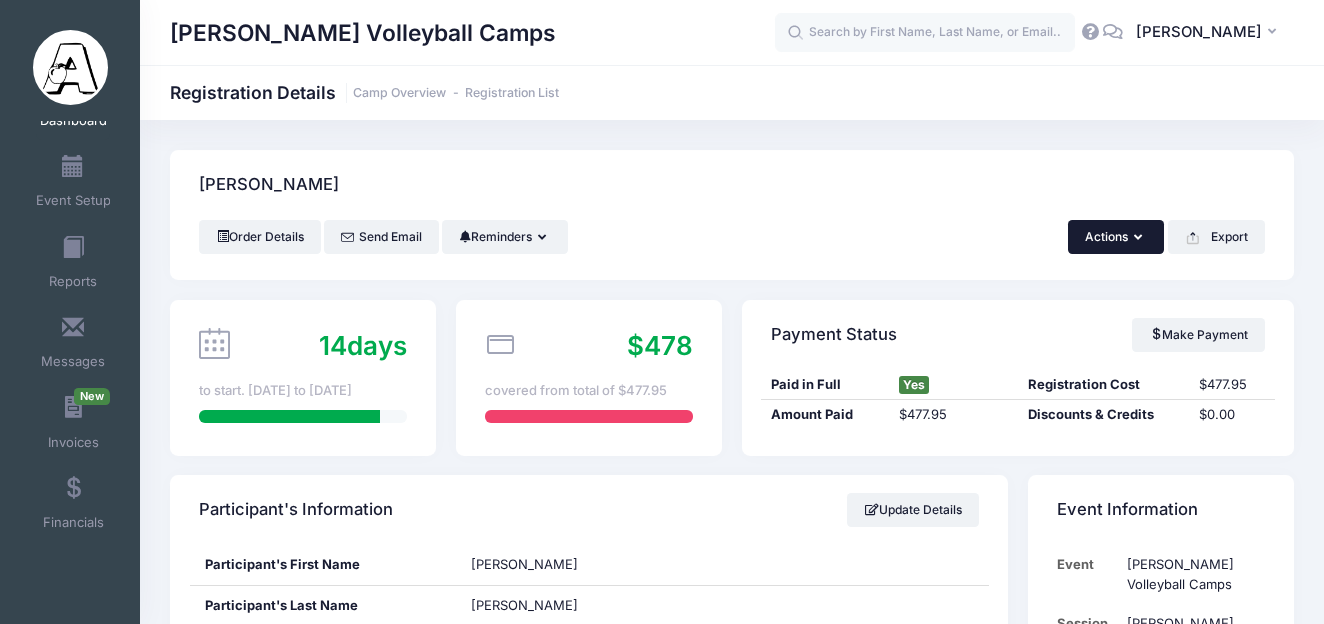 click on "Actions" at bounding box center (1116, 237) 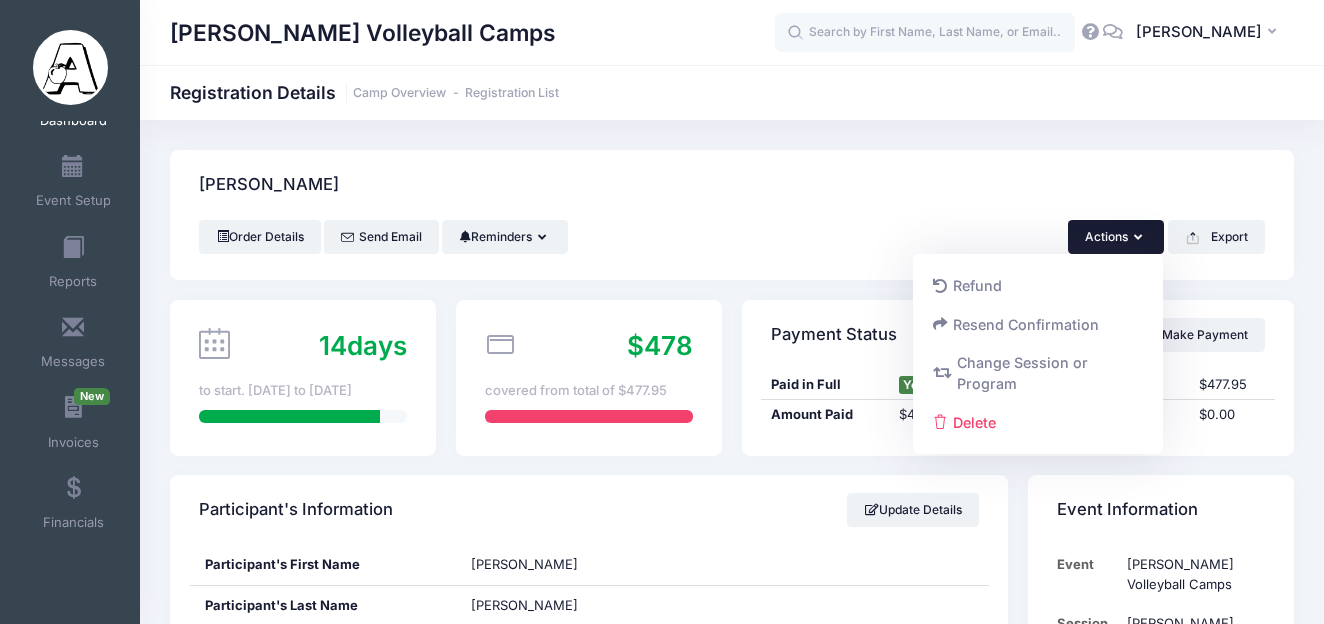 click on "Participant's Information
Update Details" at bounding box center [589, 510] 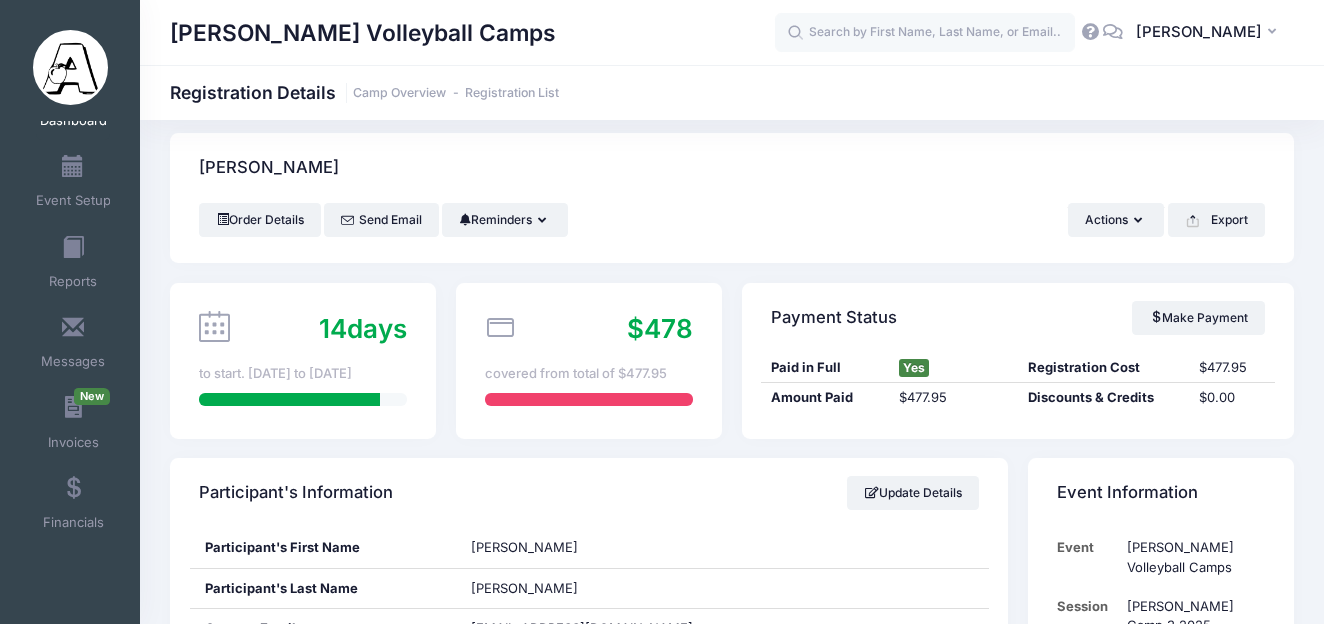 scroll, scrollTop: 0, scrollLeft: 0, axis: both 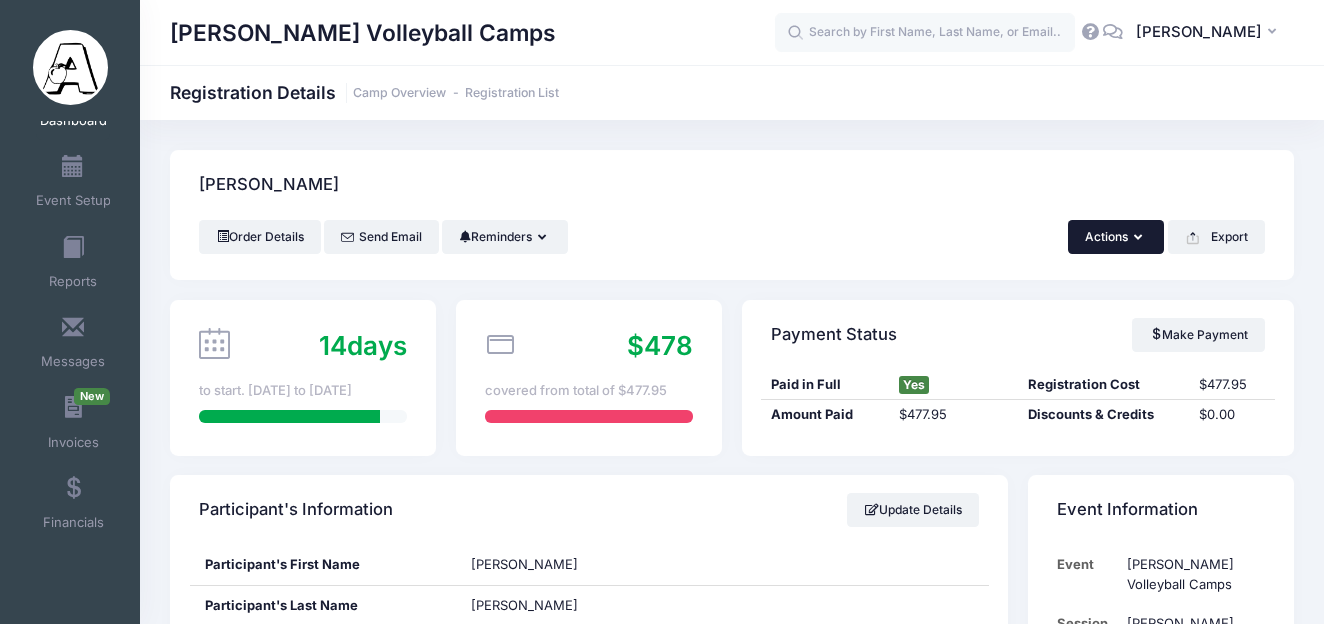 click at bounding box center [1140, 238] 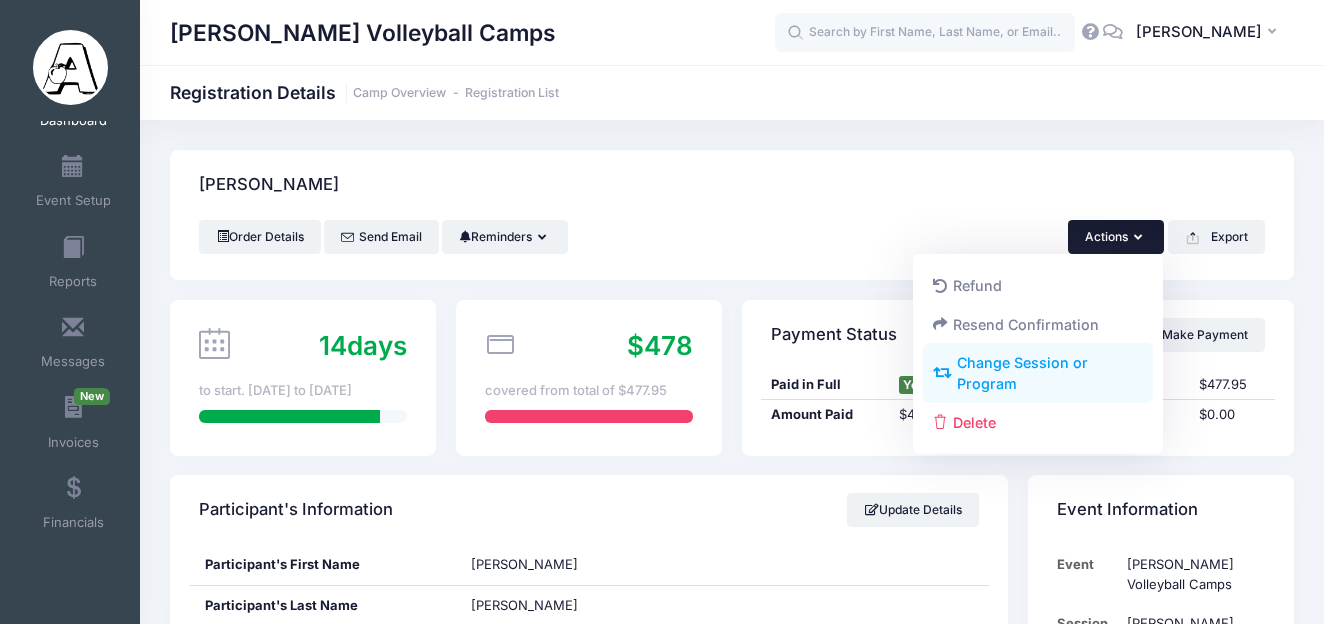 click on "Change Session or Program" at bounding box center (1038, 374) 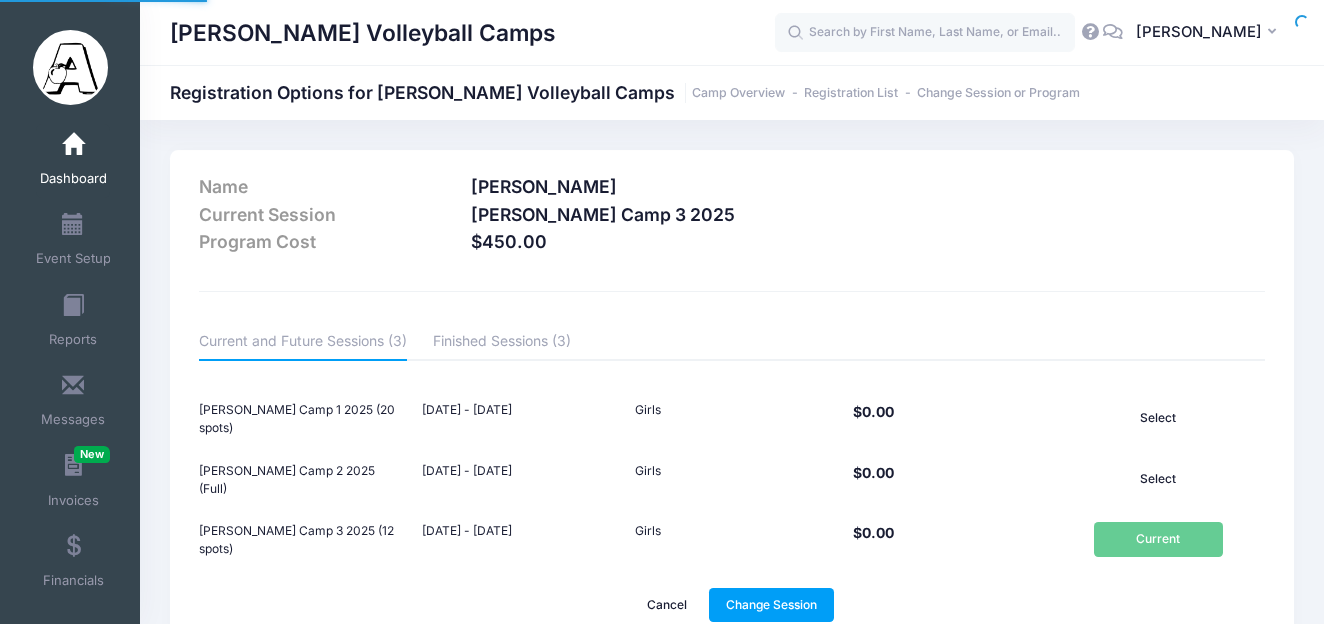 scroll, scrollTop: 0, scrollLeft: 0, axis: both 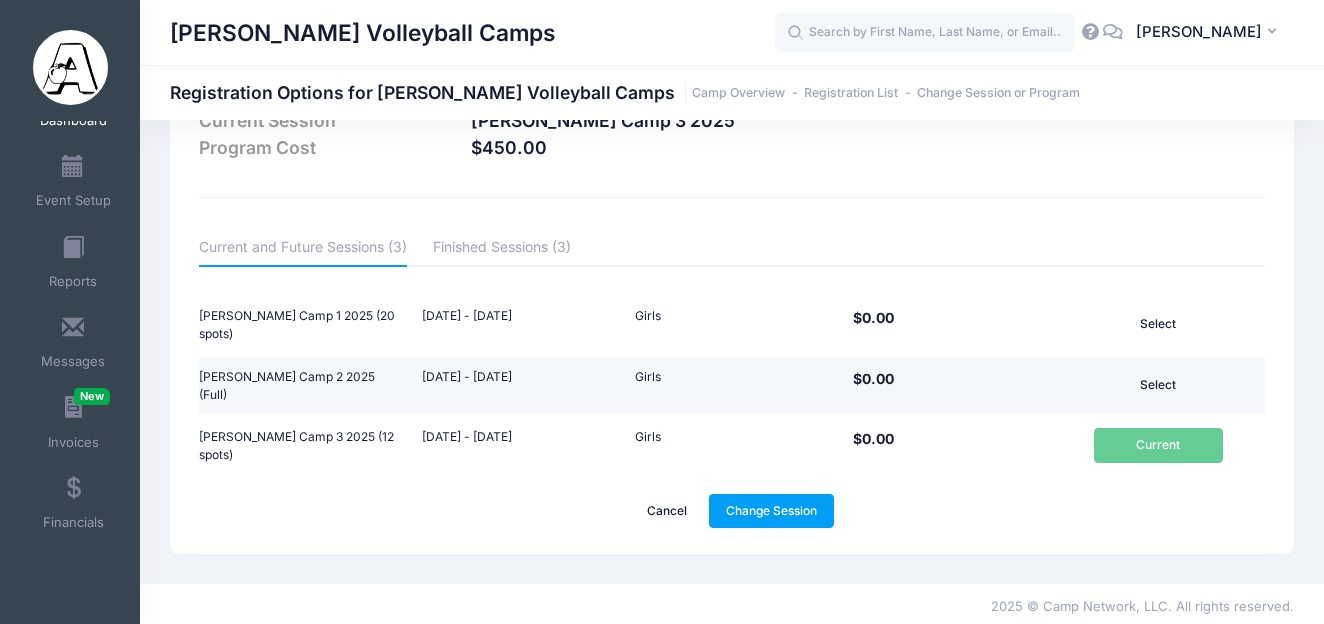click on "Select" at bounding box center (1158, 385) 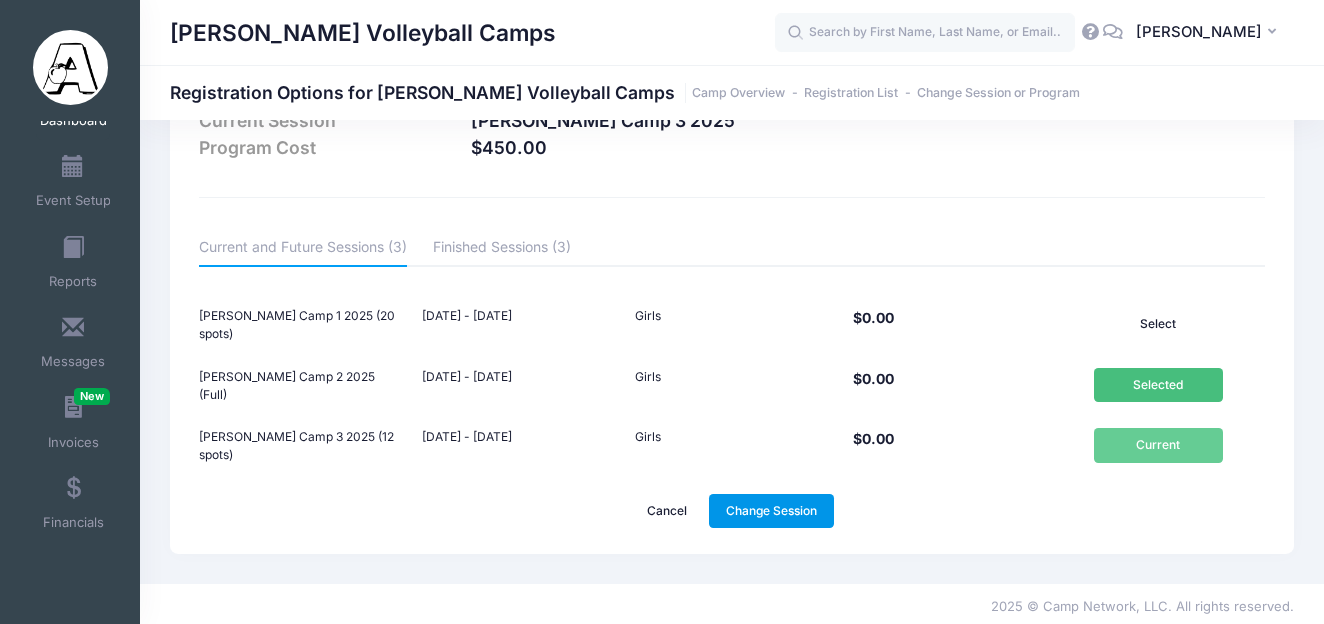 click on "Change Session" at bounding box center [772, 511] 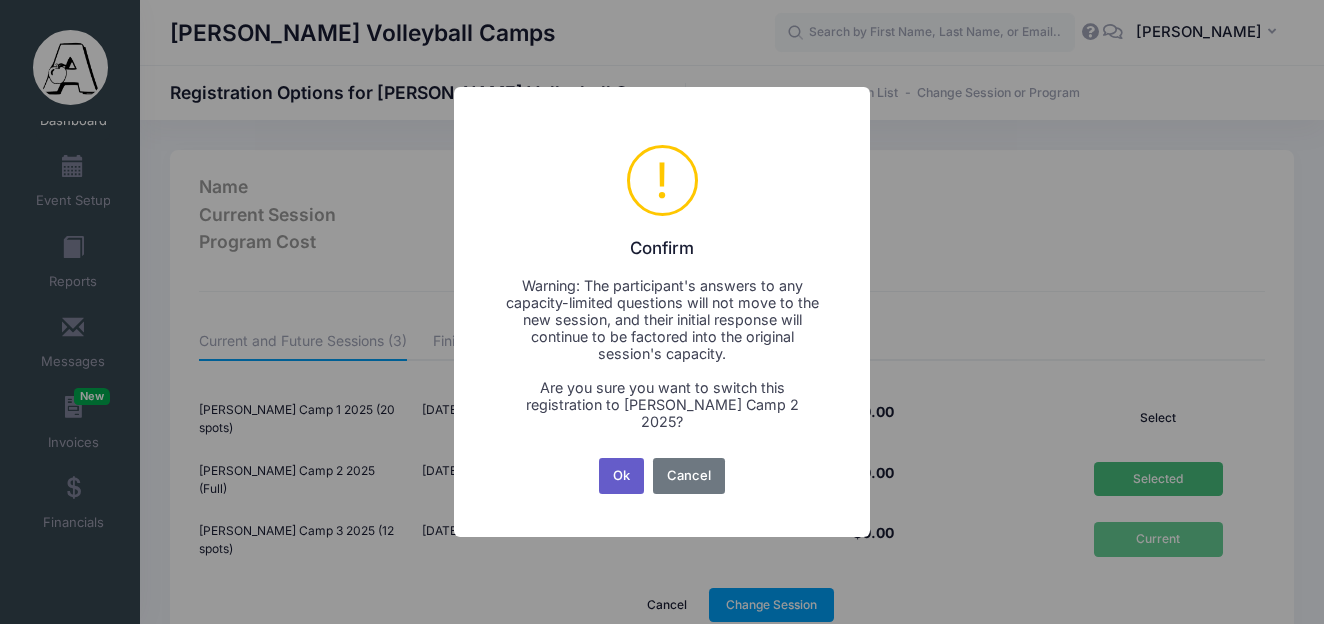 click on "Ok" at bounding box center [622, 476] 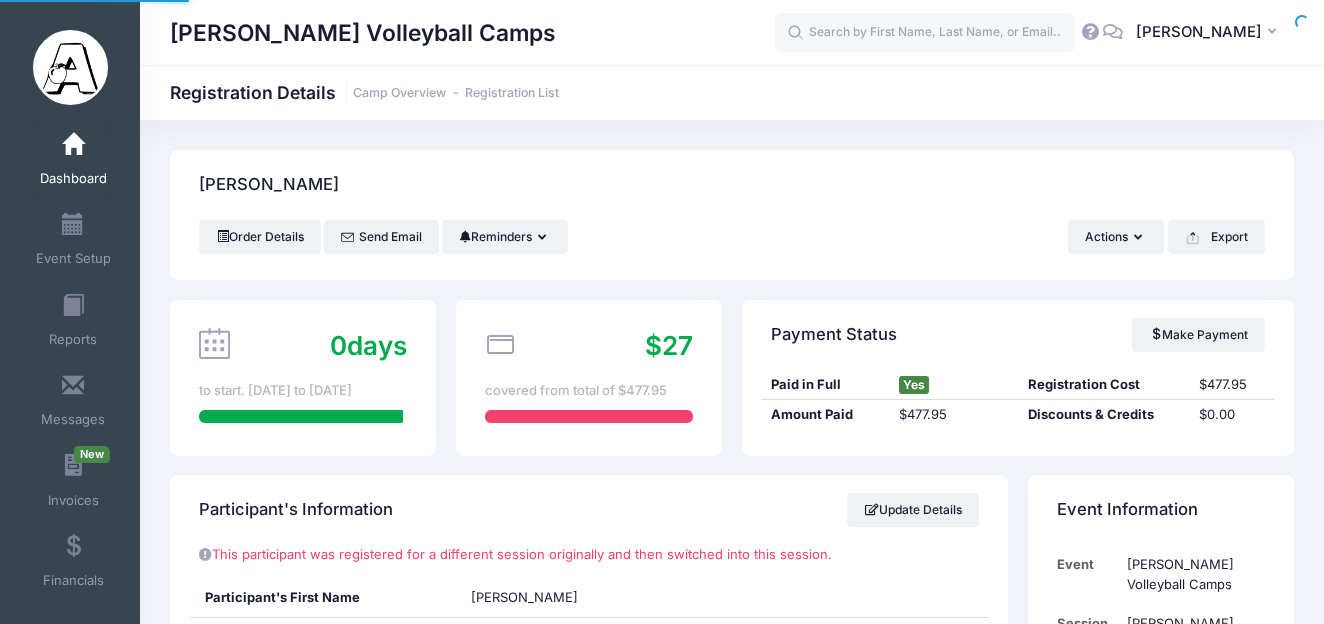 scroll, scrollTop: 0, scrollLeft: 0, axis: both 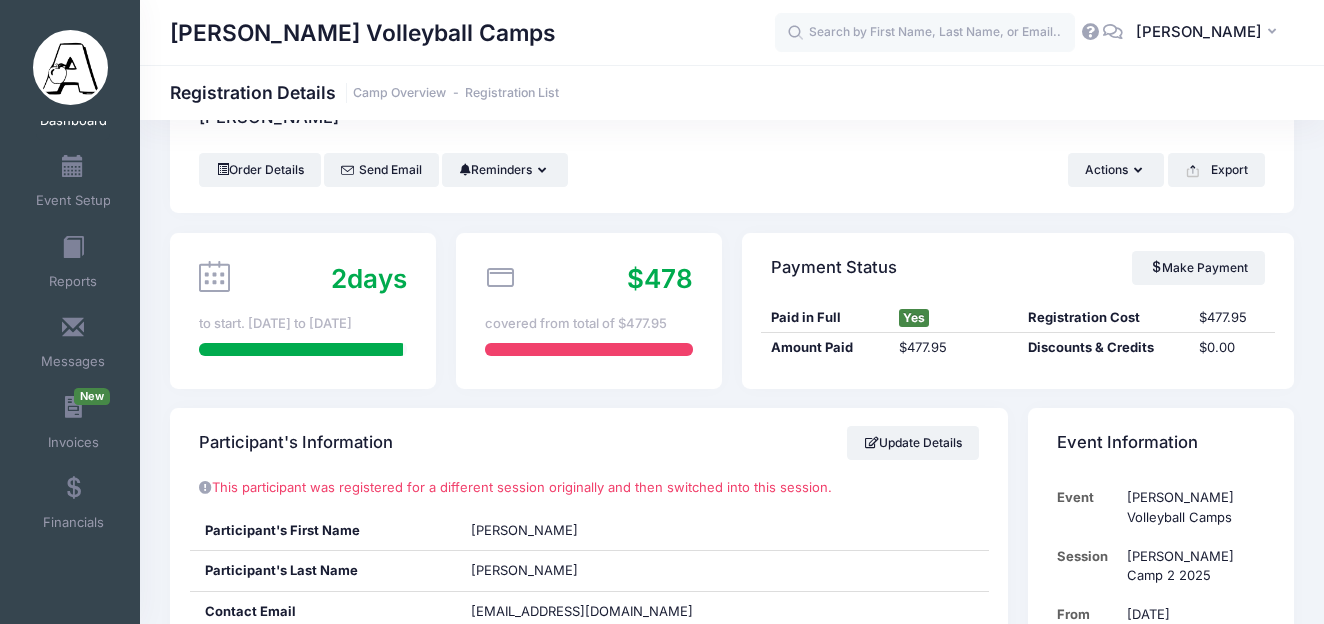 click at bounding box center [70, 67] 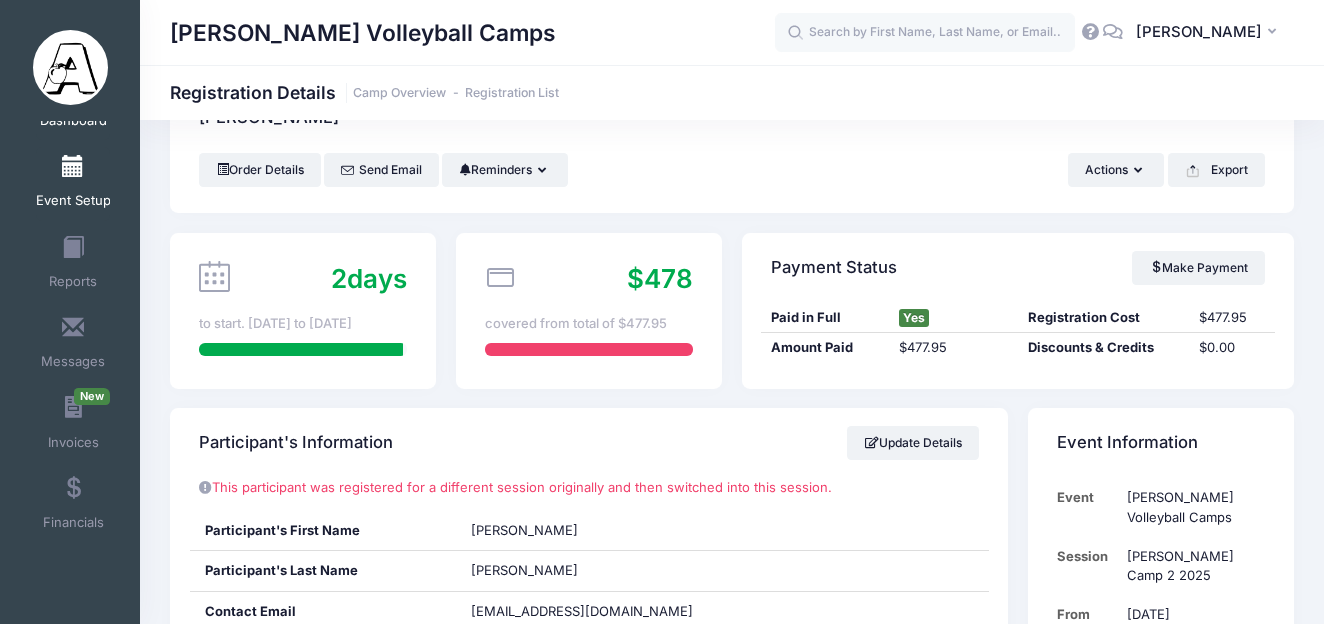scroll, scrollTop: 0, scrollLeft: 0, axis: both 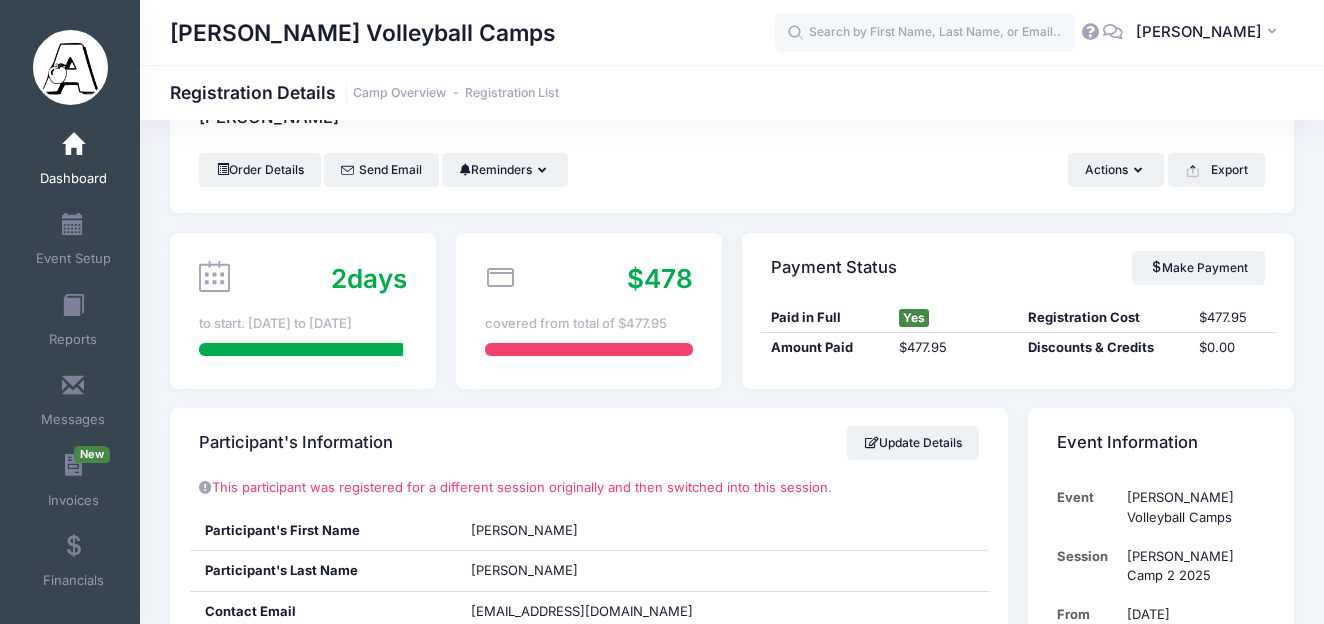 click at bounding box center [73, 145] 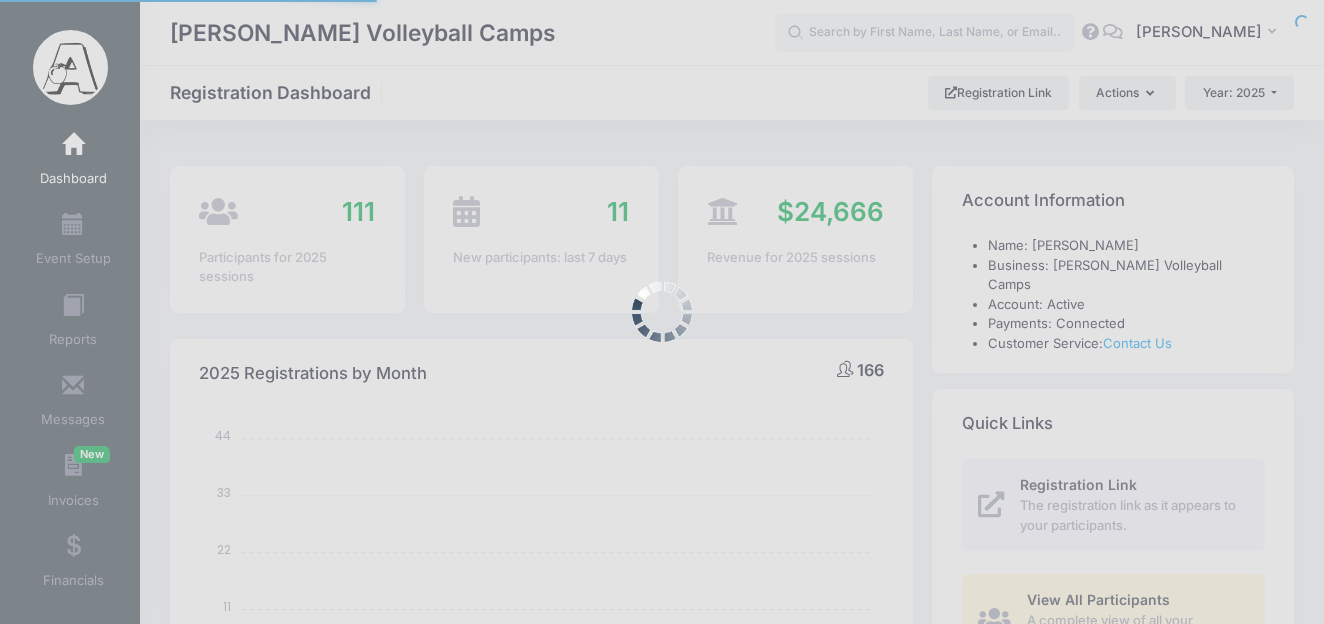 select 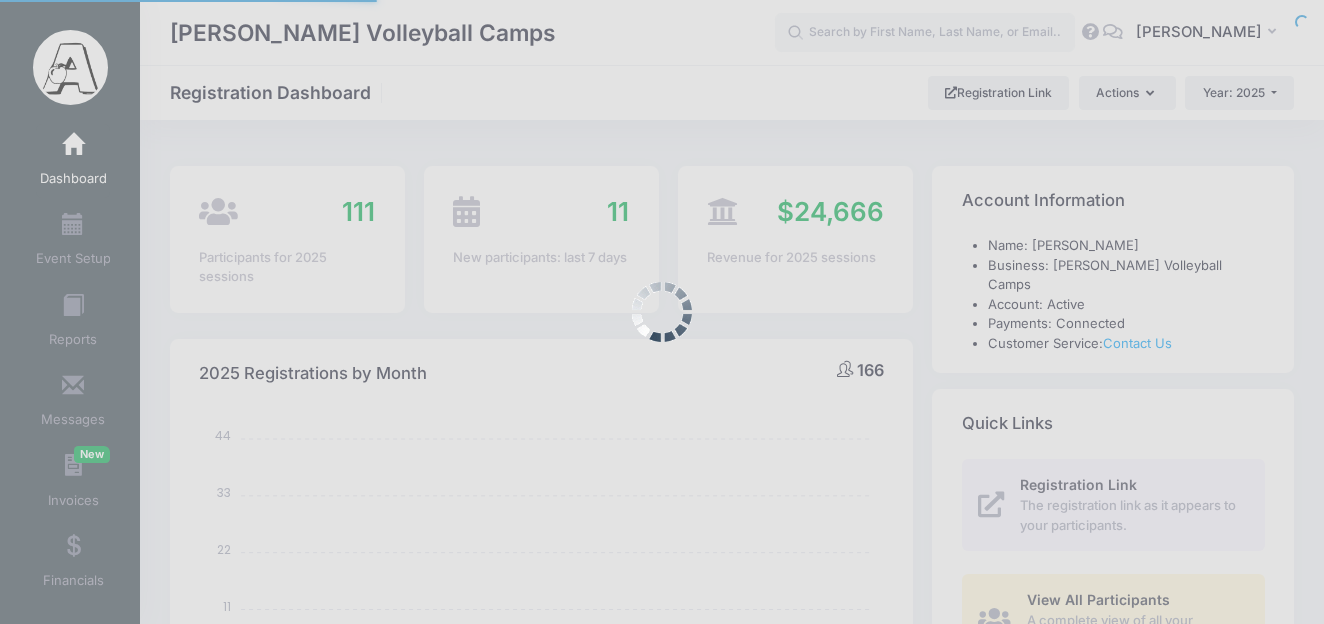 scroll, scrollTop: 0, scrollLeft: 0, axis: both 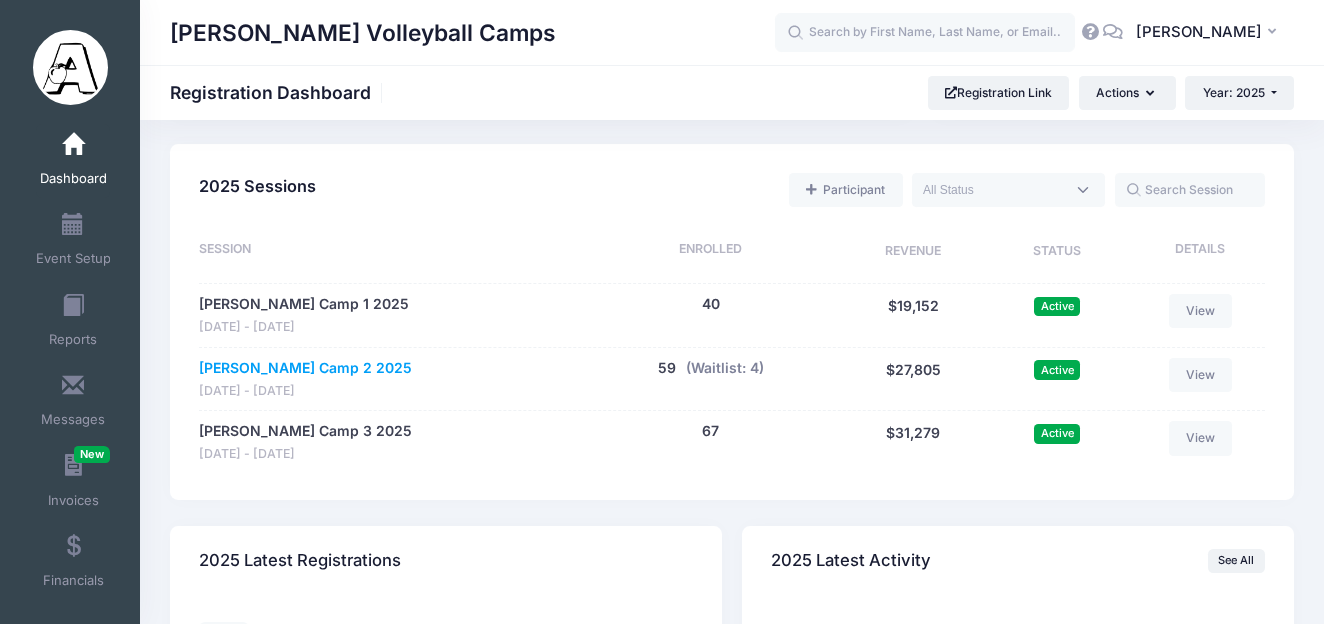 click on "[PERSON_NAME]  Camp 2 2025" at bounding box center (305, 368) 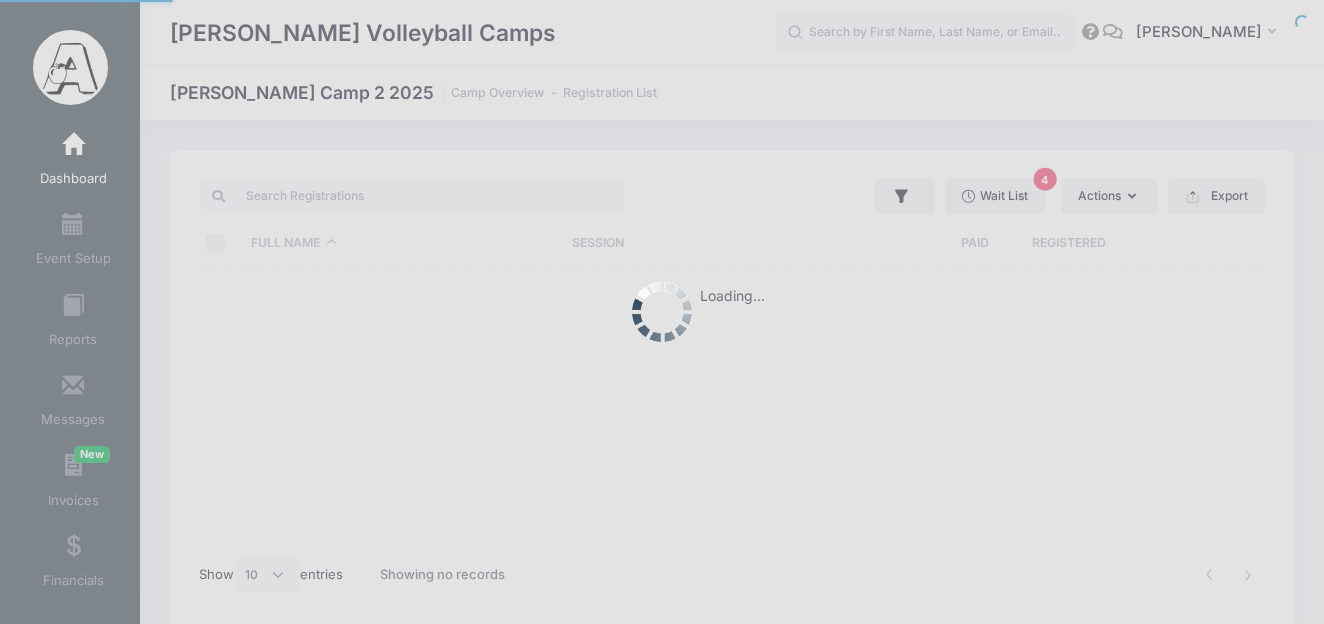 select on "10" 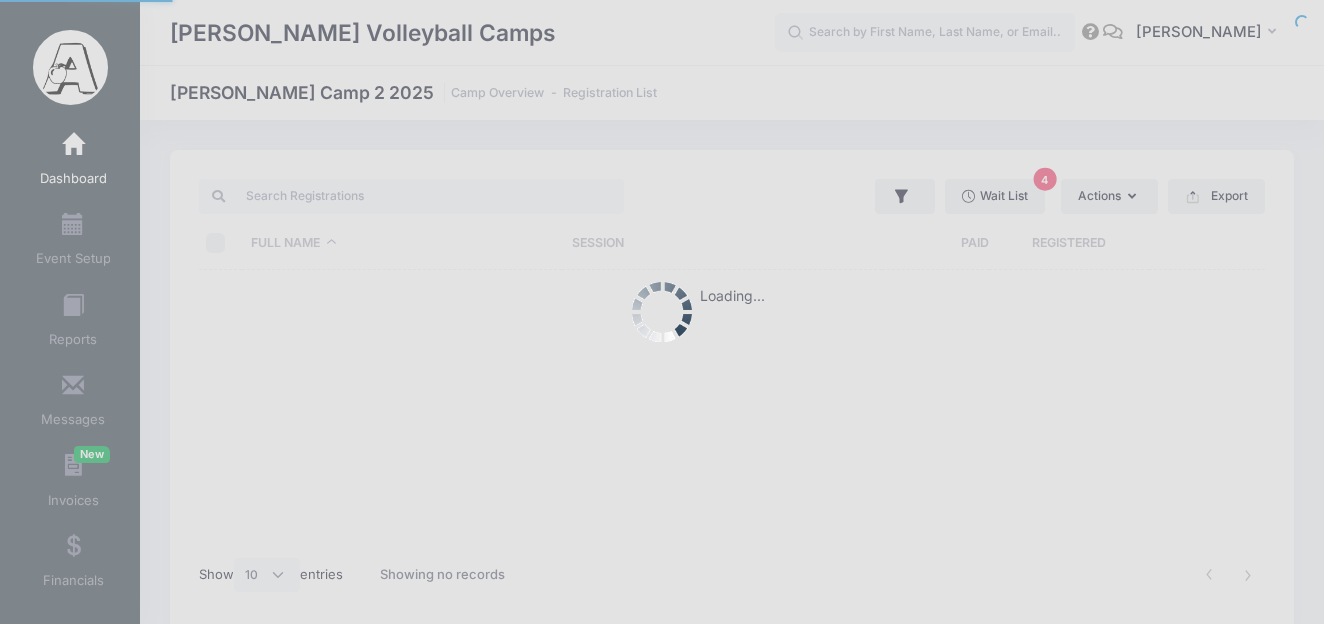 scroll, scrollTop: 0, scrollLeft: 0, axis: both 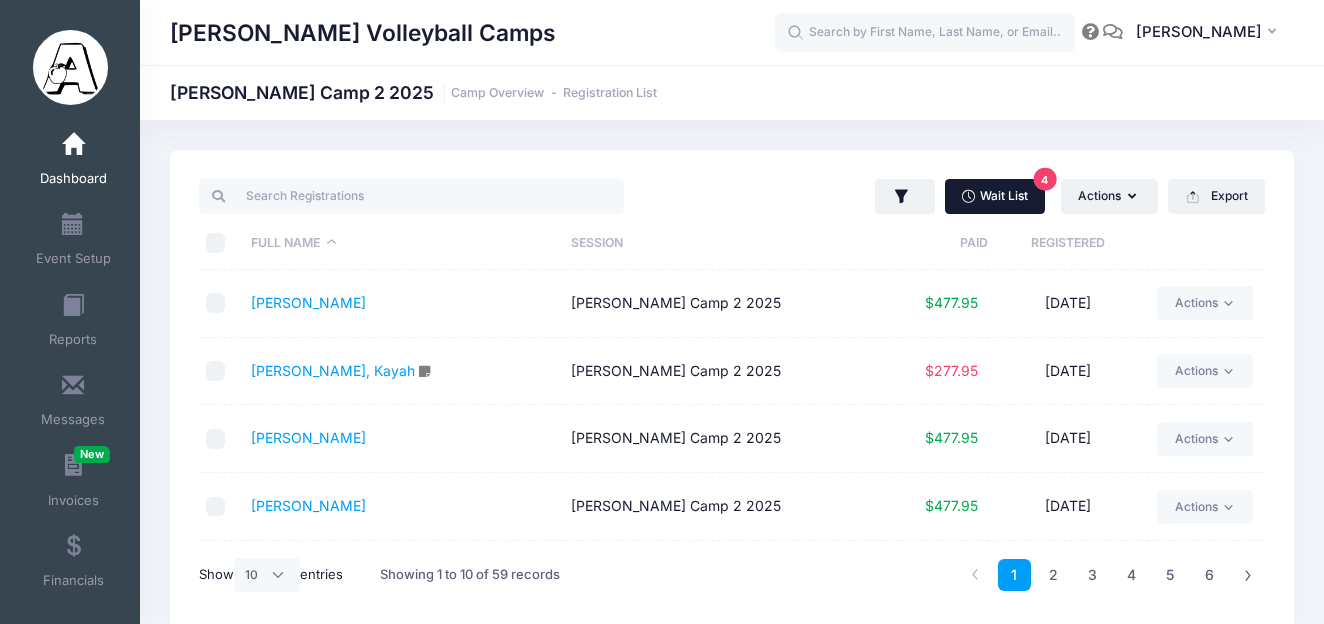 click on "Wait List
4" at bounding box center [995, 196] 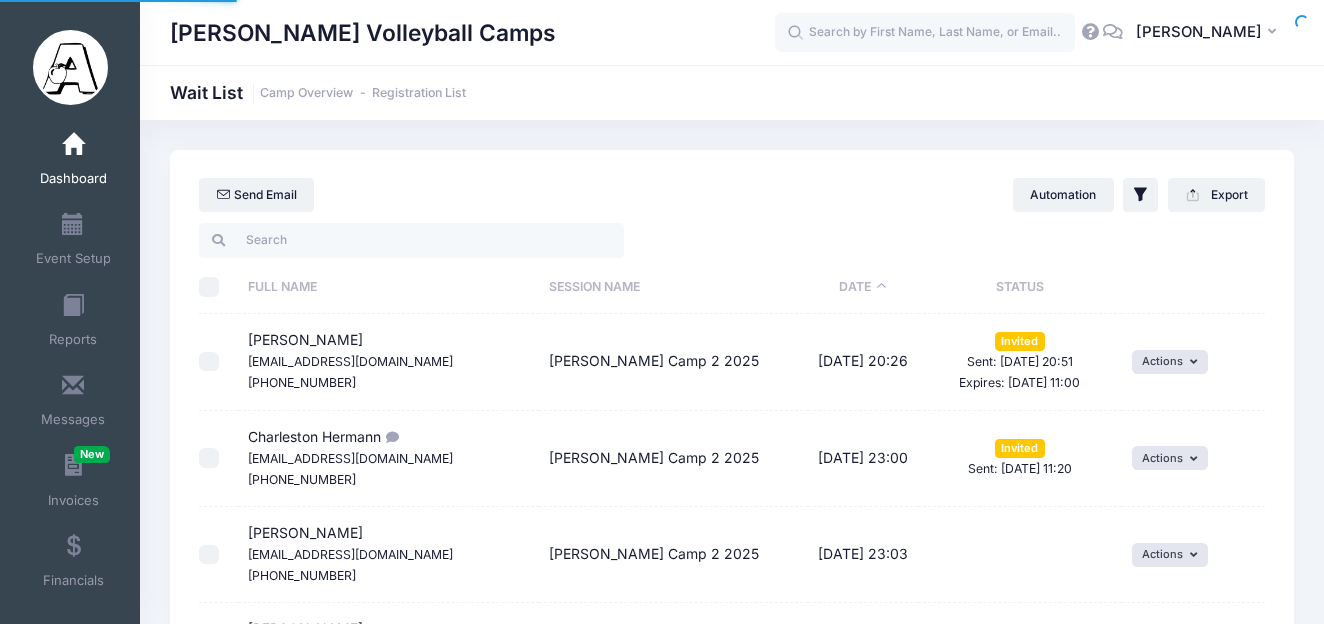 select on "50" 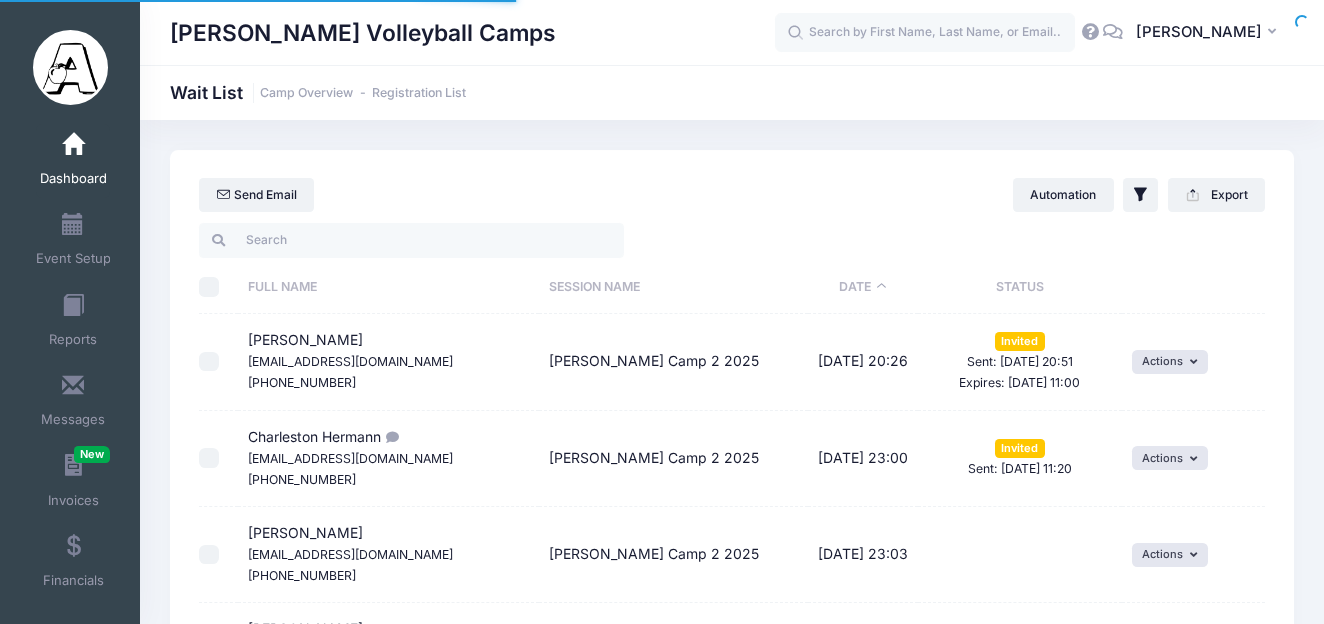 scroll, scrollTop: 0, scrollLeft: 0, axis: both 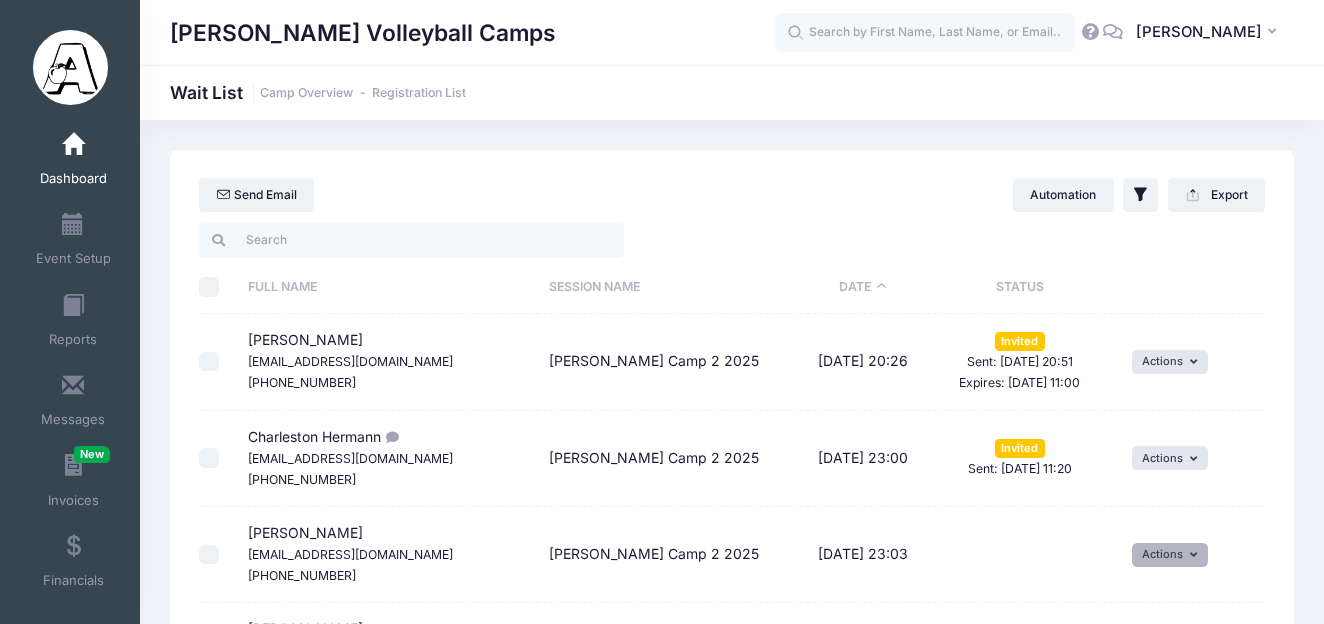 click at bounding box center [1196, 555] 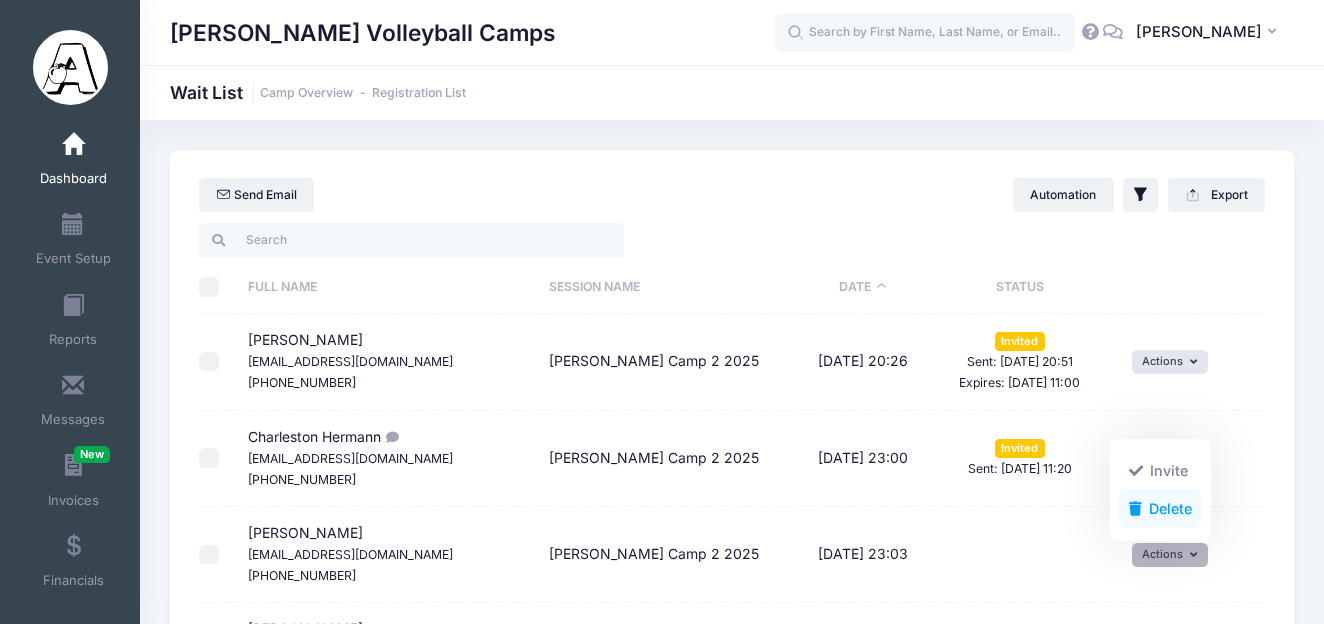 click on "Delete" at bounding box center [1160, 510] 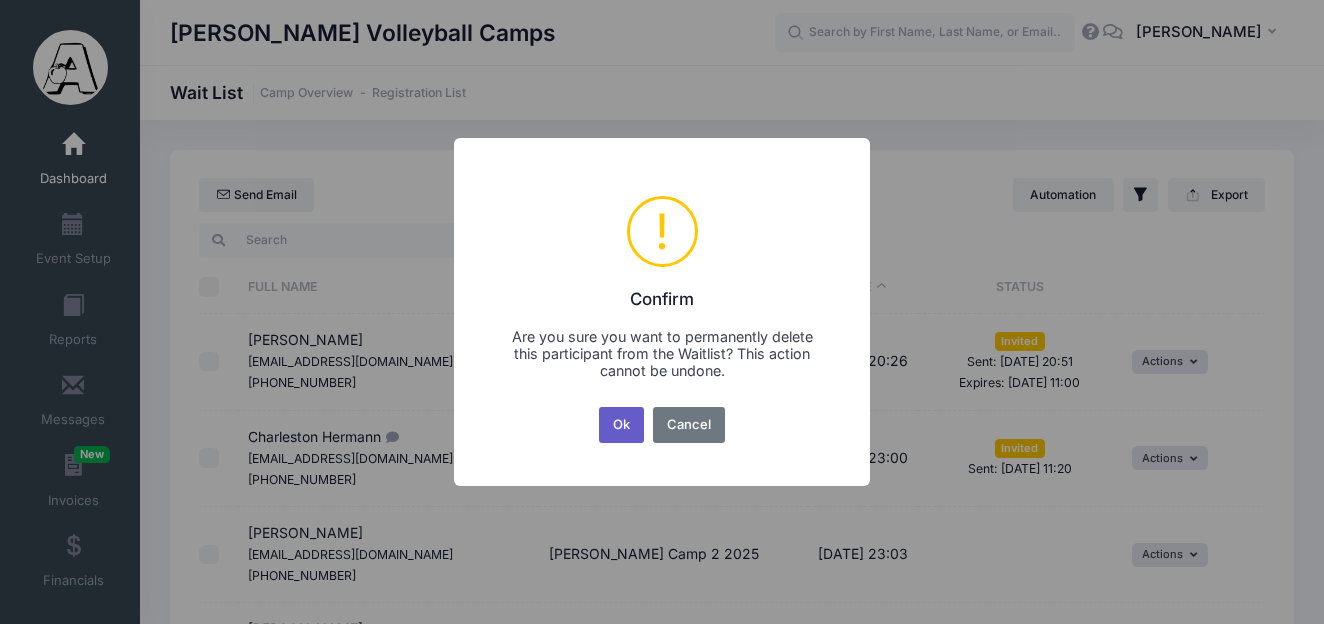 click on "Ok" at bounding box center (622, 425) 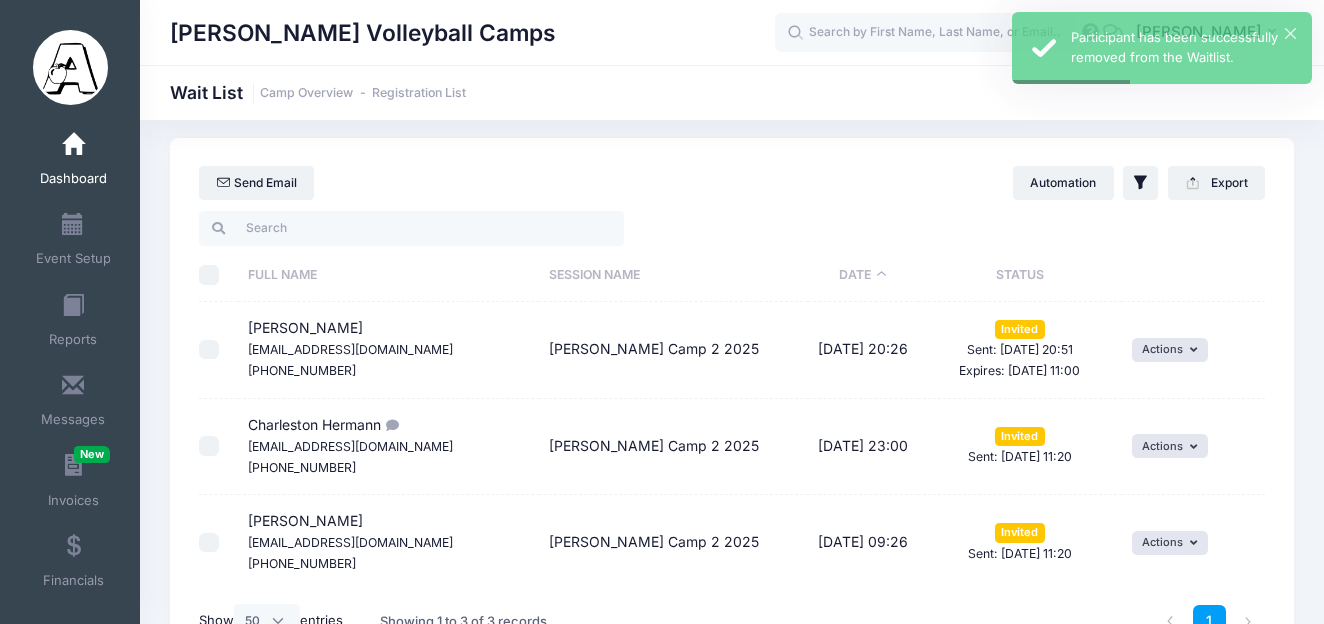 scroll, scrollTop: 0, scrollLeft: 0, axis: both 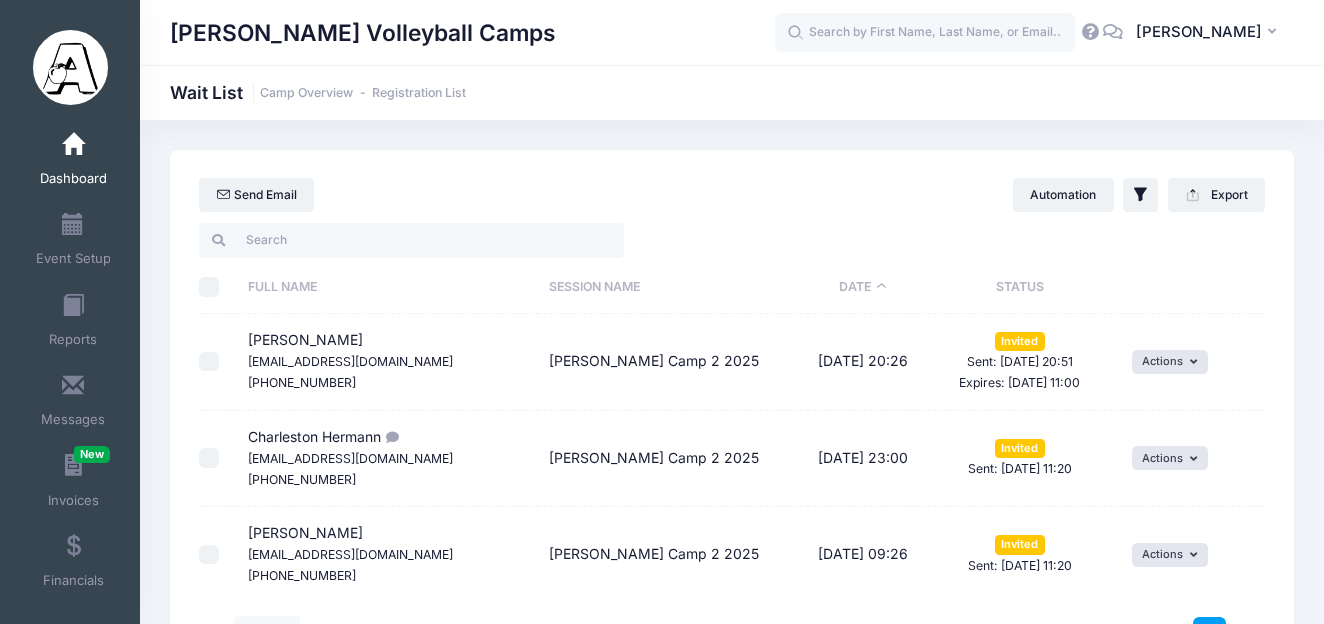 click at bounding box center (73, 145) 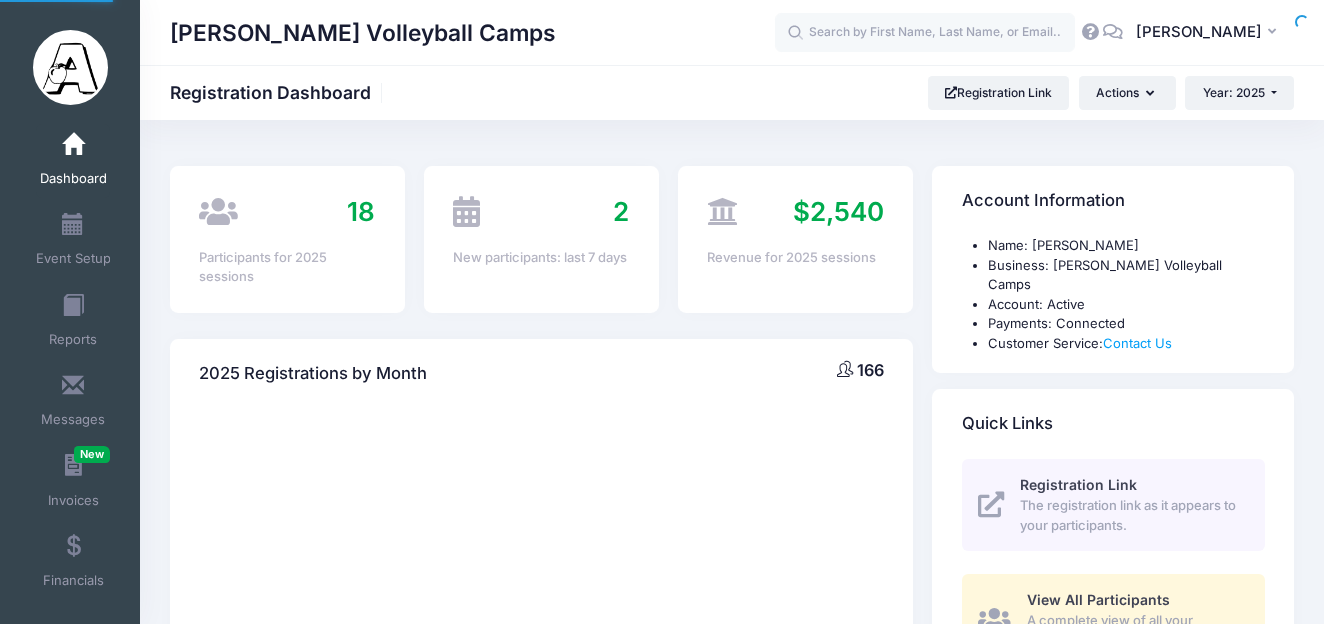 scroll, scrollTop: 0, scrollLeft: 0, axis: both 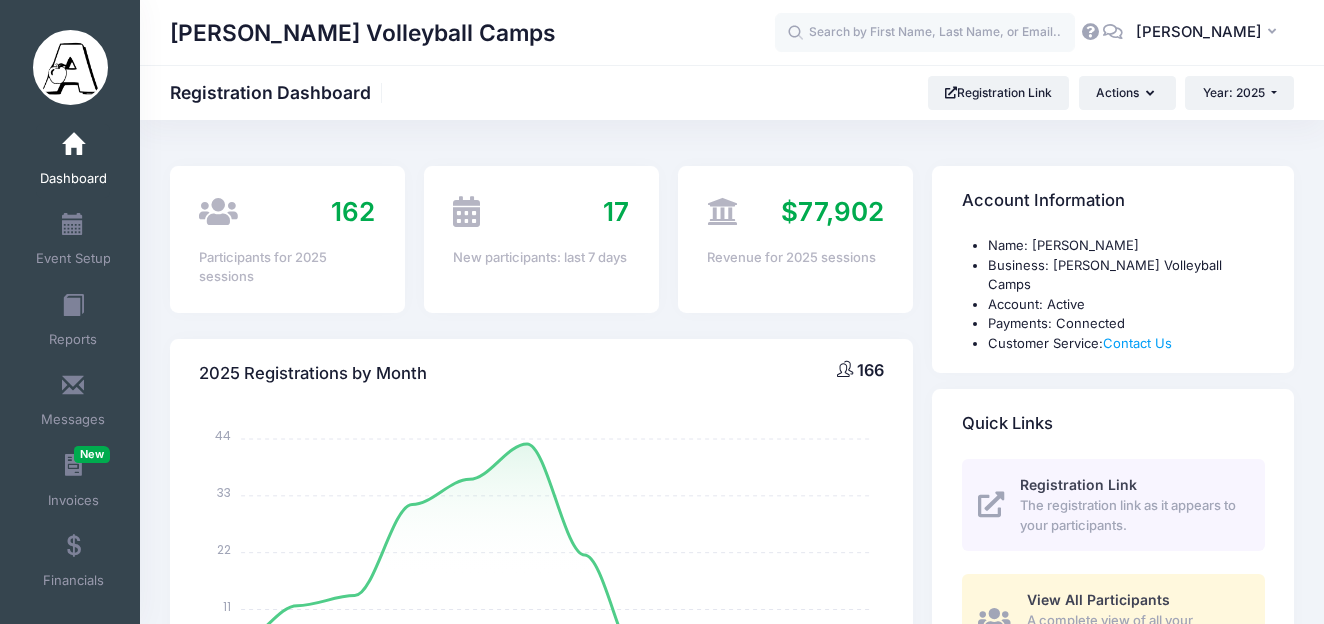 click at bounding box center (73, 225) 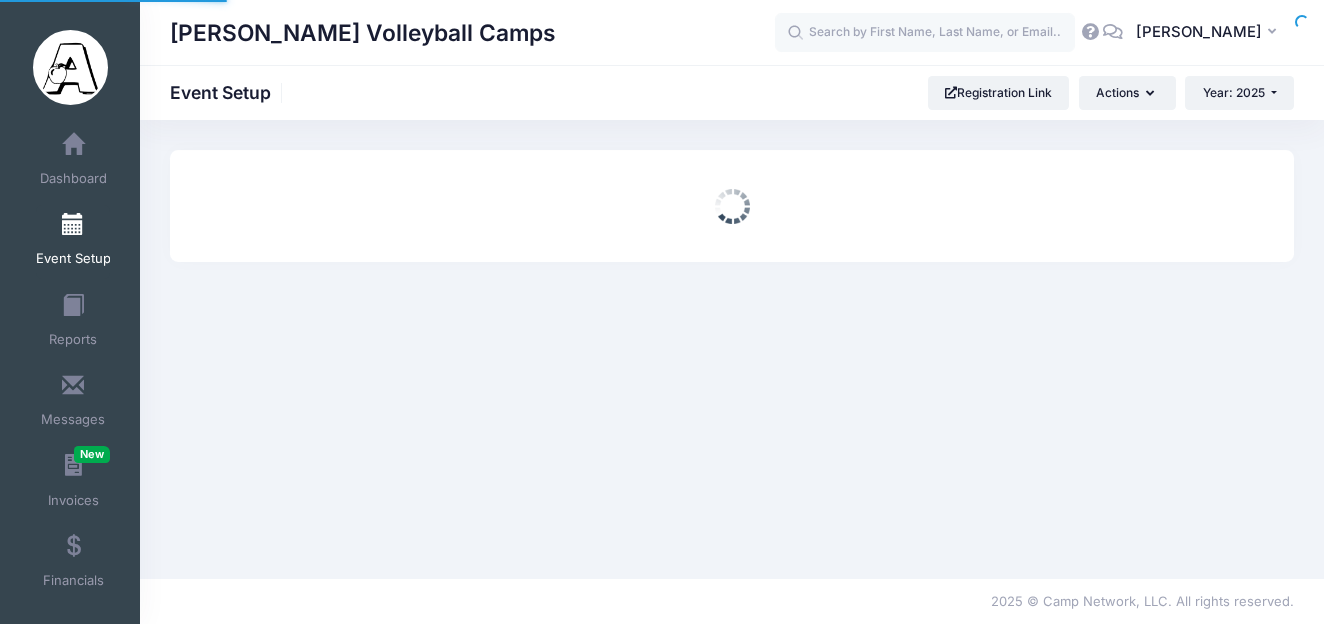 scroll, scrollTop: 0, scrollLeft: 0, axis: both 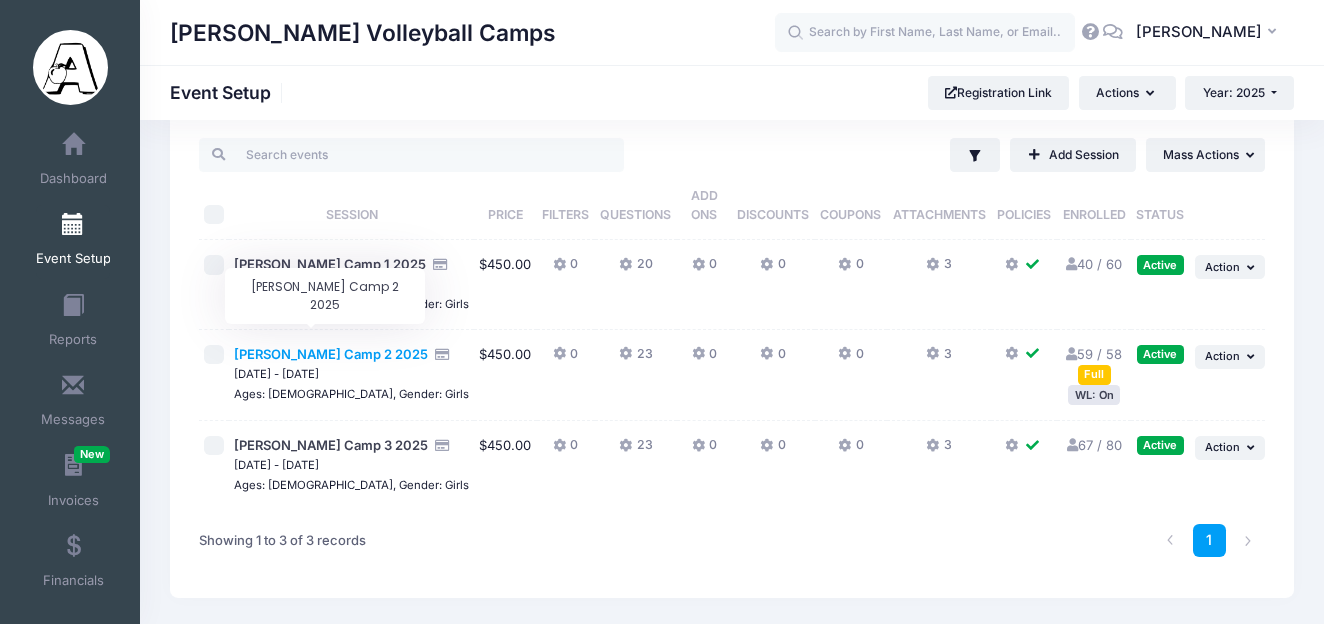 click on "[PERSON_NAME]  Camp 2 2025" at bounding box center (331, 354) 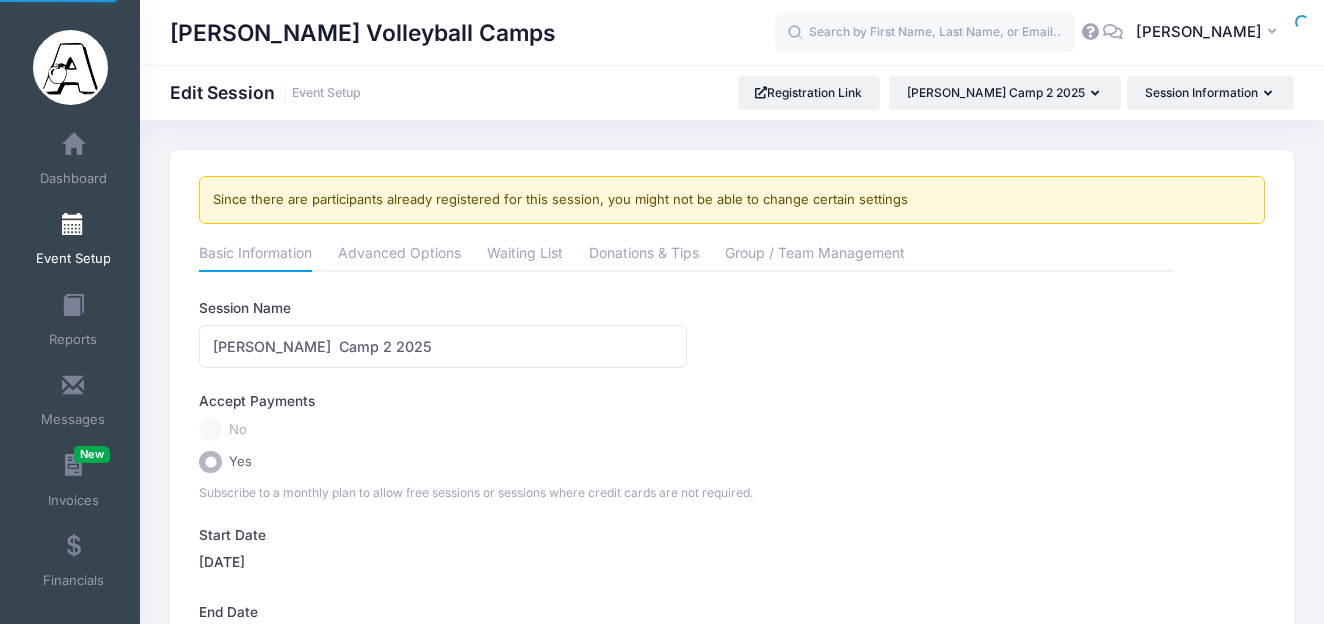 scroll, scrollTop: 0, scrollLeft: 0, axis: both 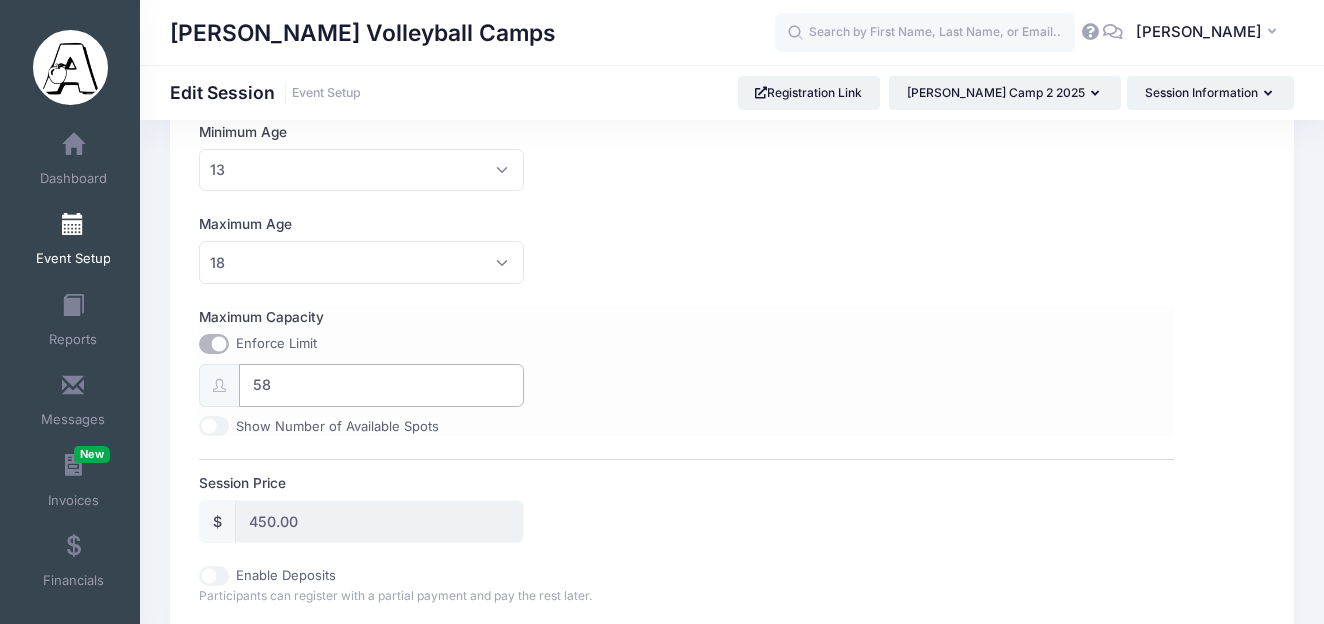 drag, startPoint x: 269, startPoint y: 386, endPoint x: 249, endPoint y: 386, distance: 20 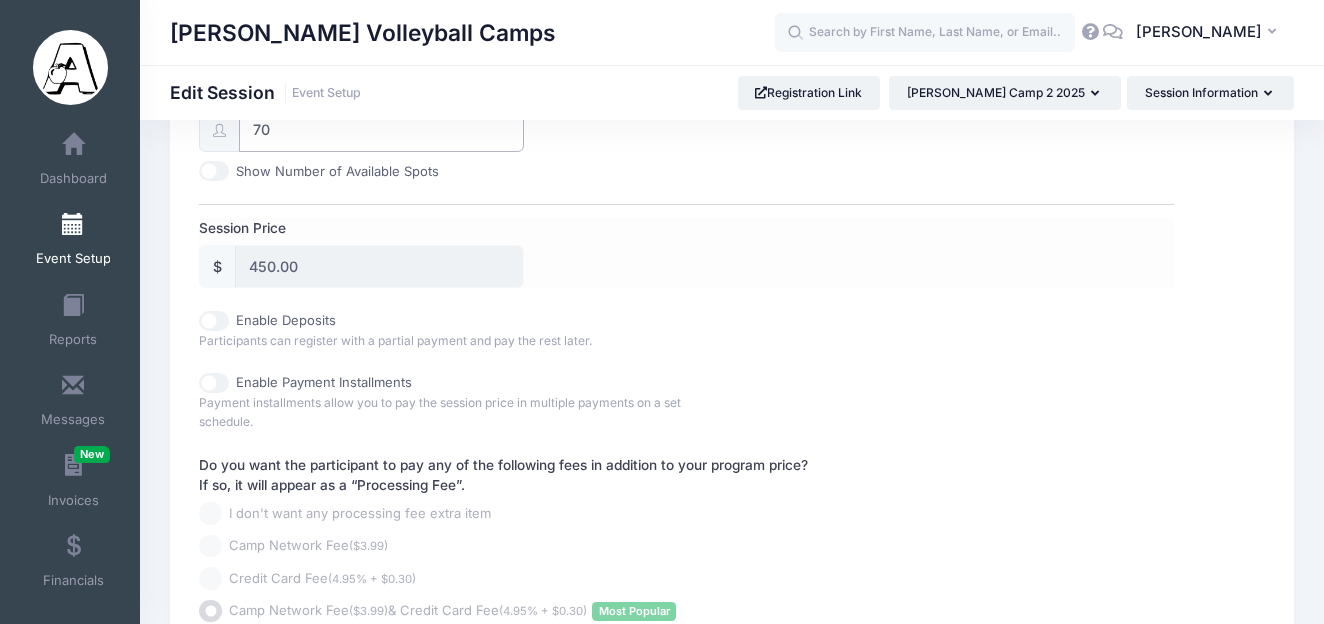 scroll, scrollTop: 1112, scrollLeft: 0, axis: vertical 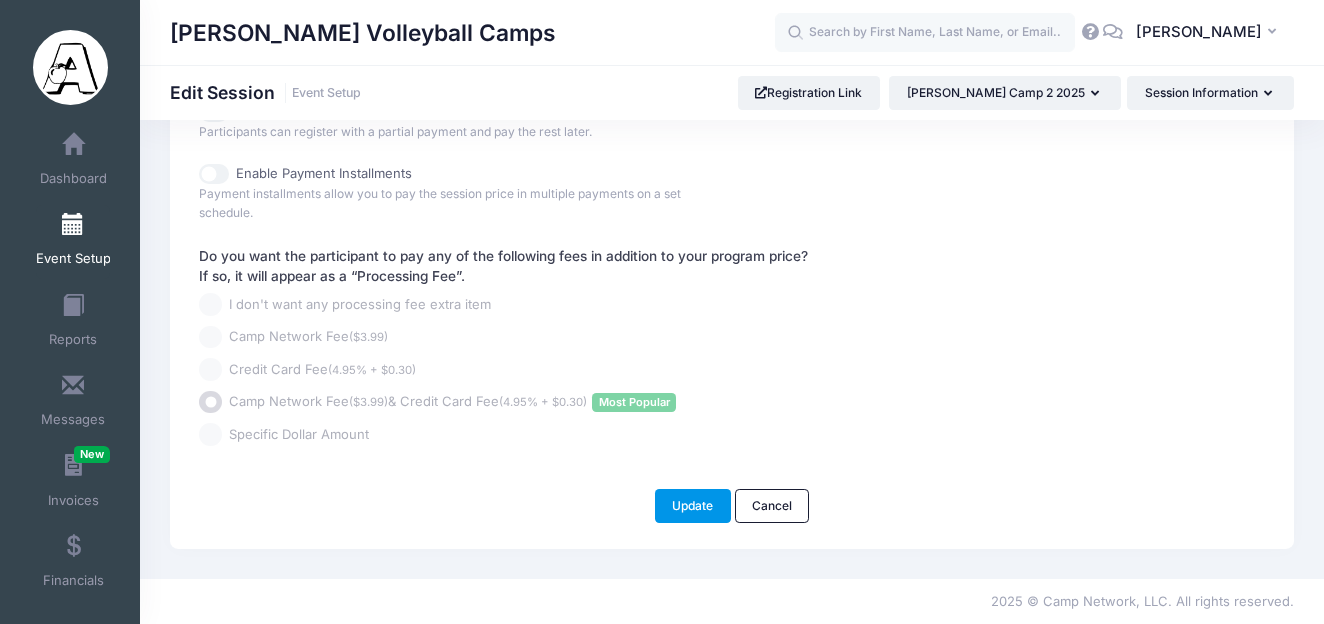 type on "70" 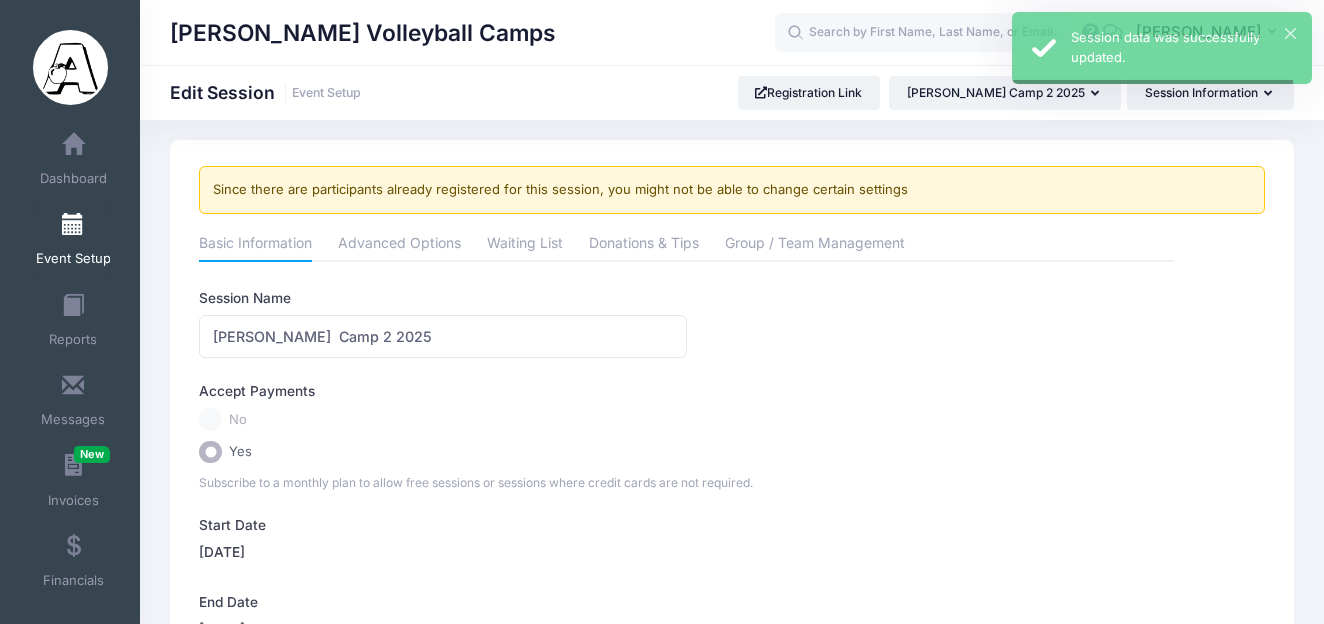 scroll, scrollTop: 0, scrollLeft: 0, axis: both 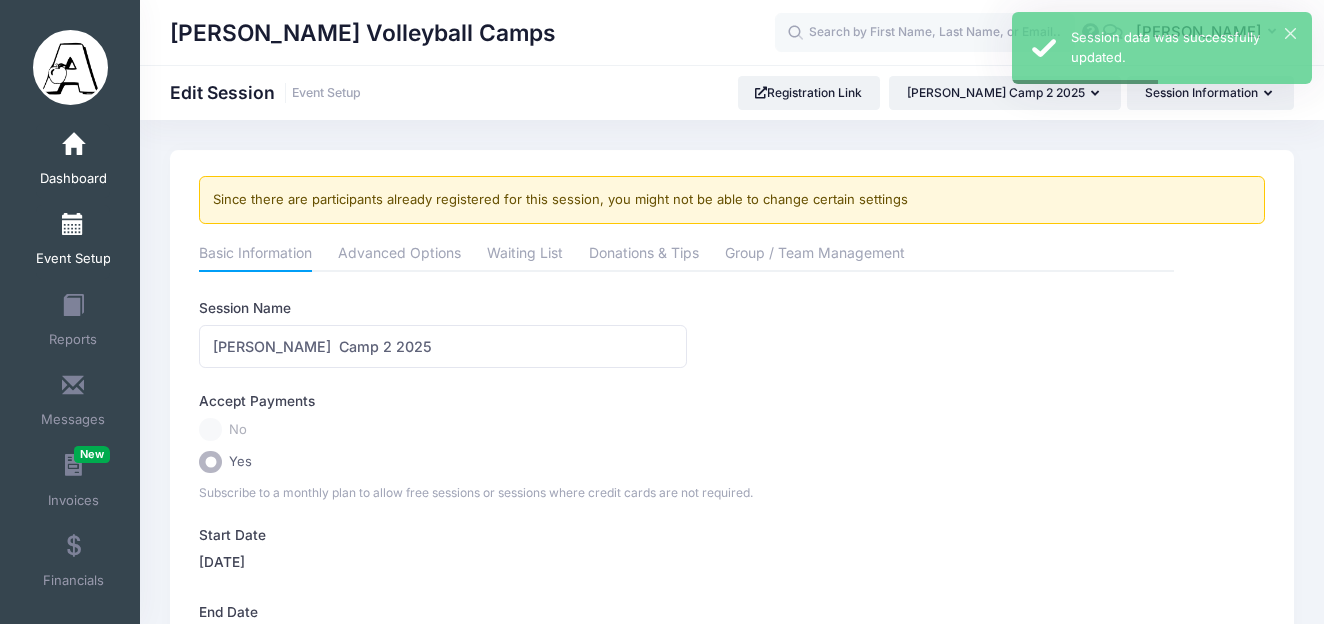 click at bounding box center [73, 145] 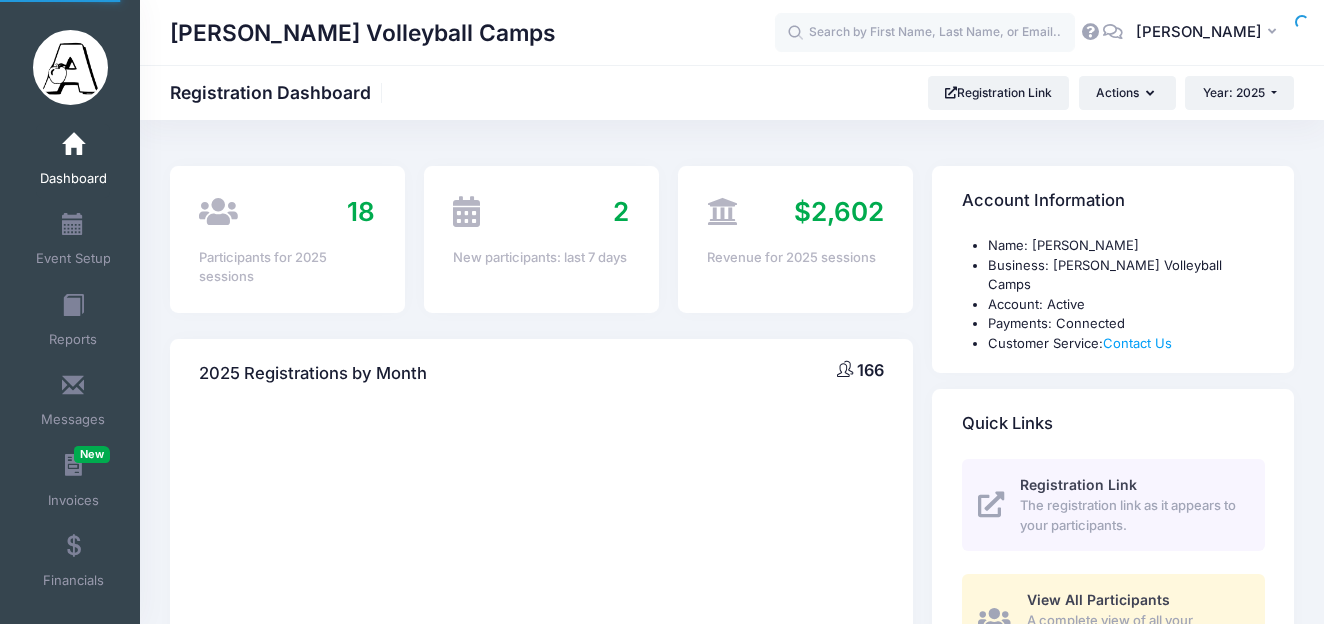 scroll, scrollTop: 0, scrollLeft: 0, axis: both 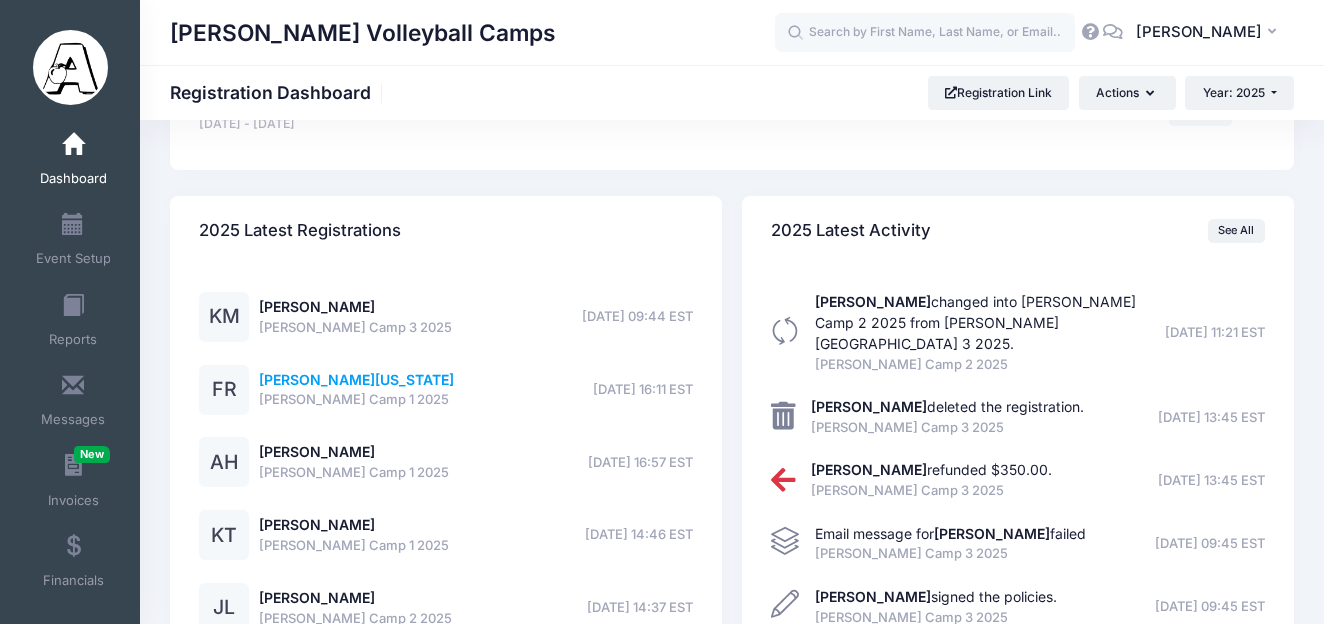 click on "[PERSON_NAME][US_STATE]" at bounding box center [356, 379] 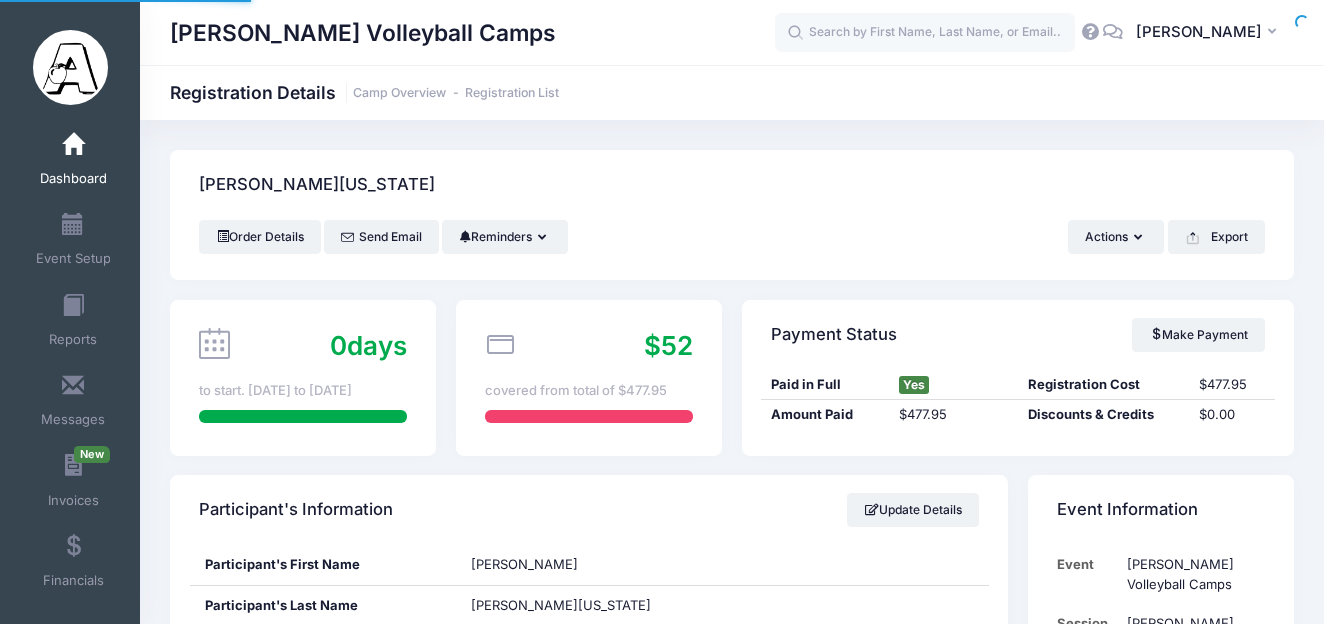 scroll, scrollTop: 0, scrollLeft: 0, axis: both 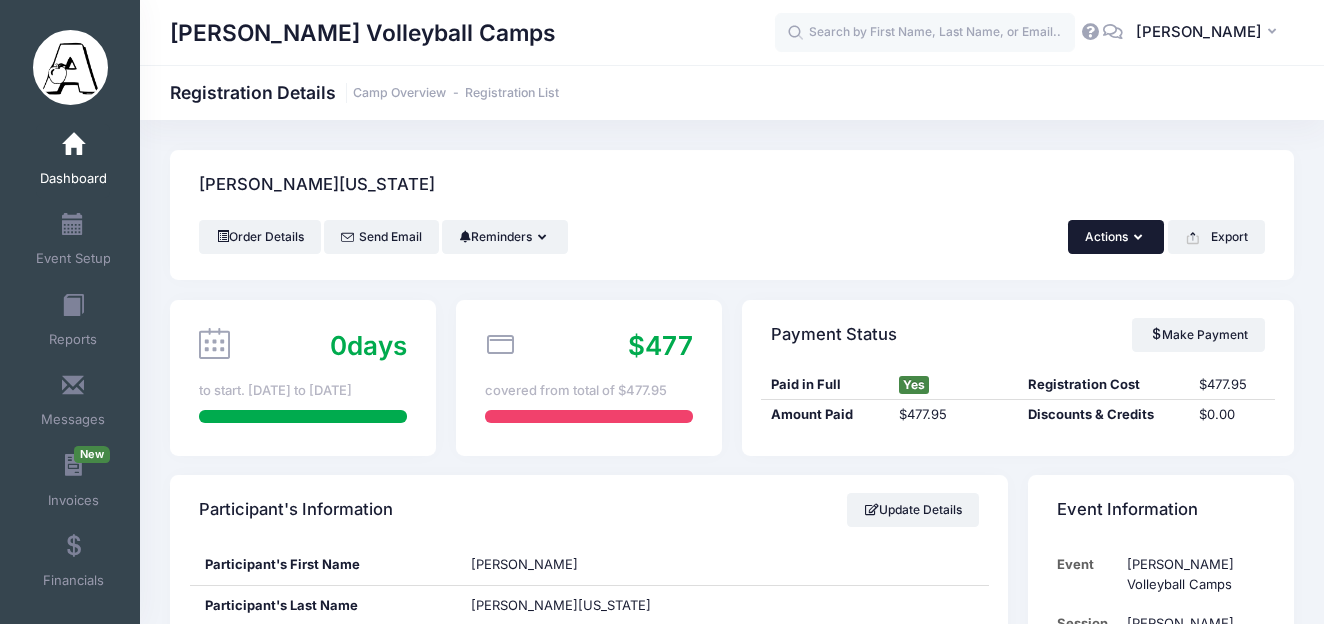 click on "Actions" at bounding box center (1116, 237) 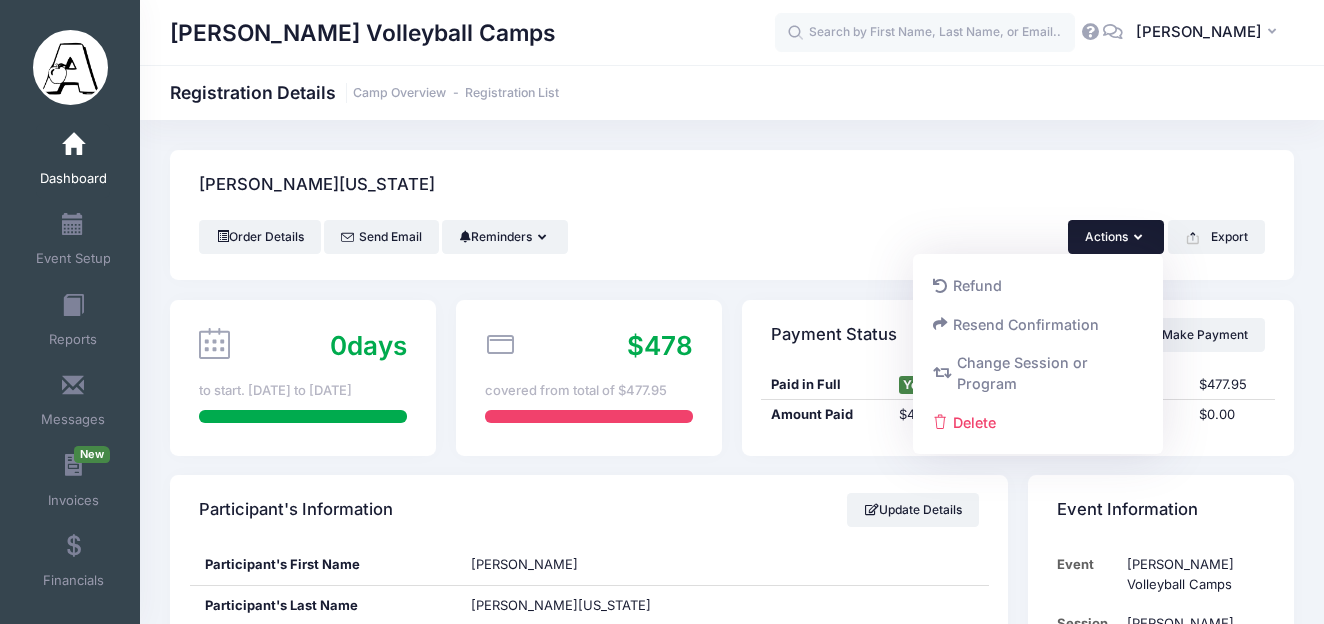 click on "Ramsdell-Washington, Frankie" at bounding box center [732, 185] 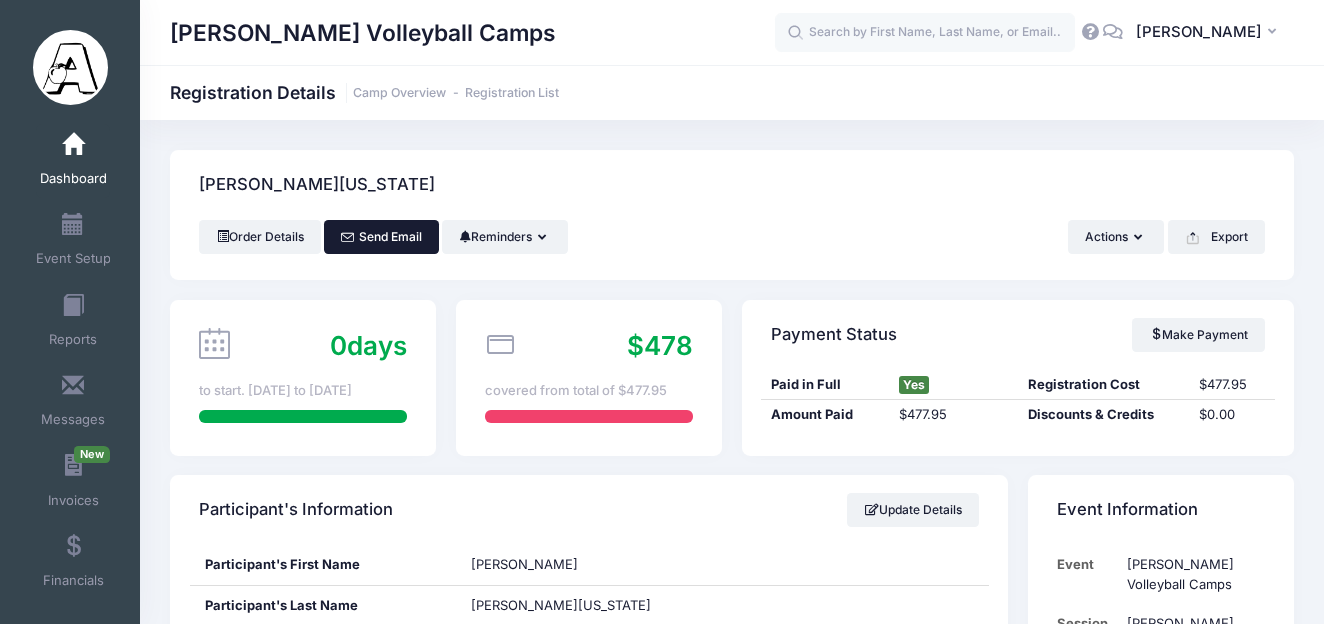 click on "Send Email" at bounding box center [381, 237] 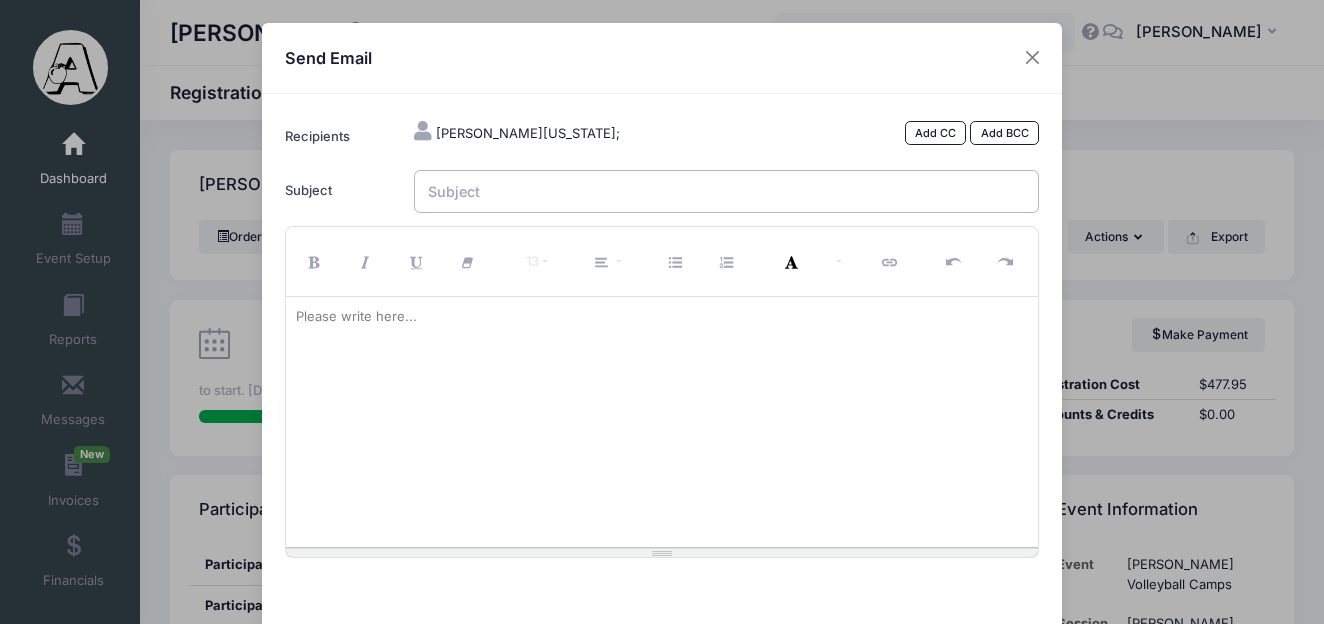 click on "Subject" at bounding box center [727, 191] 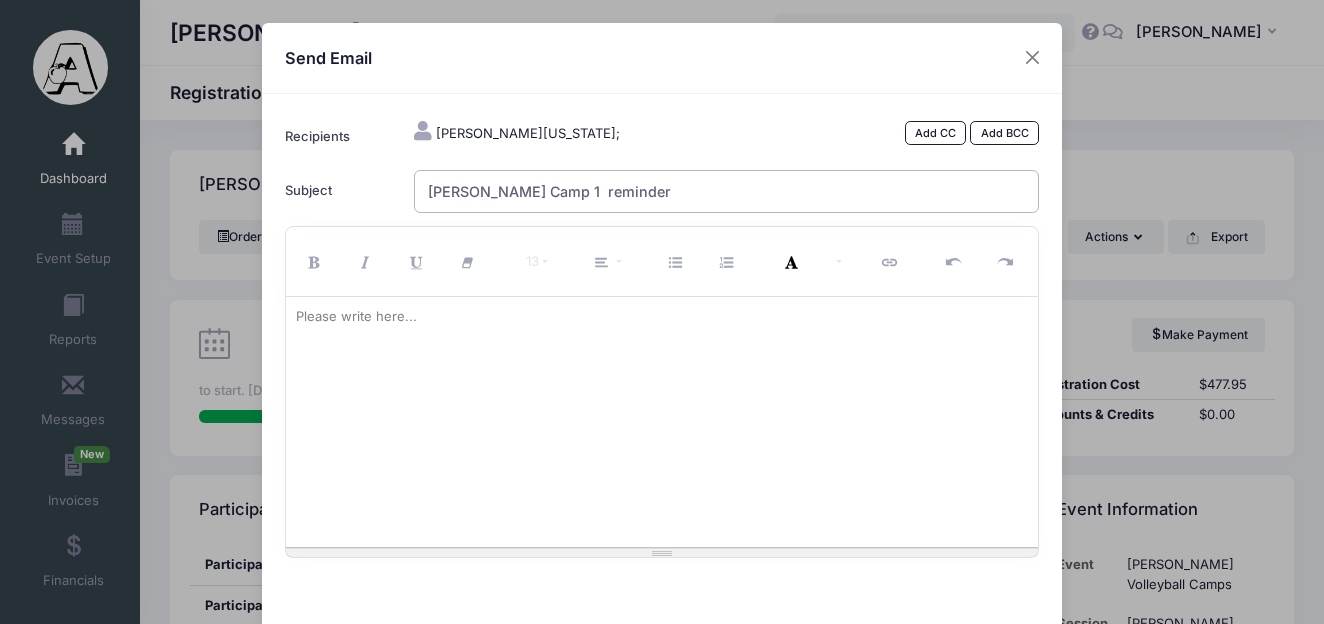 type on "Appleman Camp 1  reminder" 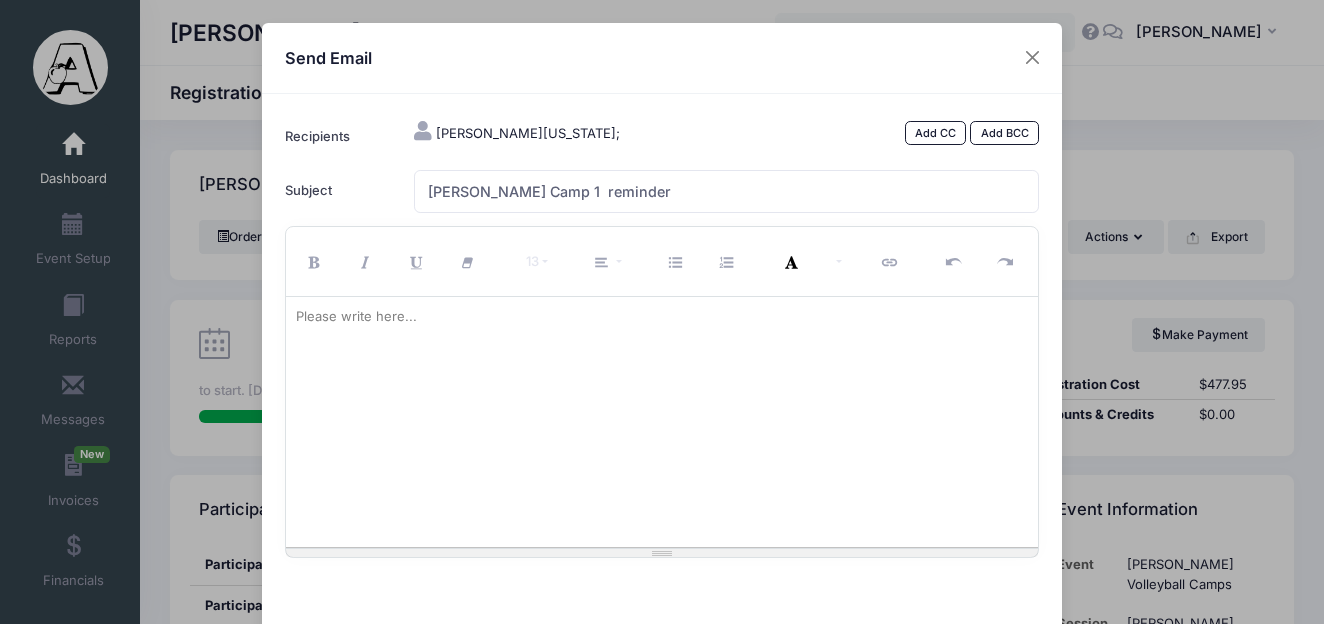 click on "Please write here..." at bounding box center [356, 317] 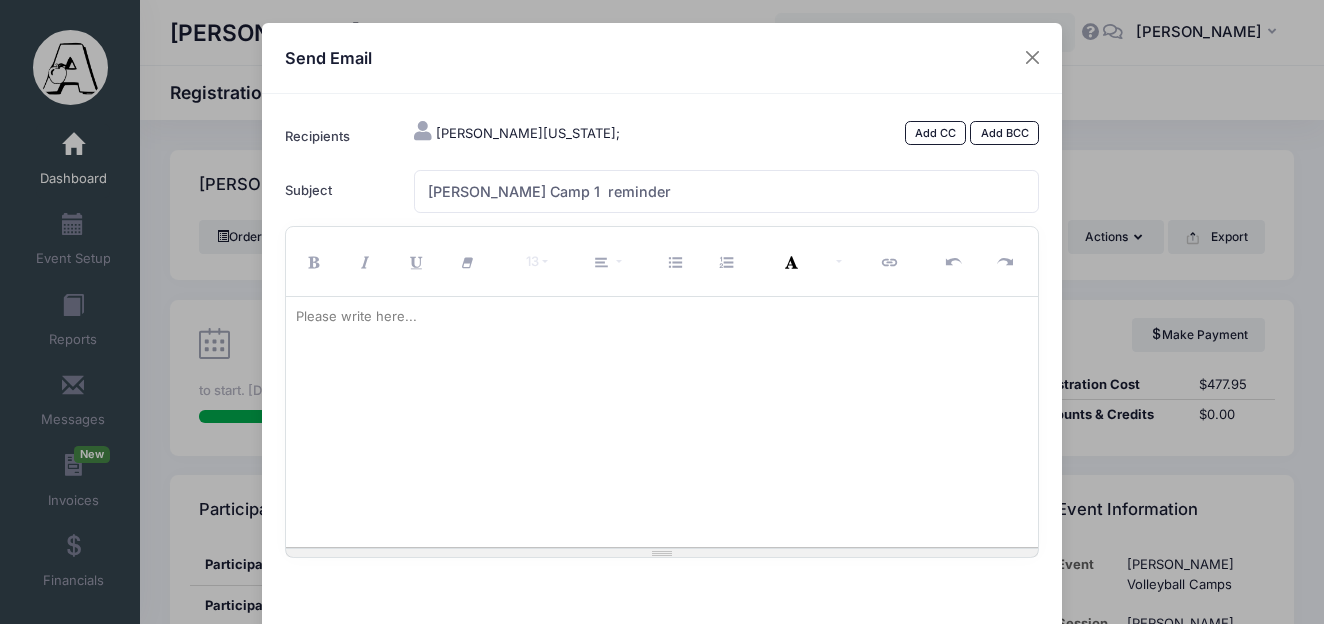 paste 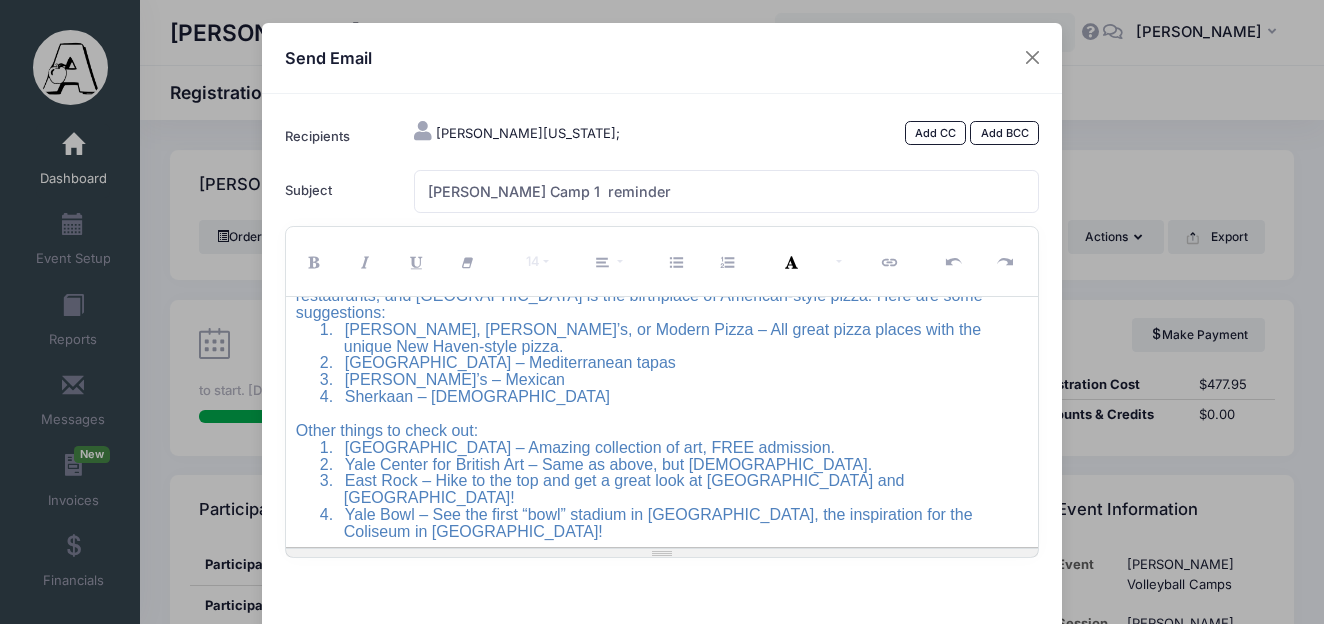 scroll, scrollTop: 615, scrollLeft: 0, axis: vertical 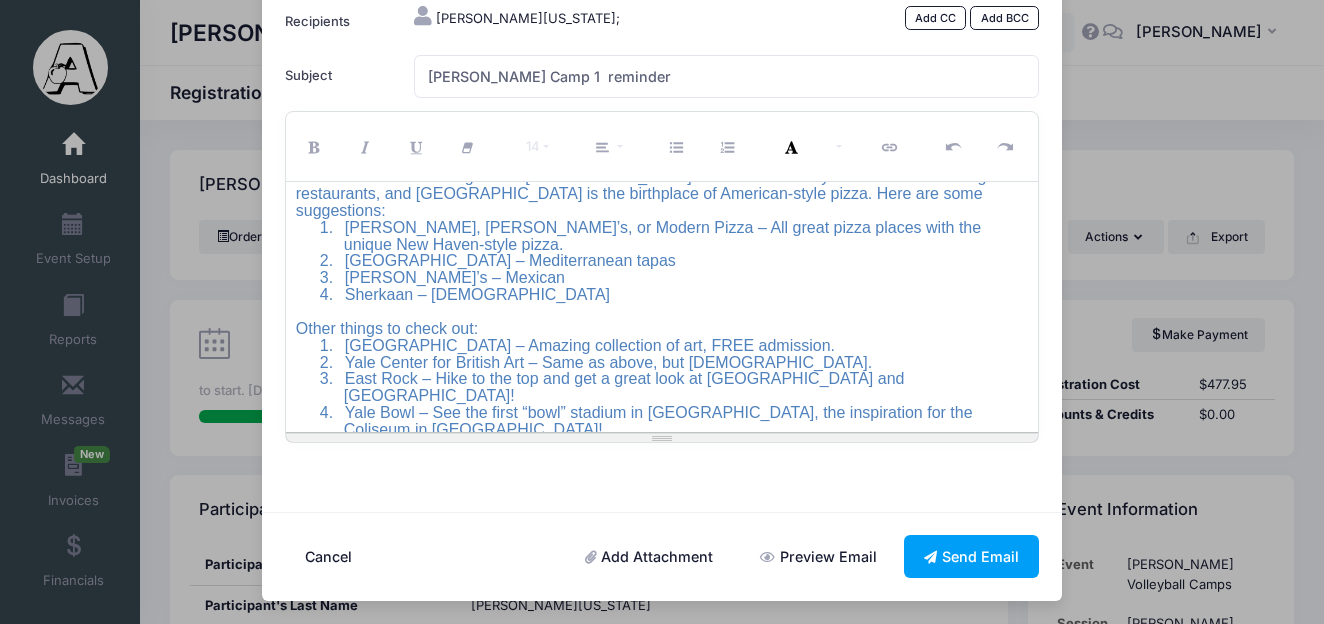 click on "Add Attachment" at bounding box center (649, 556) 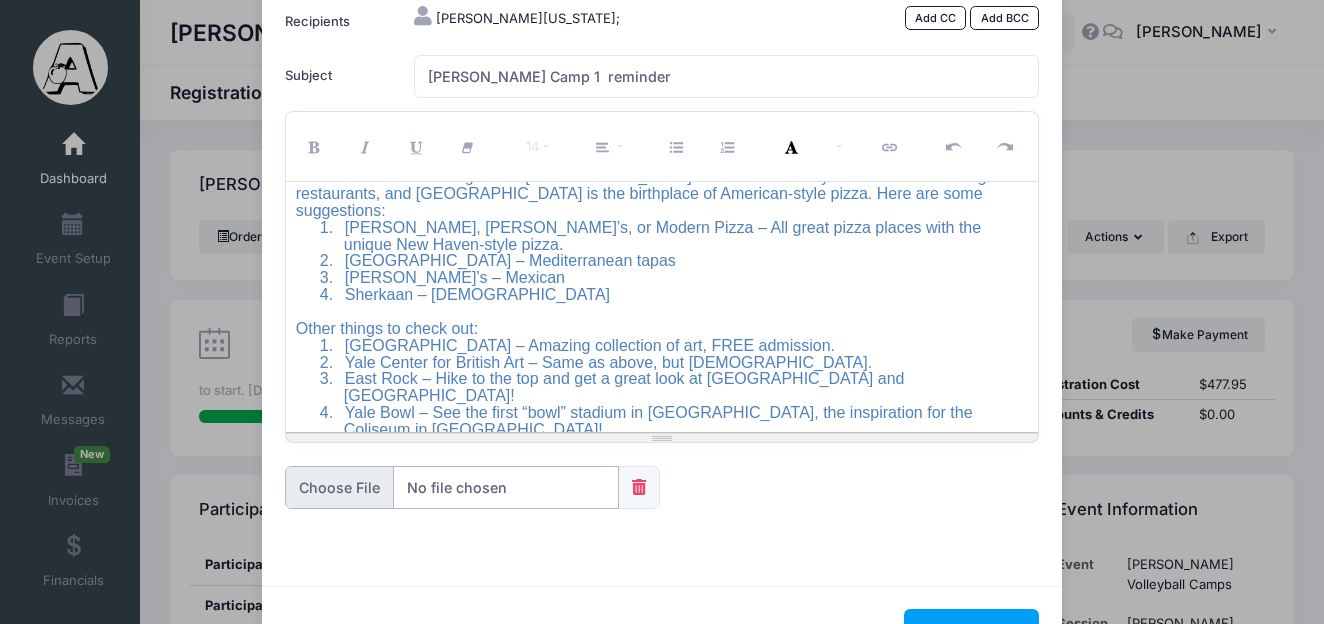 click at bounding box center (452, 487) 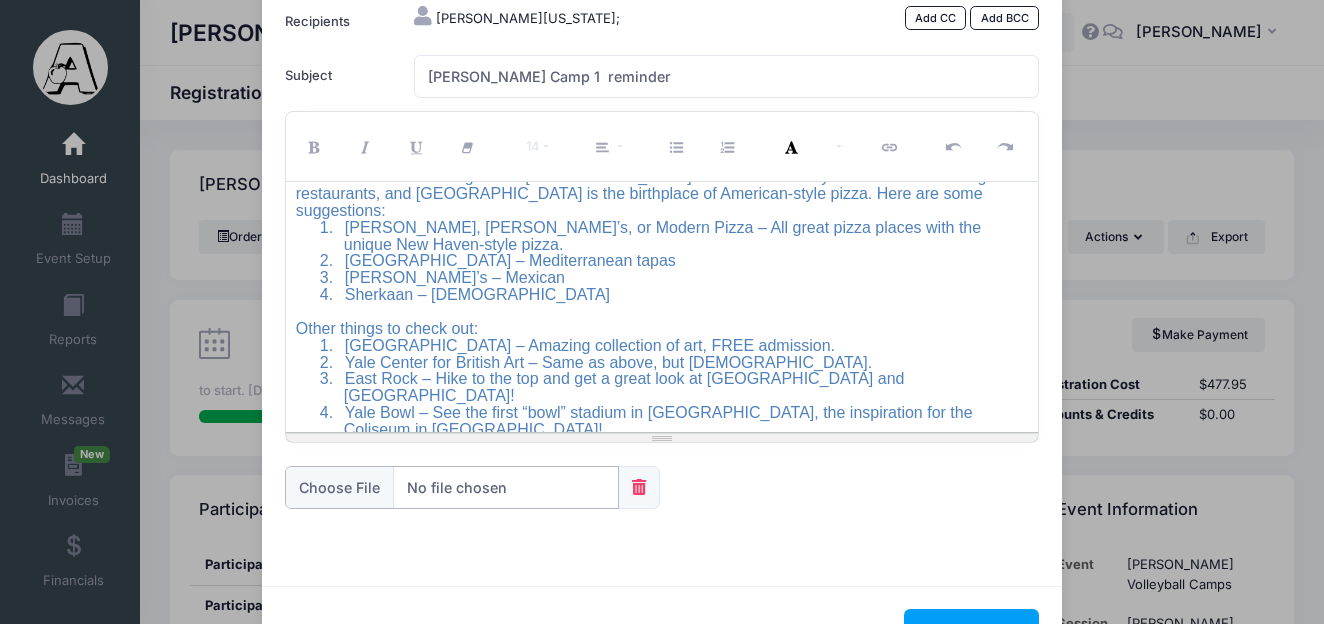 type on "C:\fakepath\25 camp 1 confirmation.doc" 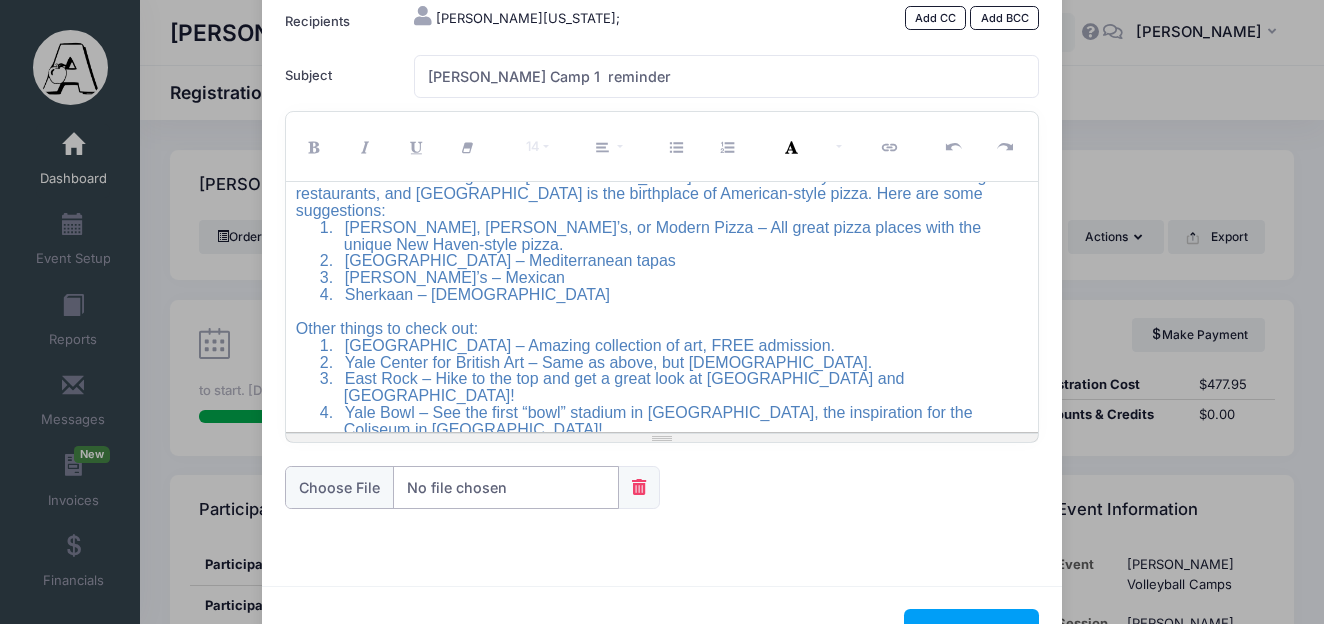 scroll, scrollTop: 188, scrollLeft: 0, axis: vertical 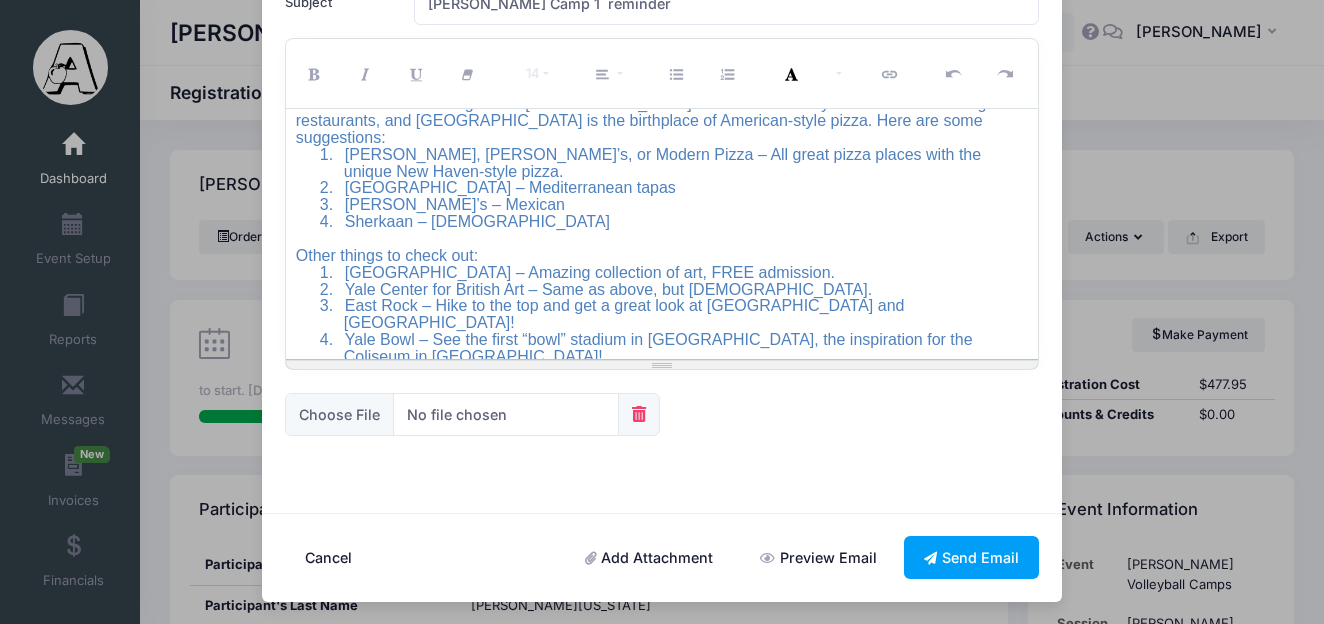 click on "Add Attachment" at bounding box center [649, 557] 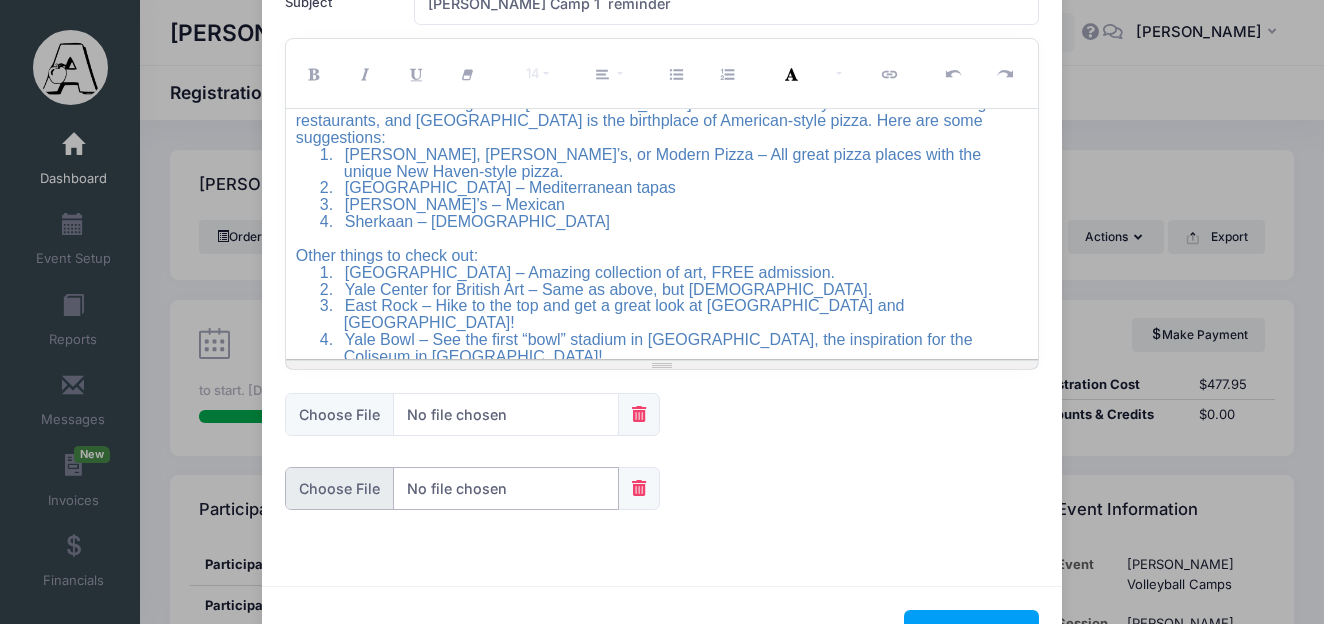 click at bounding box center [452, 488] 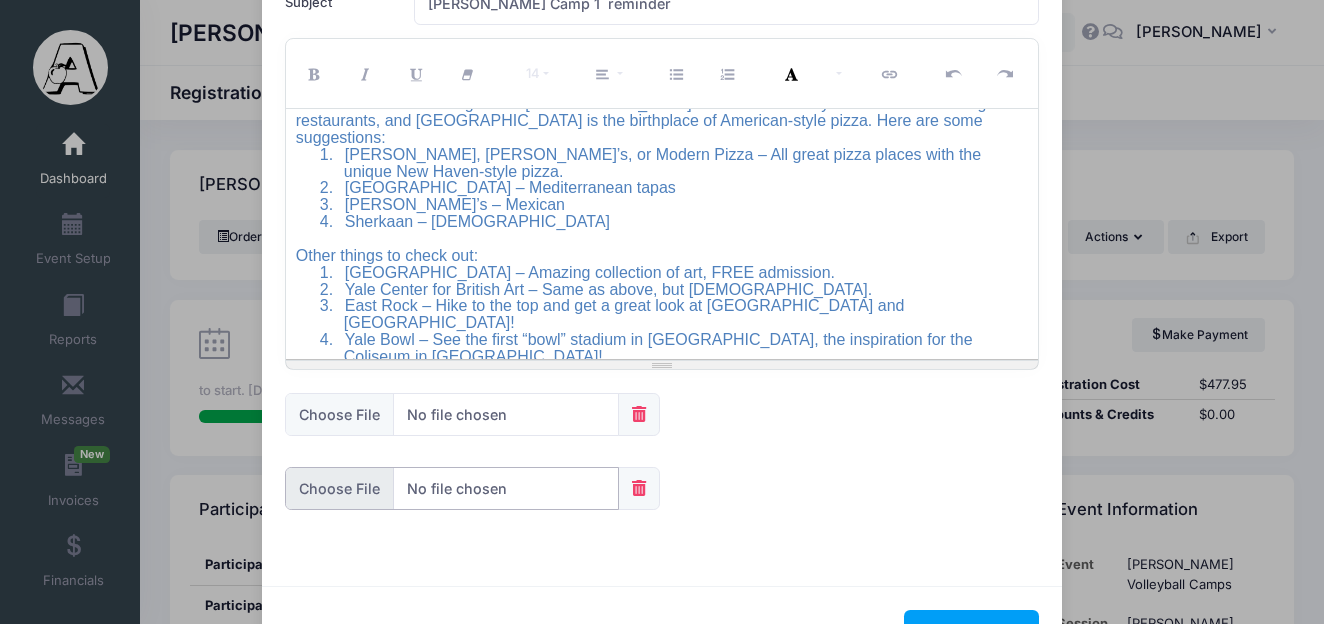 type on "C:\fakepath\2025 Assumption of risk.docx" 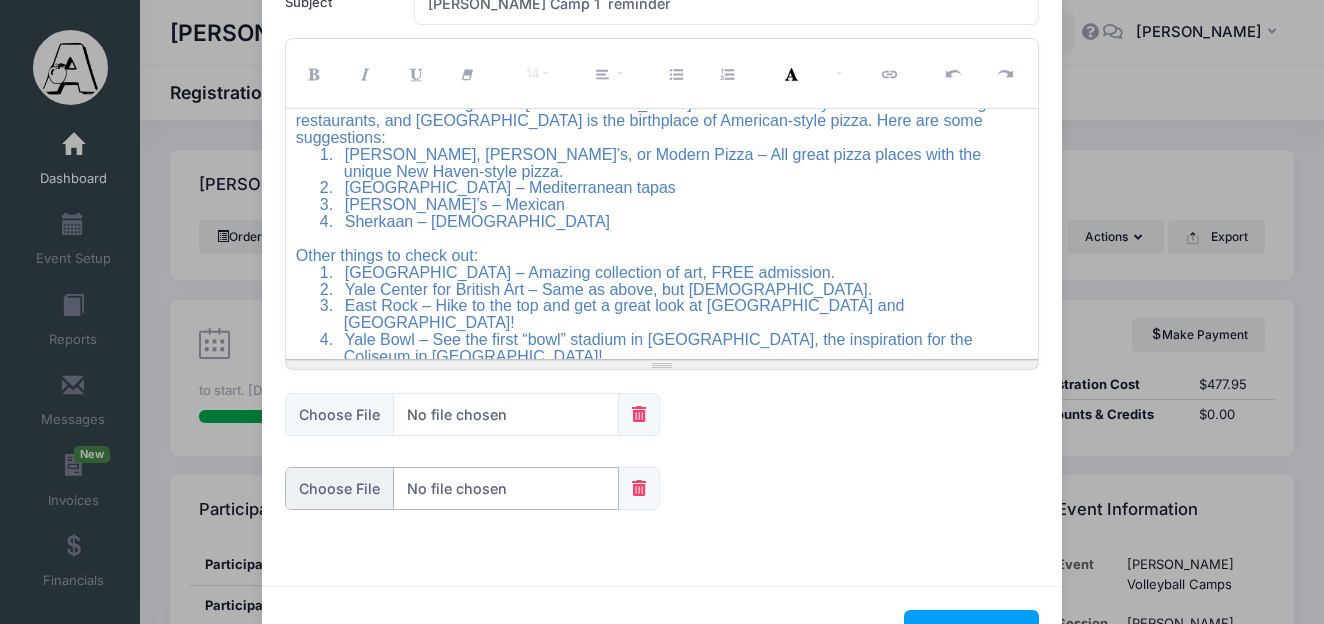 scroll, scrollTop: 262, scrollLeft: 0, axis: vertical 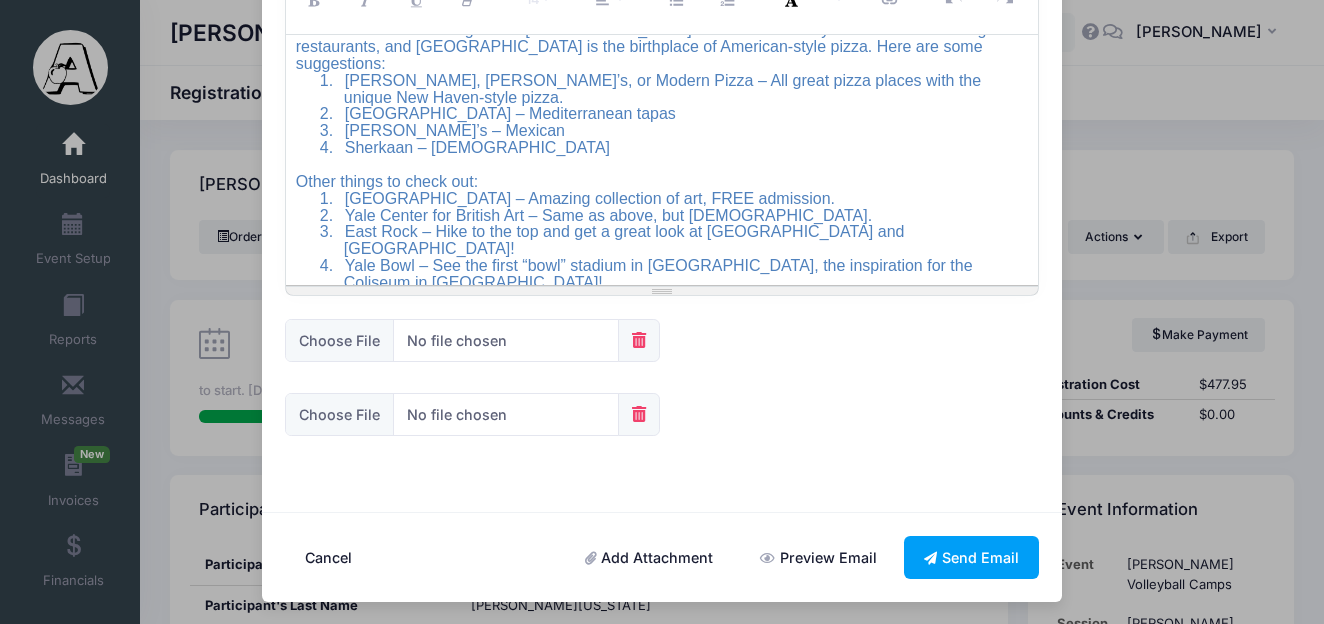click on "Add Attachment" at bounding box center (649, 557) 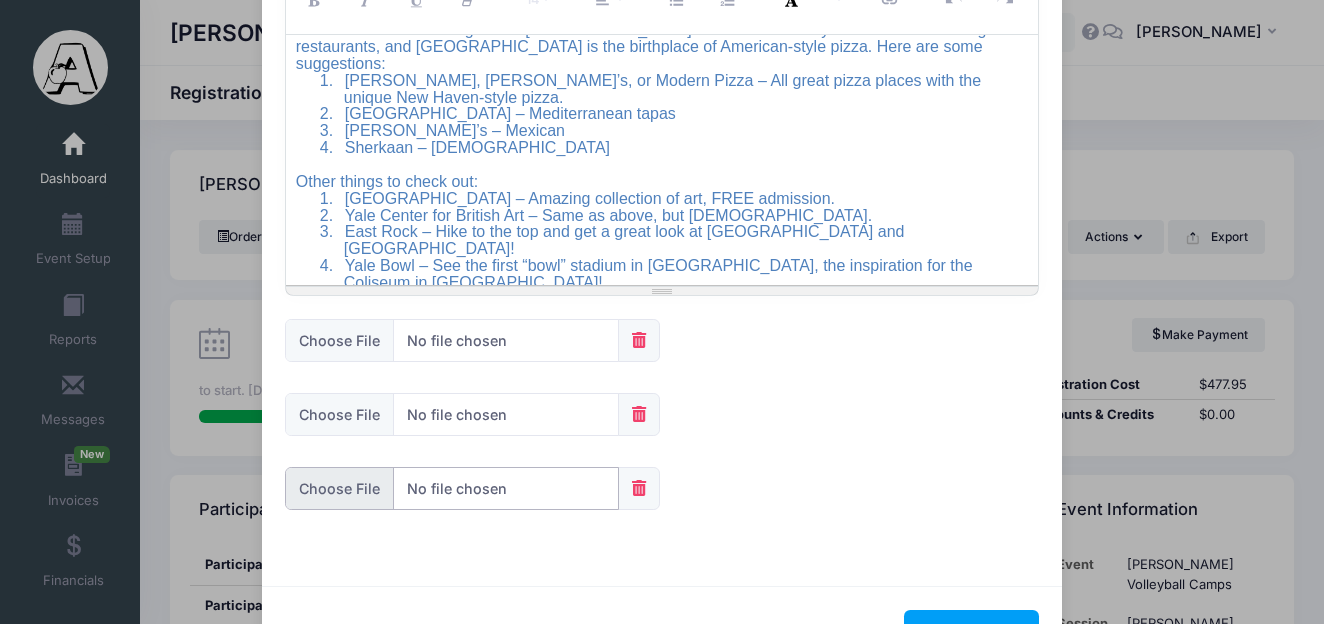 click at bounding box center (452, 488) 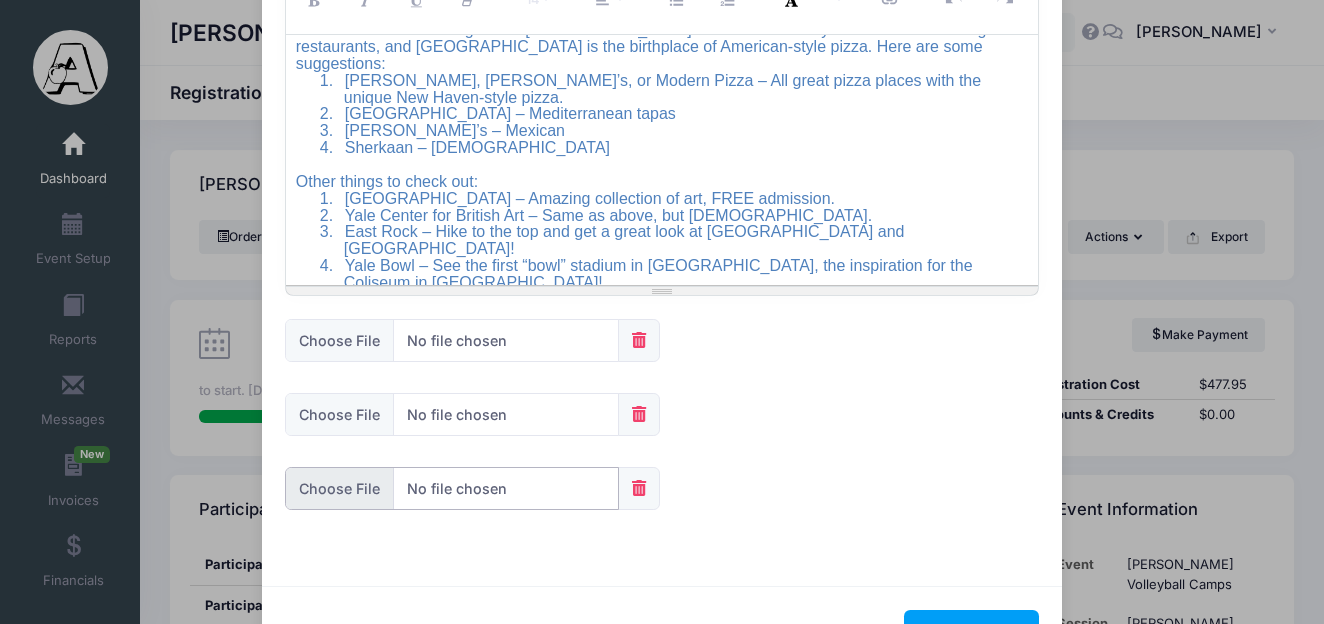 type on "C:\fakepath\medical form.pdf" 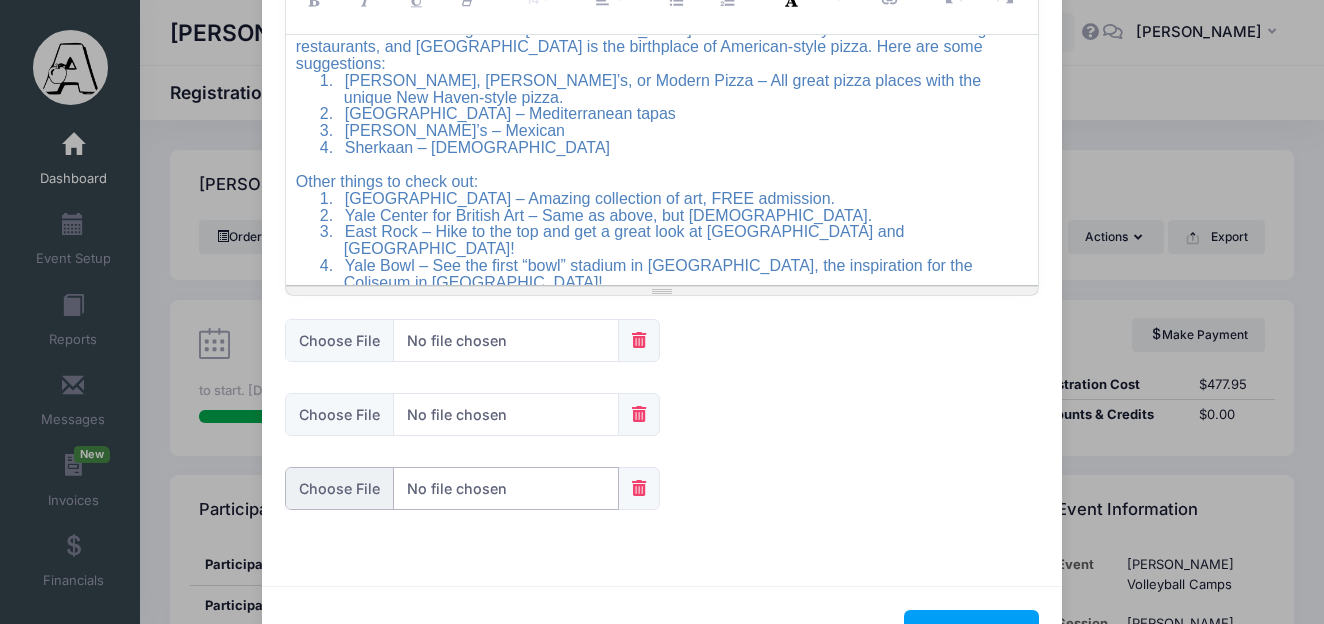 scroll, scrollTop: 336, scrollLeft: 0, axis: vertical 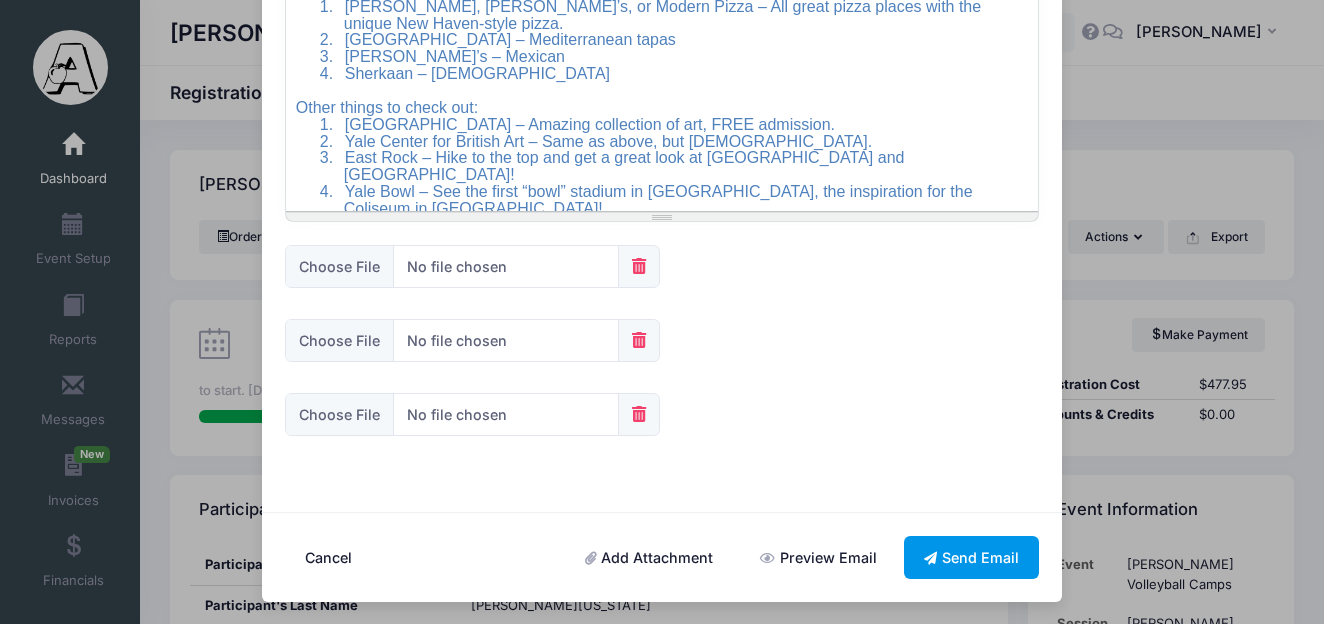 click on "Send Email" at bounding box center (972, 557) 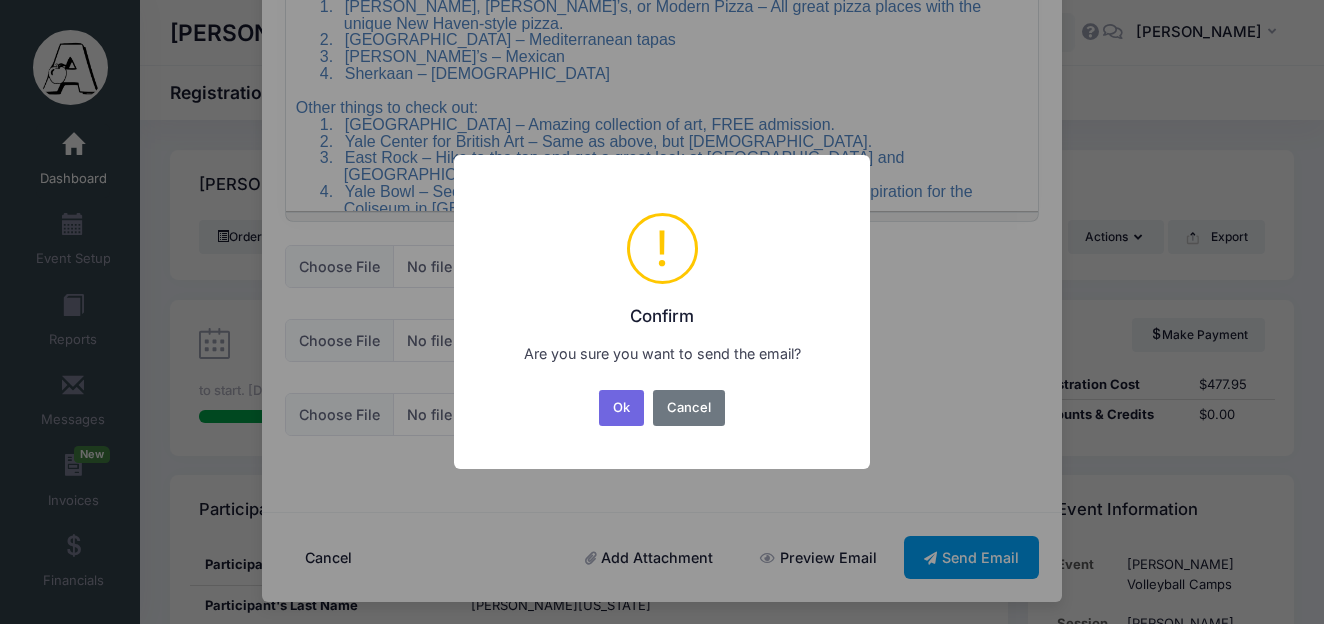 scroll, scrollTop: 0, scrollLeft: 0, axis: both 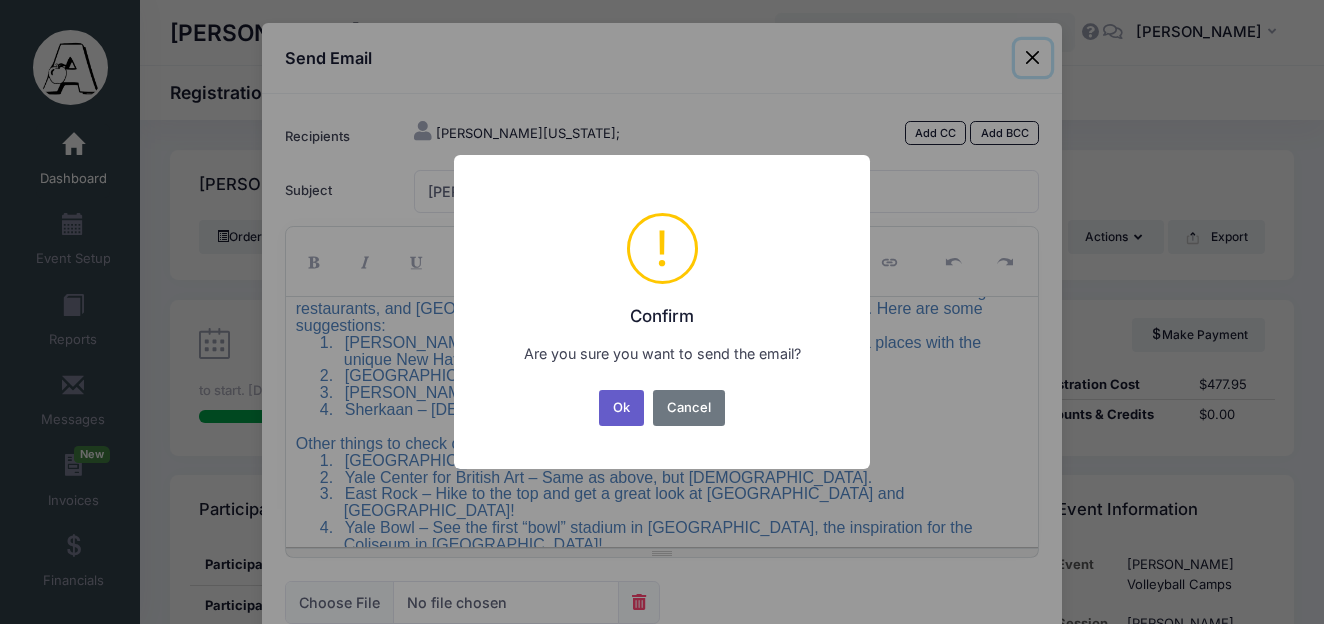 click on "Ok" at bounding box center (622, 408) 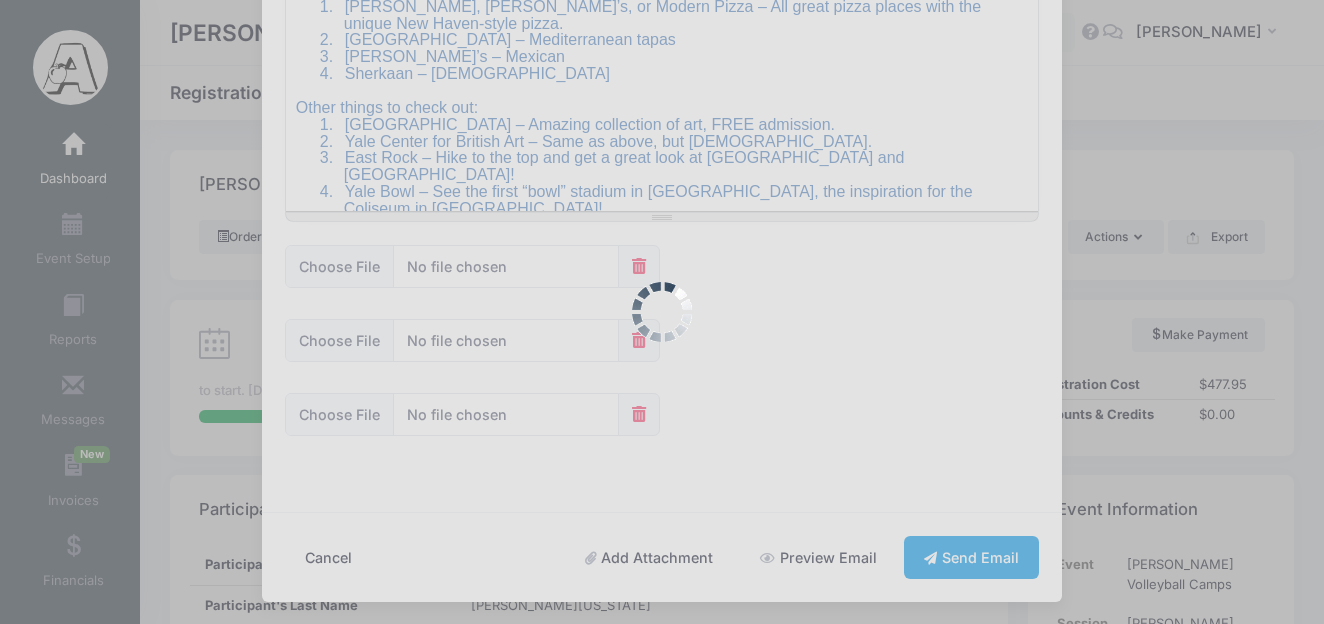 scroll, scrollTop: 115, scrollLeft: 0, axis: vertical 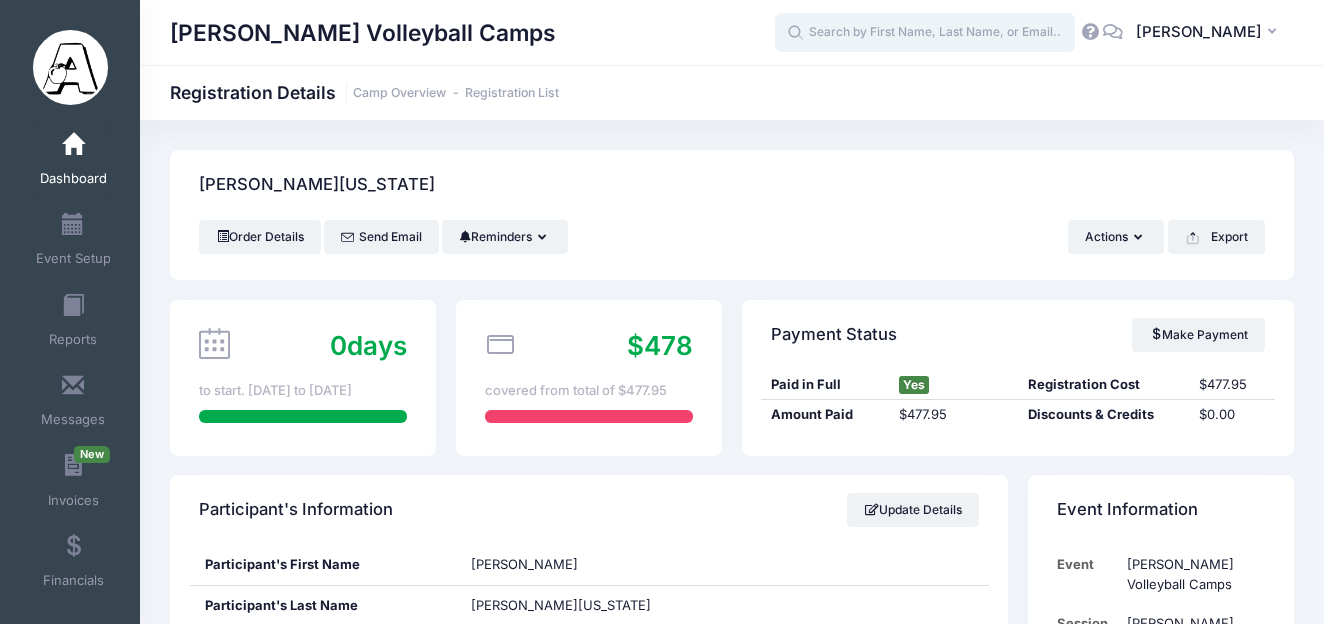 click at bounding box center (925, 33) 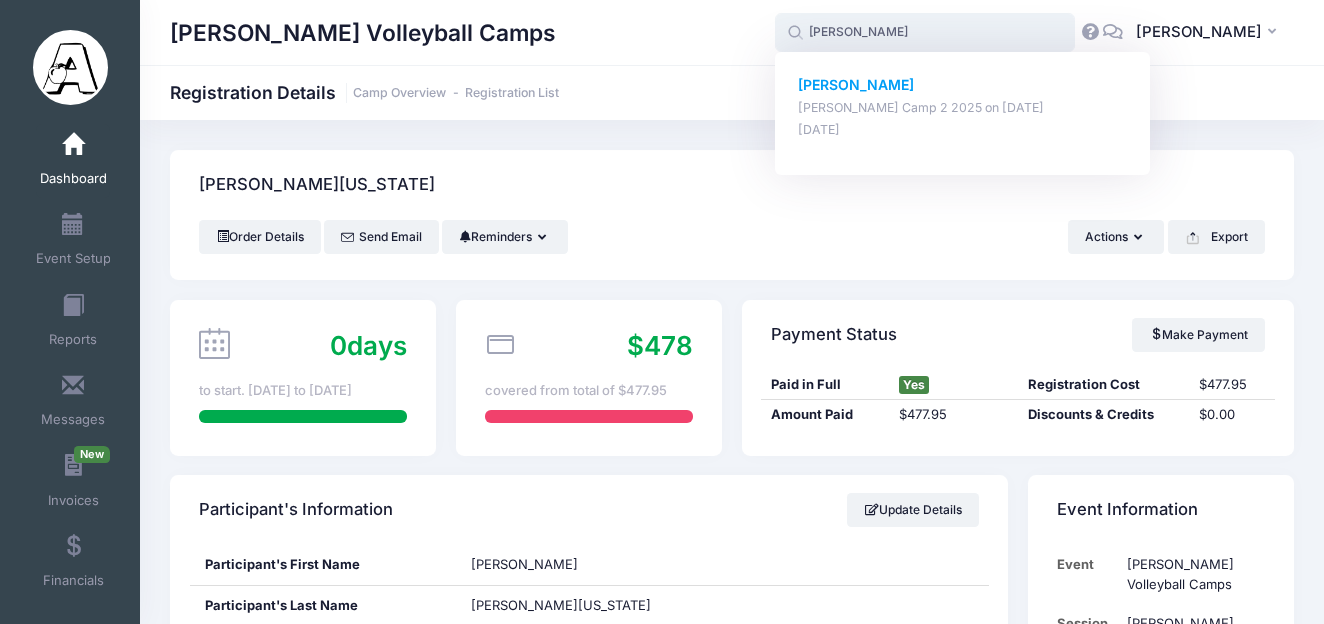 click on "Keira Peterchak" 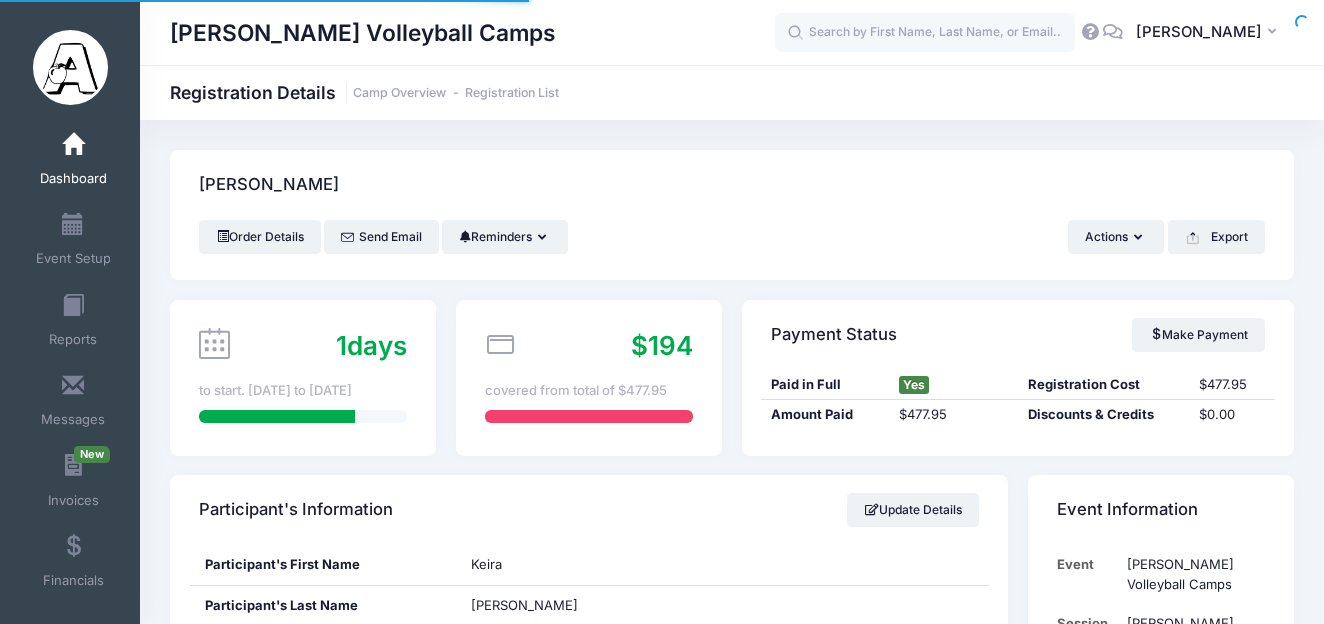 scroll, scrollTop: 0, scrollLeft: 0, axis: both 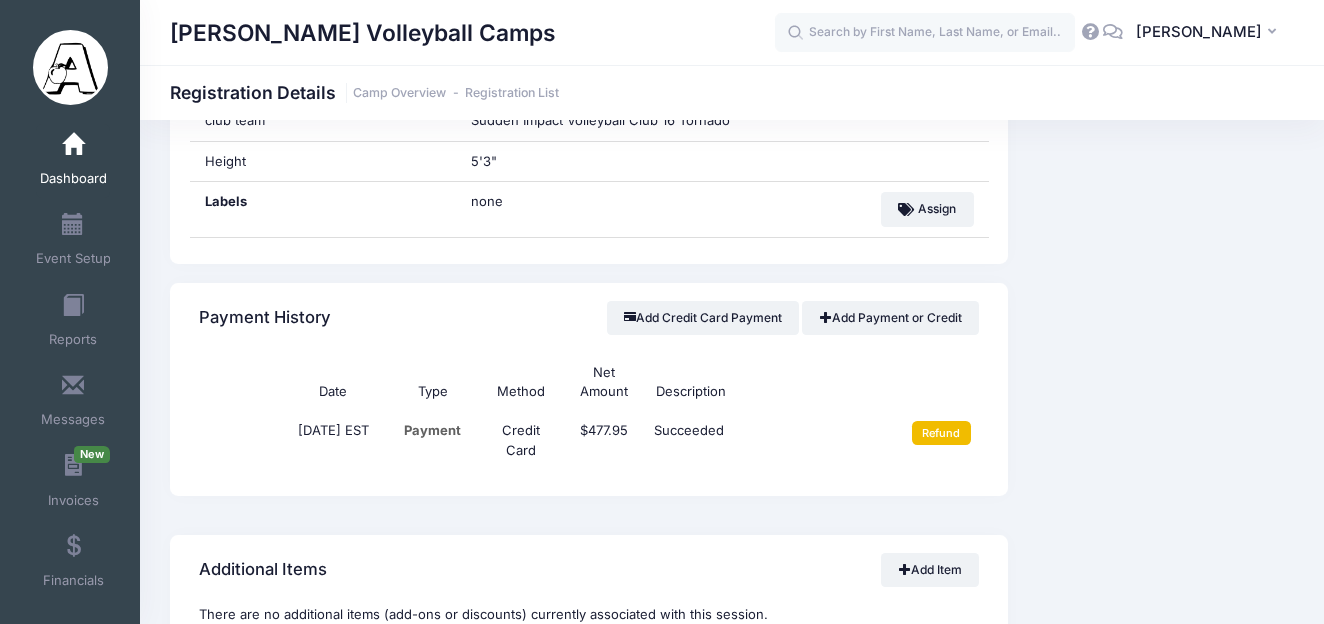 click on "Refund" at bounding box center [941, 433] 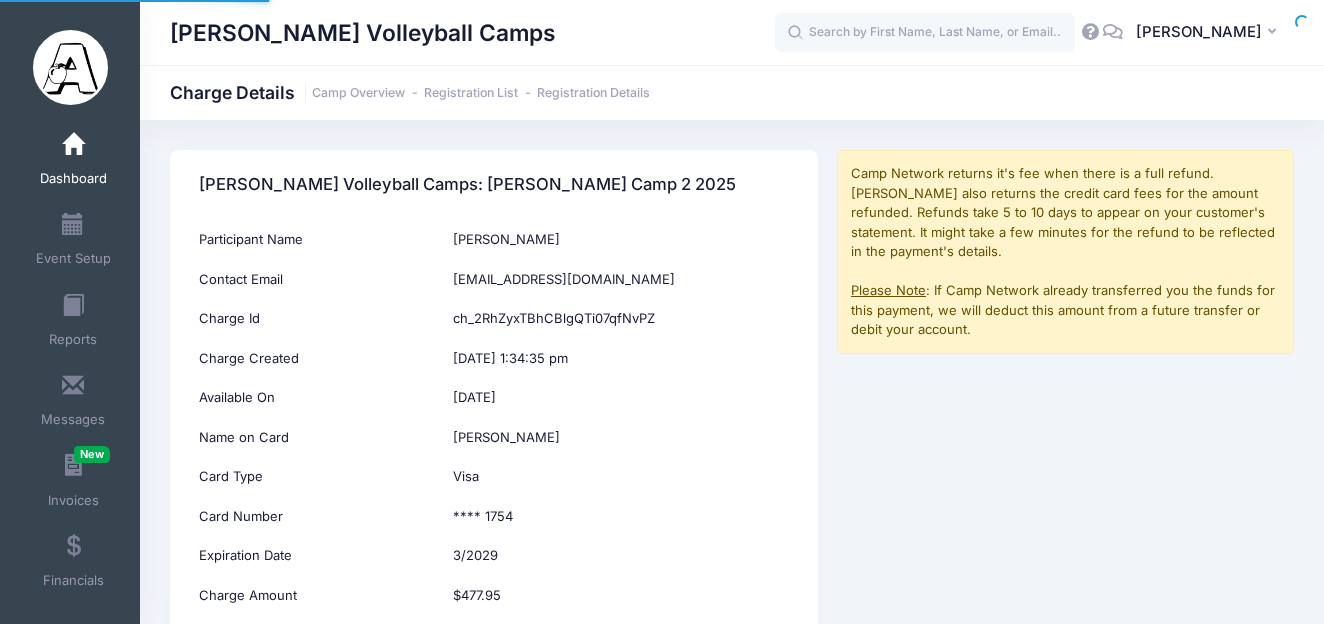 scroll, scrollTop: 0, scrollLeft: 0, axis: both 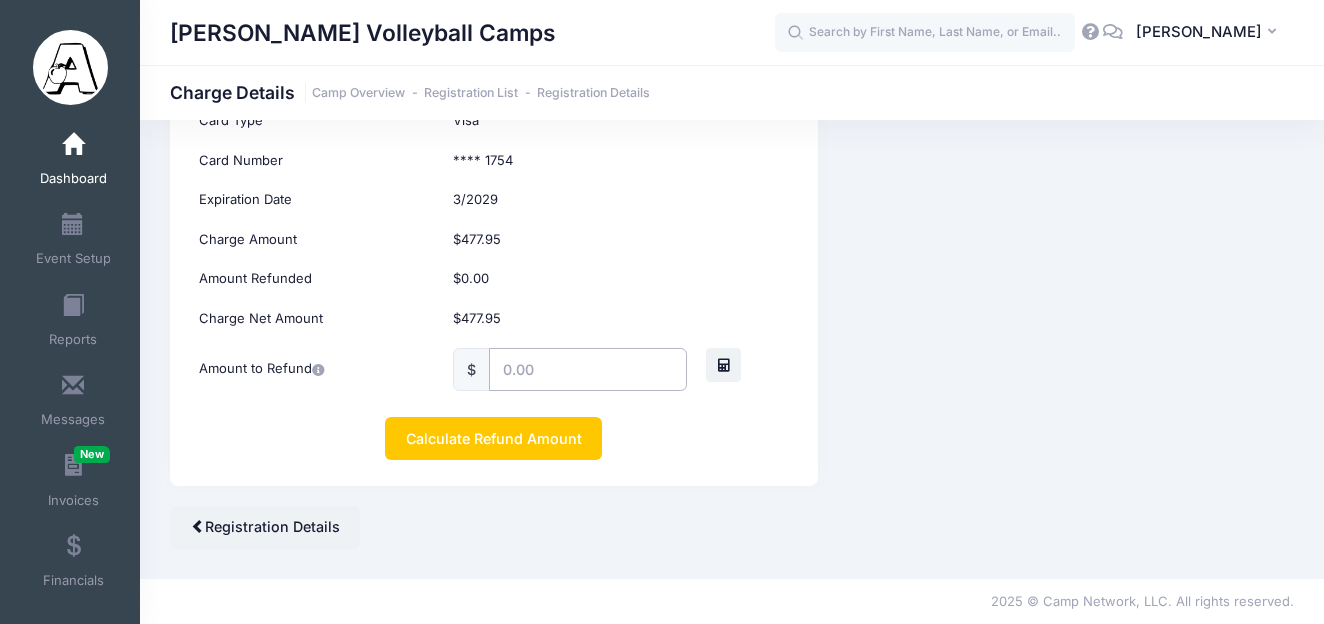 click at bounding box center (588, 369) 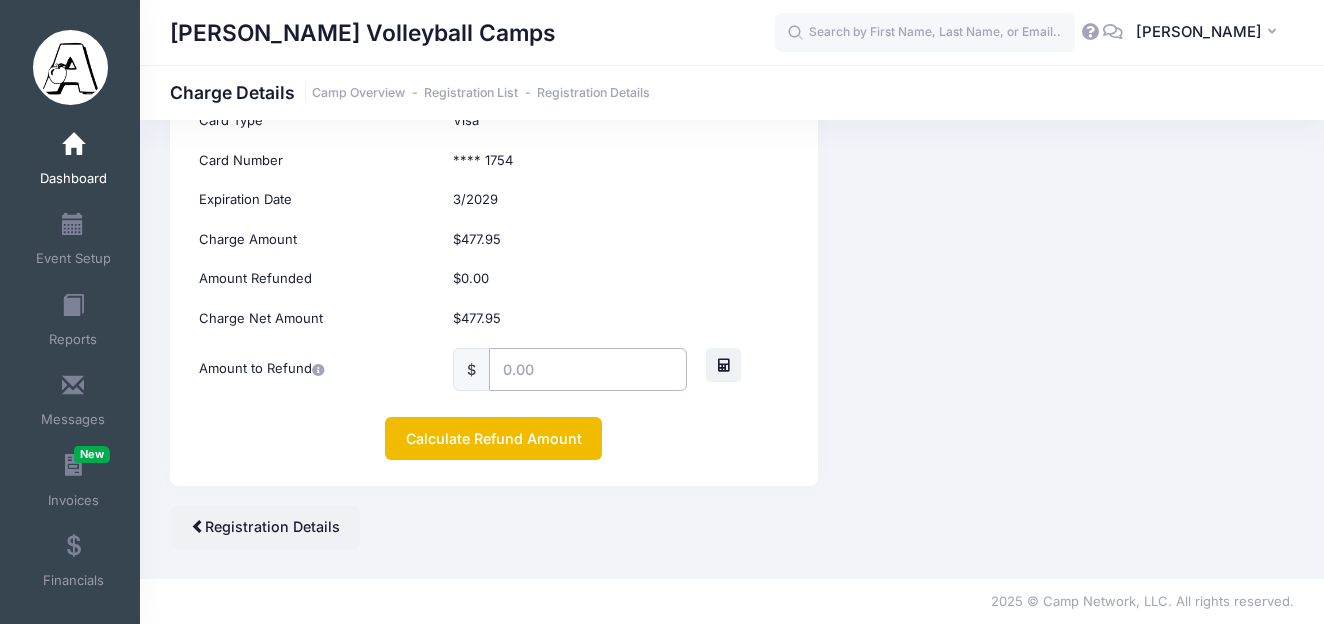 type on "350.00" 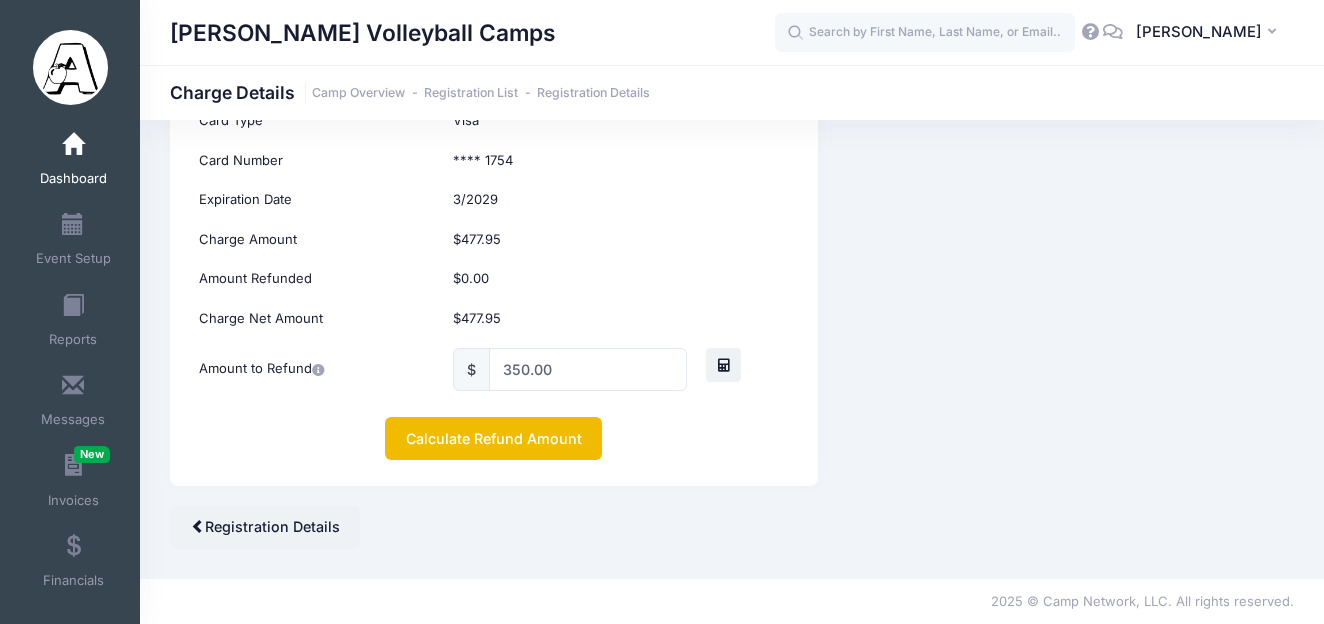 click on "Calculate Refund Amount" at bounding box center (493, 438) 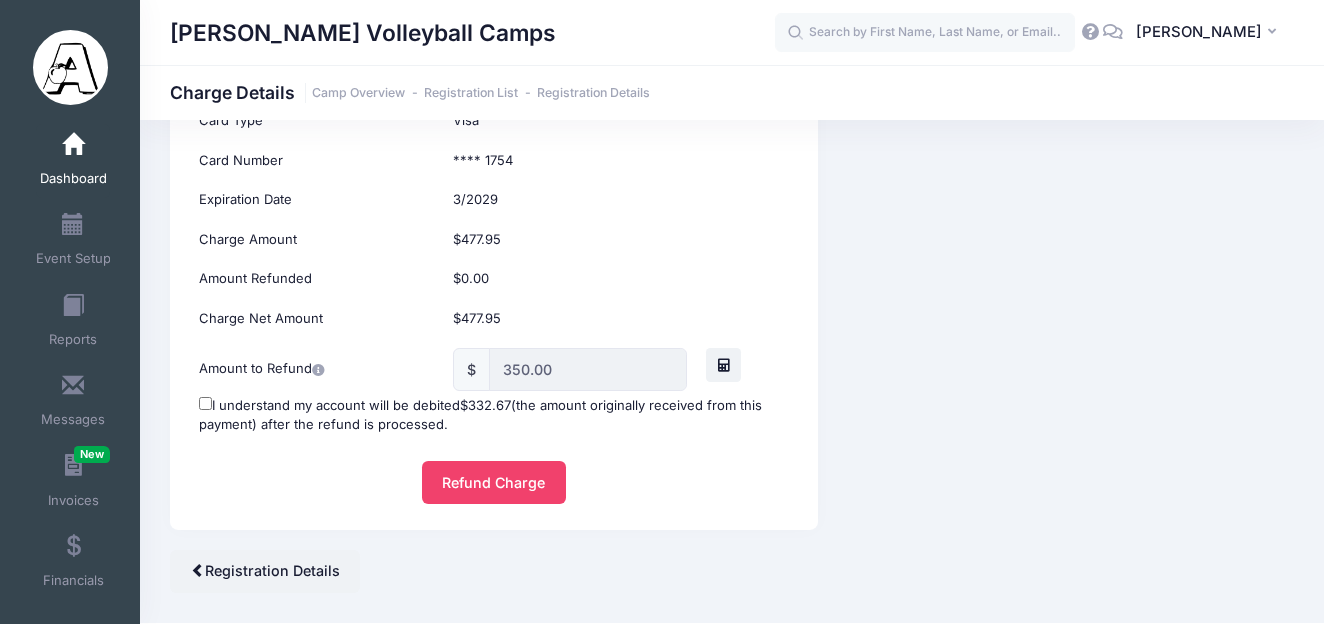 click on "I understand my account will be debited  $332.67  (the amount originally received from this payment) after the refund is processed." at bounding box center [205, 403] 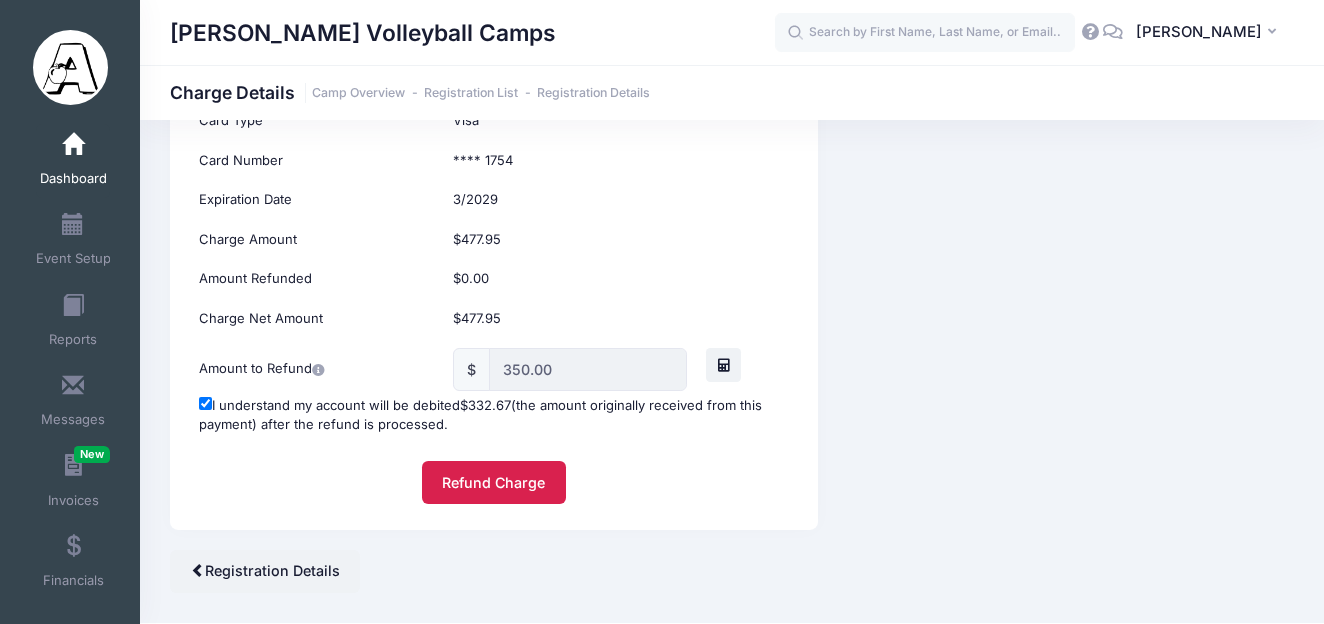 click on "Refund Charge" at bounding box center (494, 482) 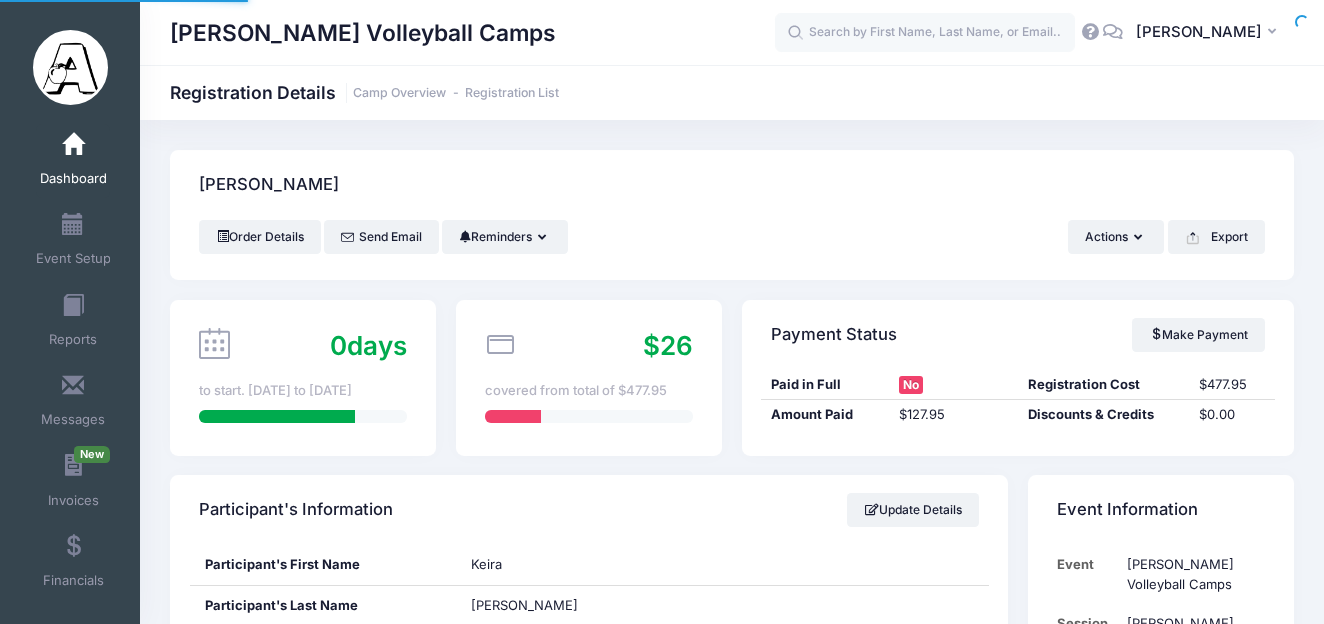 scroll, scrollTop: 0, scrollLeft: 0, axis: both 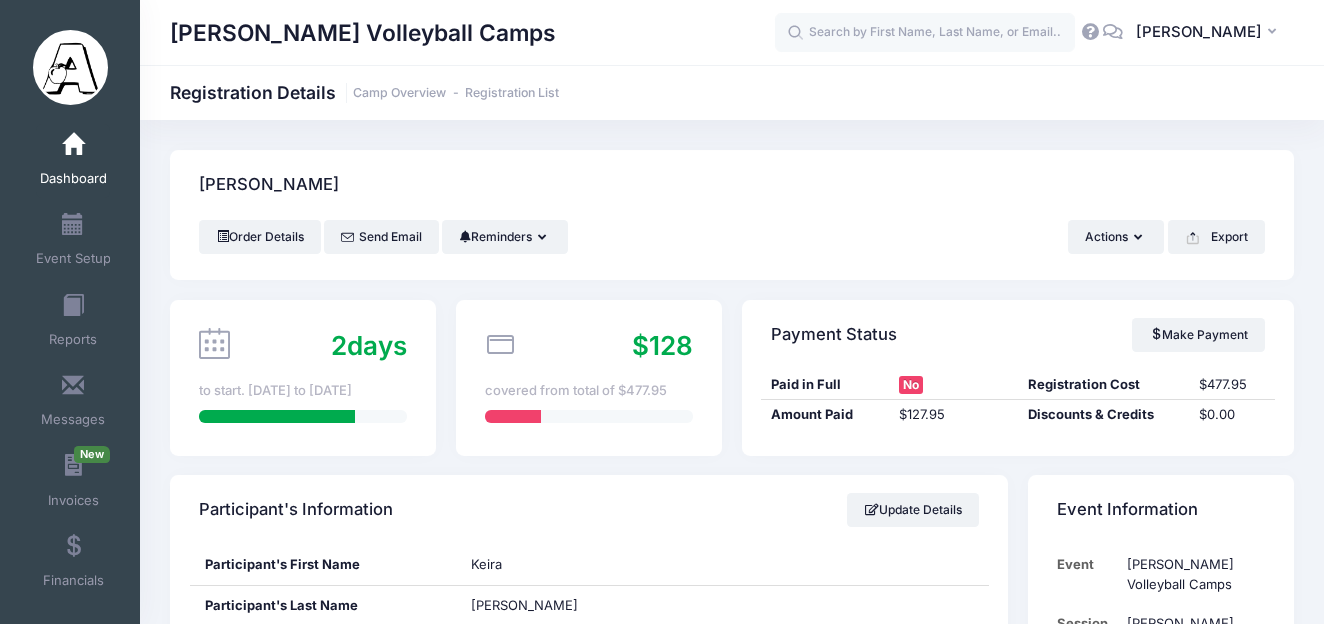 click on "[PERSON_NAME]" at bounding box center [732, 185] 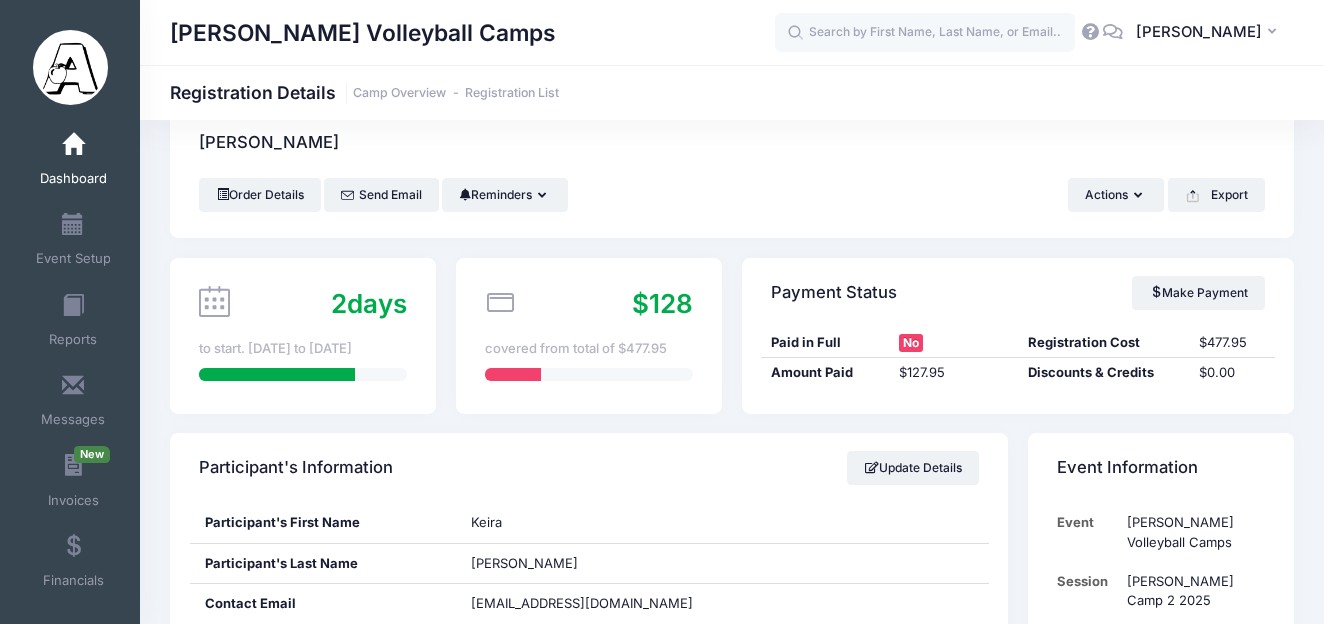scroll, scrollTop: 0, scrollLeft: 0, axis: both 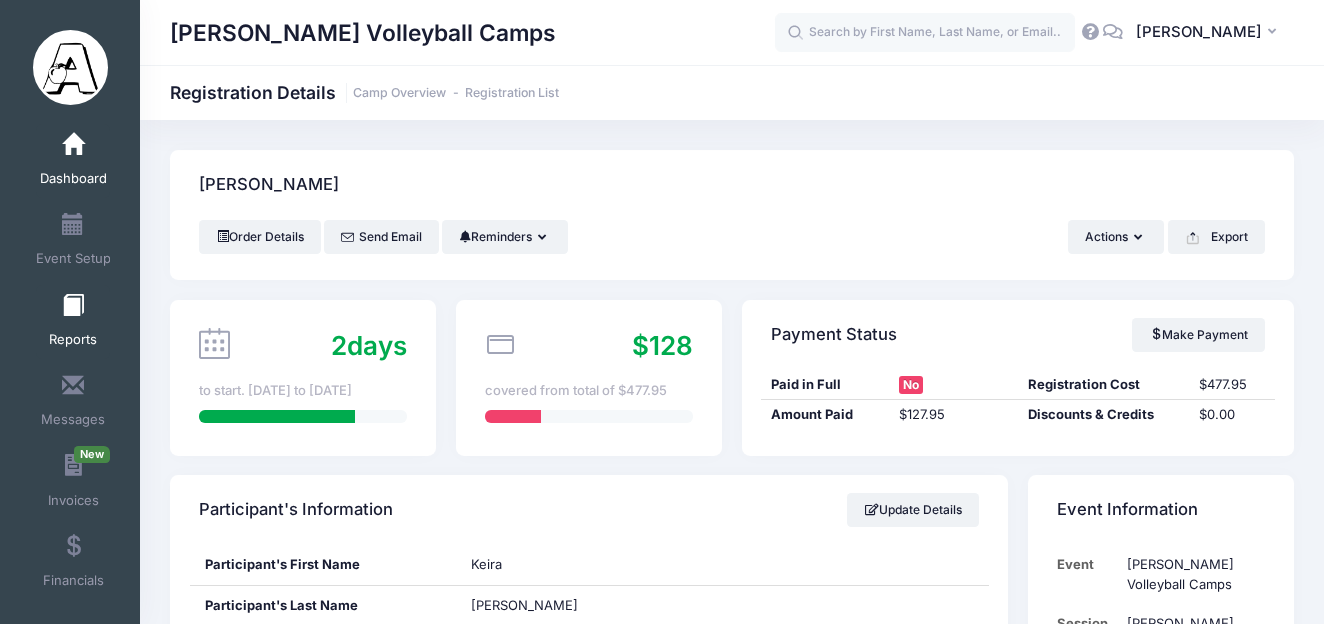 click at bounding box center (73, 306) 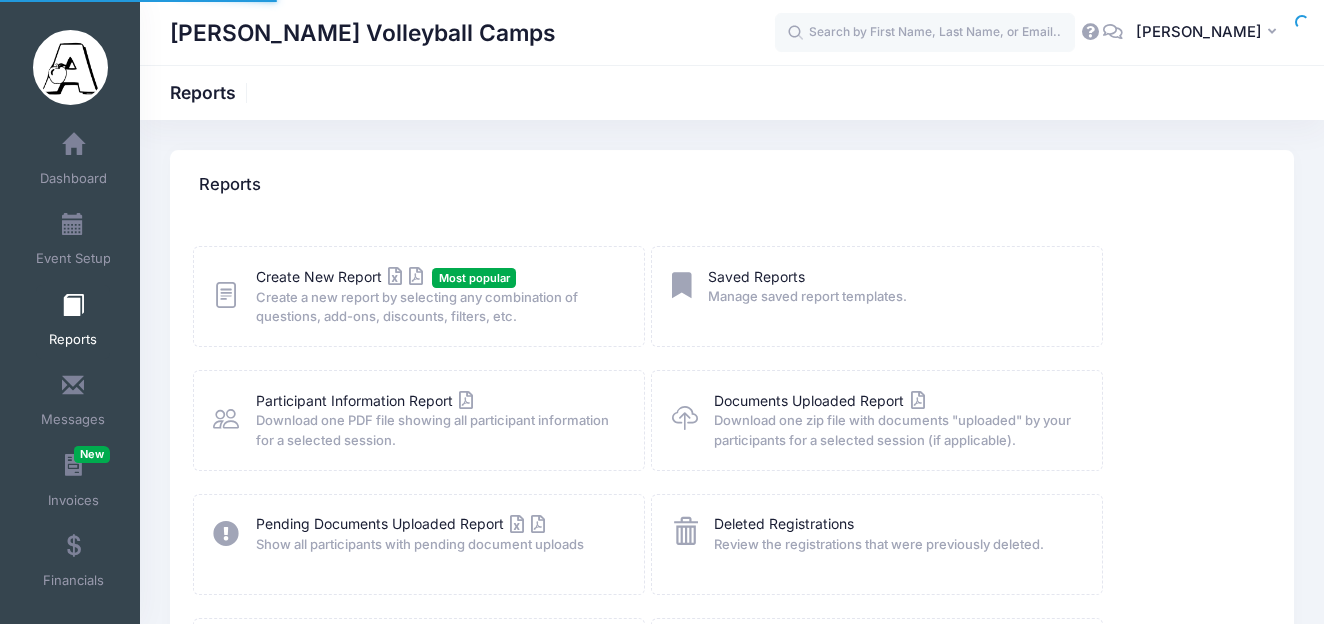 scroll, scrollTop: 0, scrollLeft: 0, axis: both 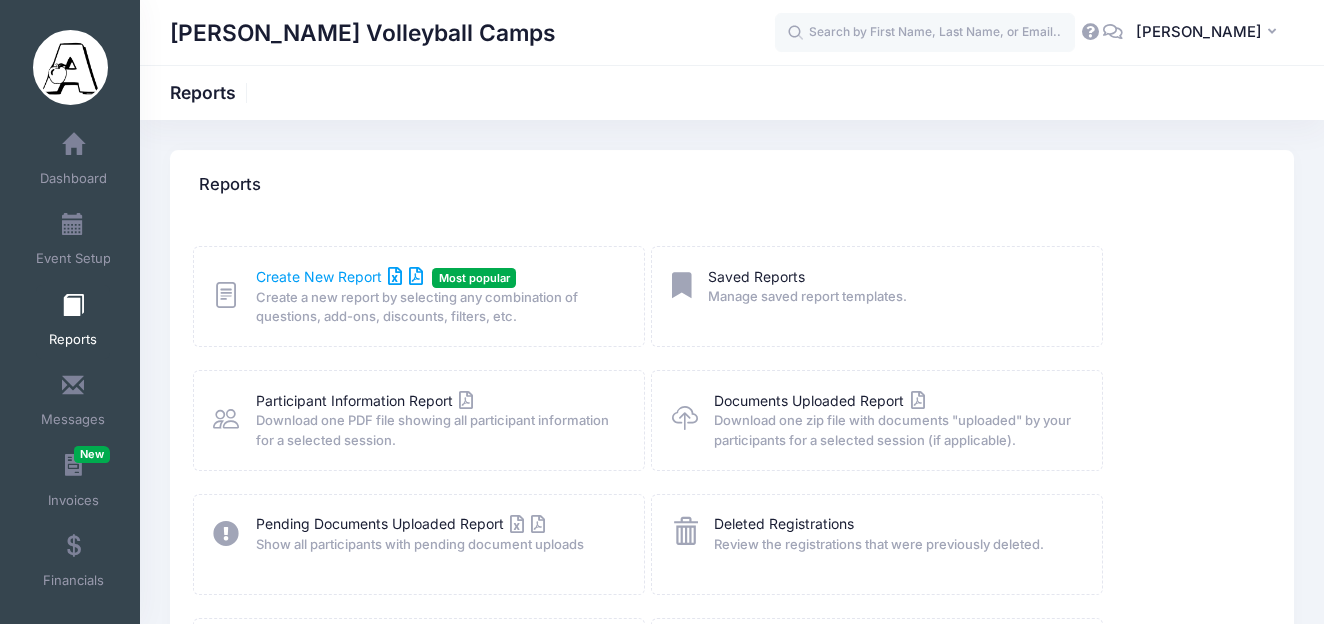click on "Create New Report" at bounding box center [339, 276] 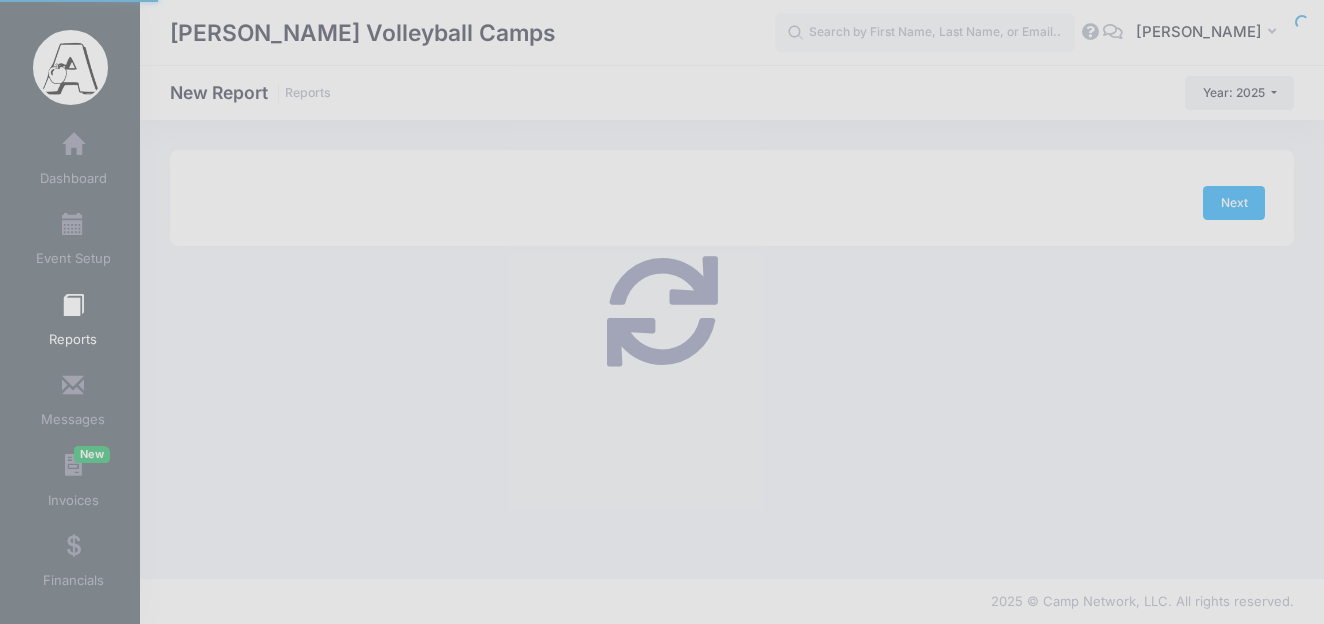 scroll, scrollTop: 0, scrollLeft: 0, axis: both 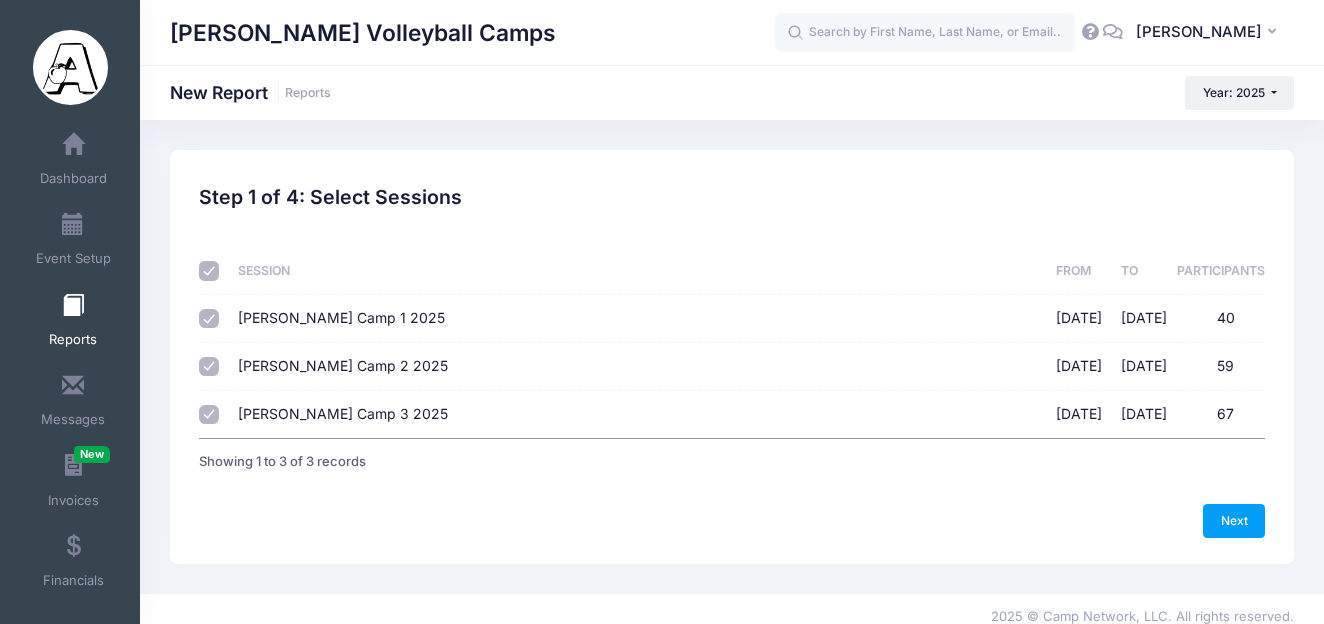 click on "[PERSON_NAME]  Camp 2 2025 [DATE] - [DATE]  59" at bounding box center (209, 367) 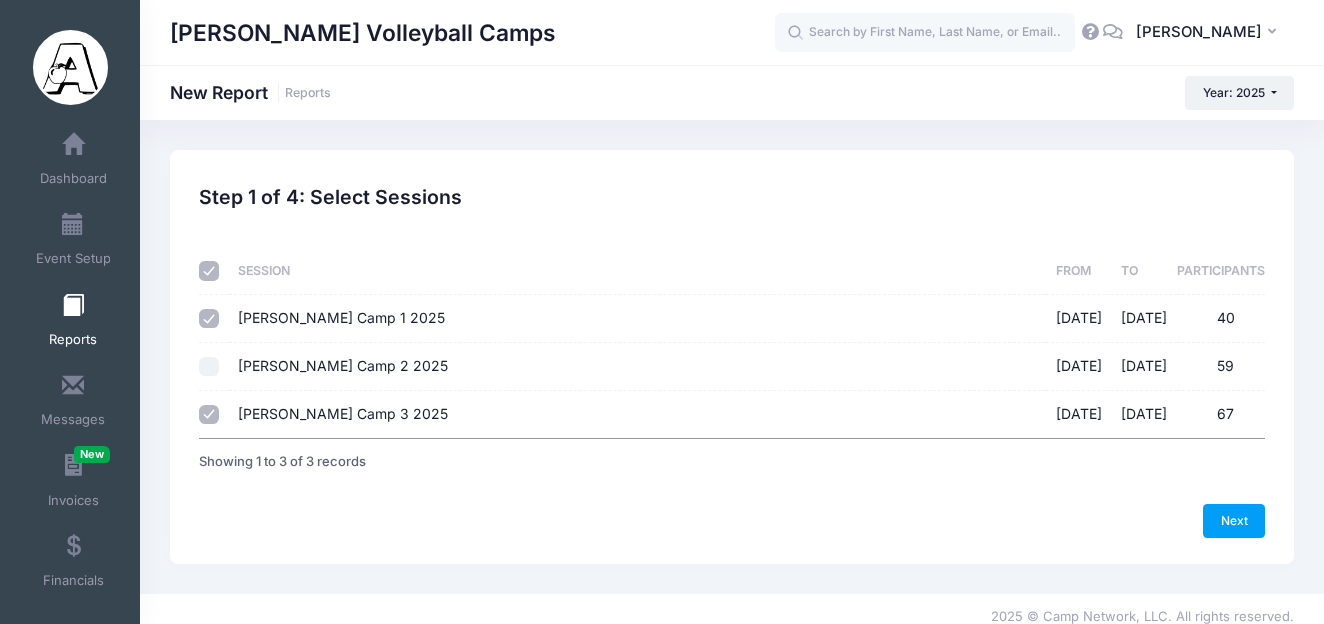 click on "[PERSON_NAME]  Camp 3 2025 [DATE] - [DATE]  67" at bounding box center (209, 415) 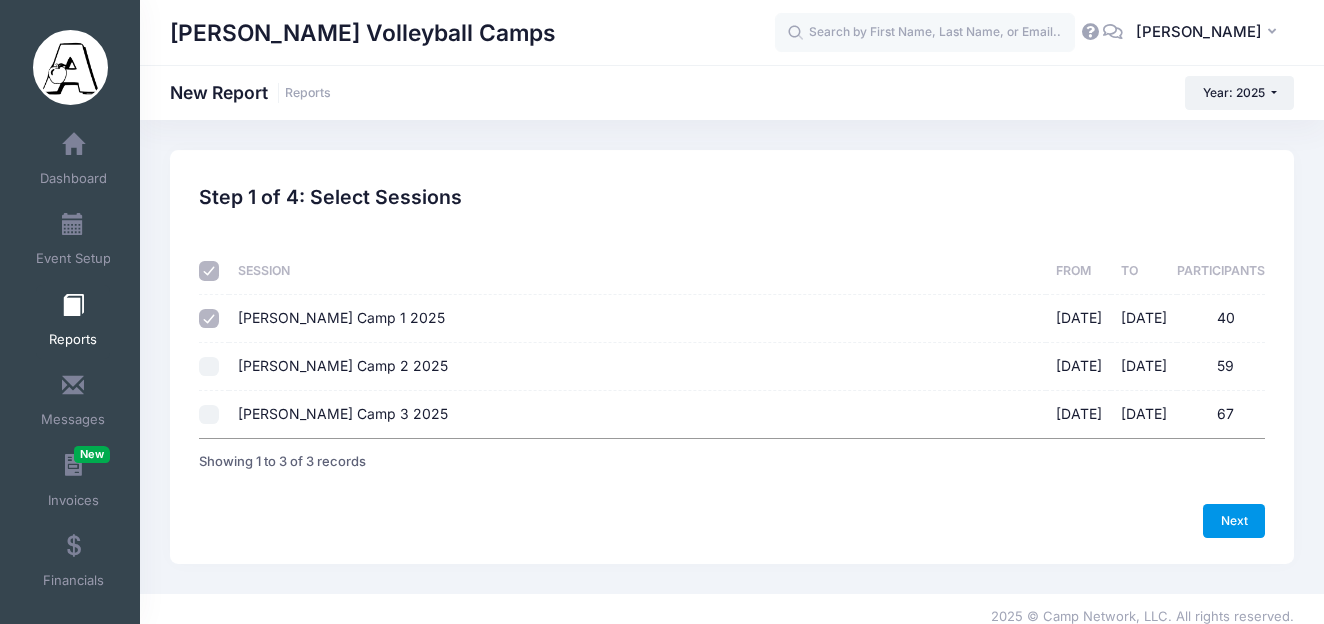click on "Next" at bounding box center [1234, 521] 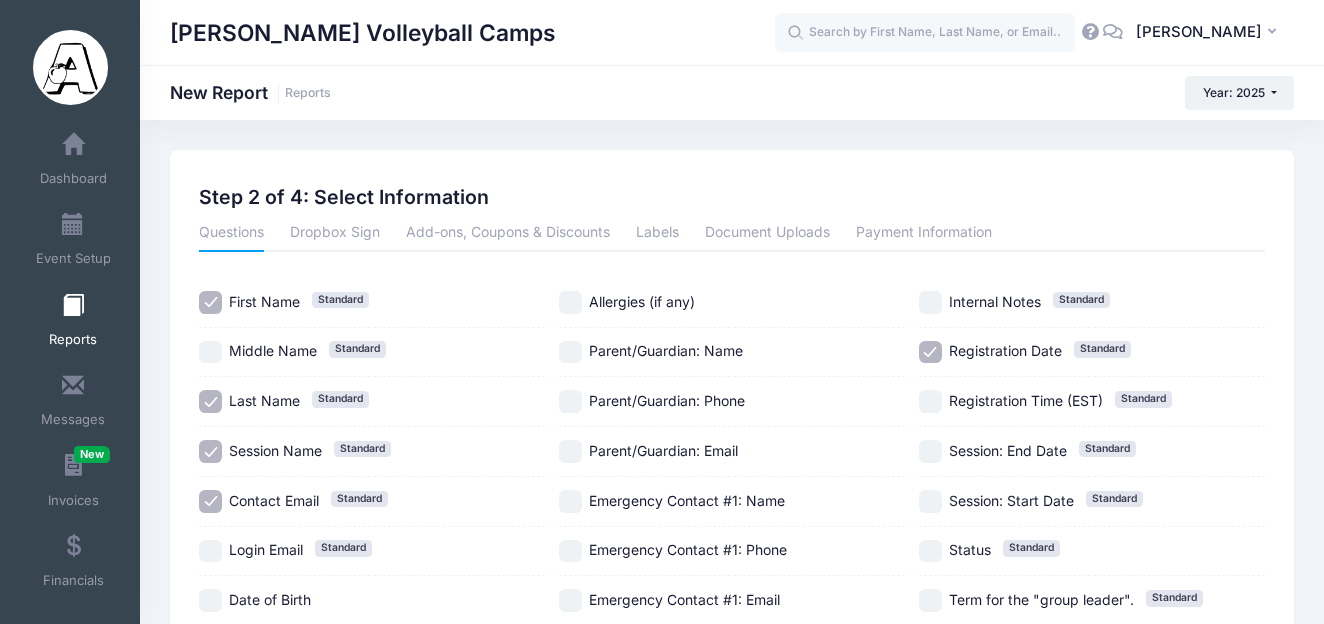 click on "Session Name Standard" at bounding box center [210, 451] 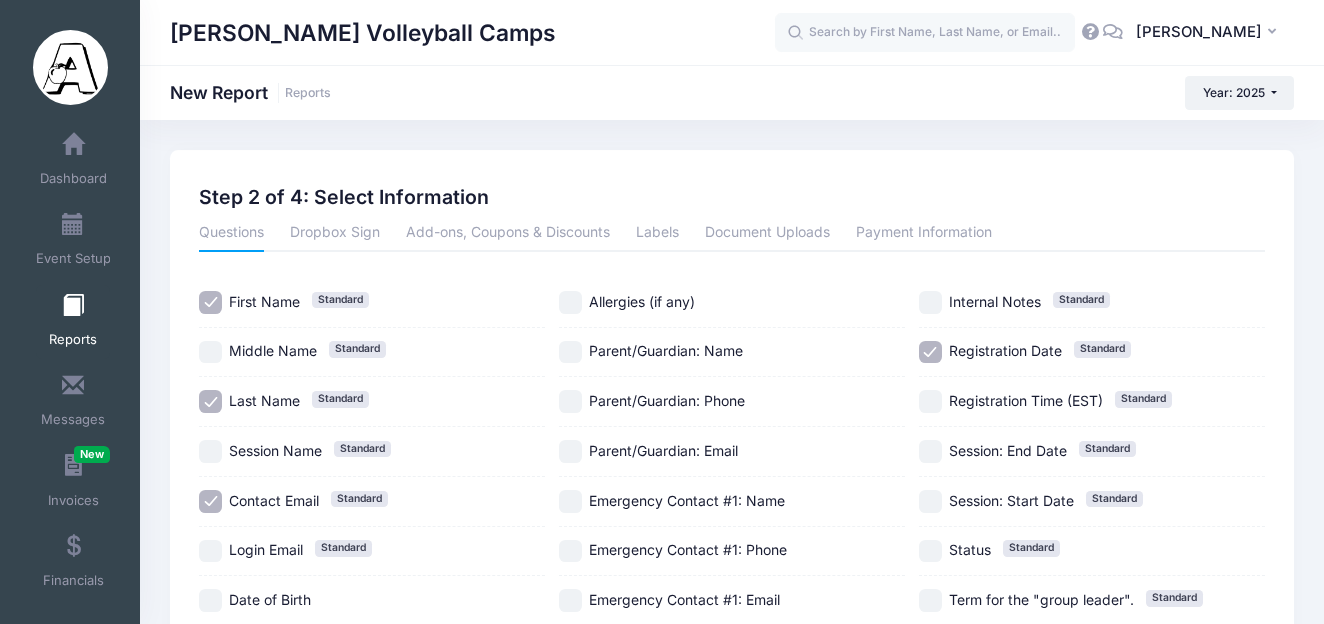 click on "Contact Email Standard" at bounding box center (210, 501) 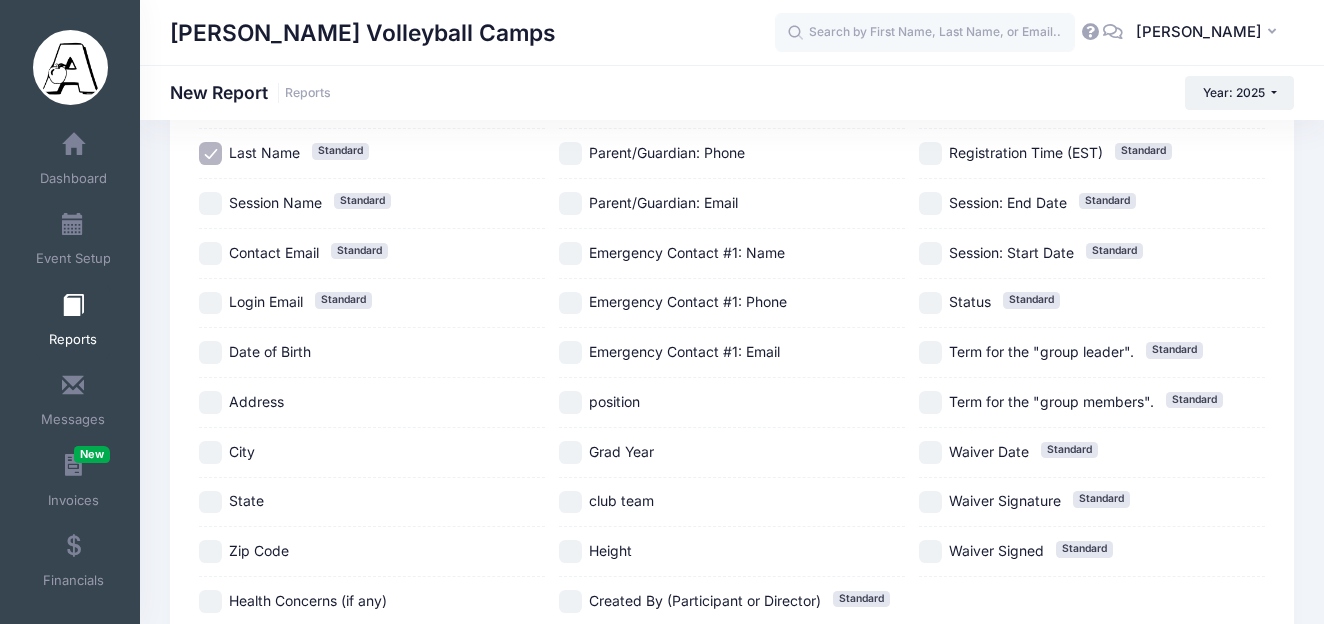 scroll, scrollTop: 256, scrollLeft: 0, axis: vertical 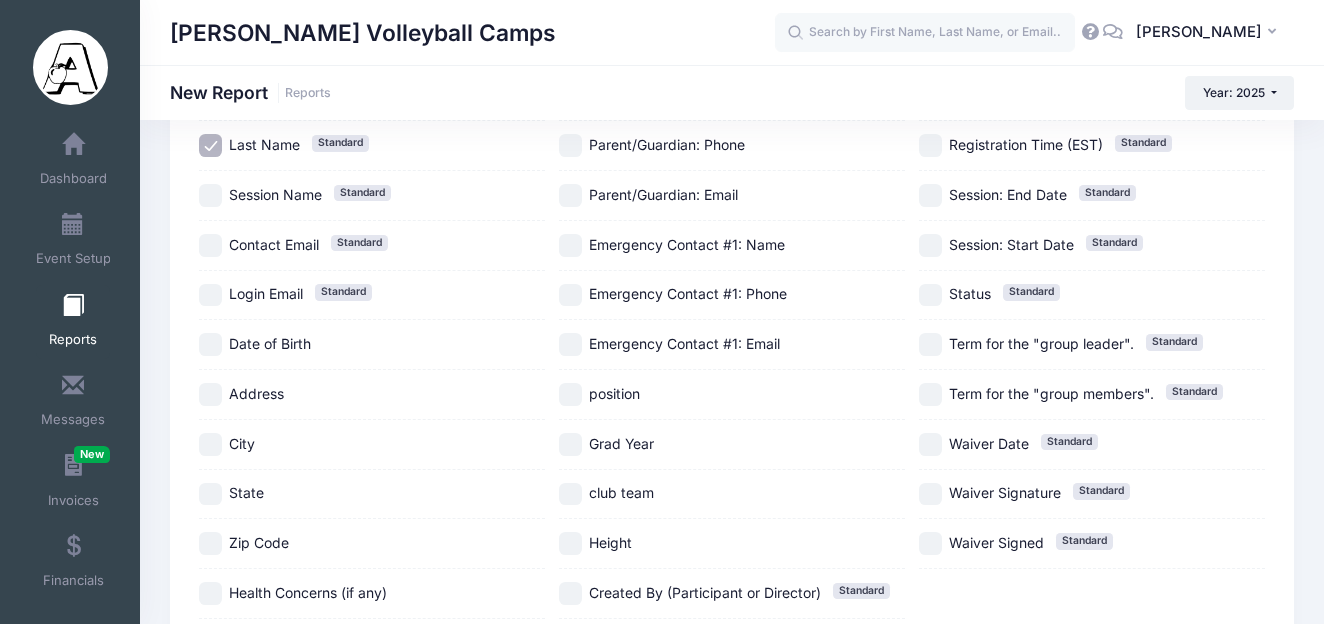 click on "position" at bounding box center (570, 394) 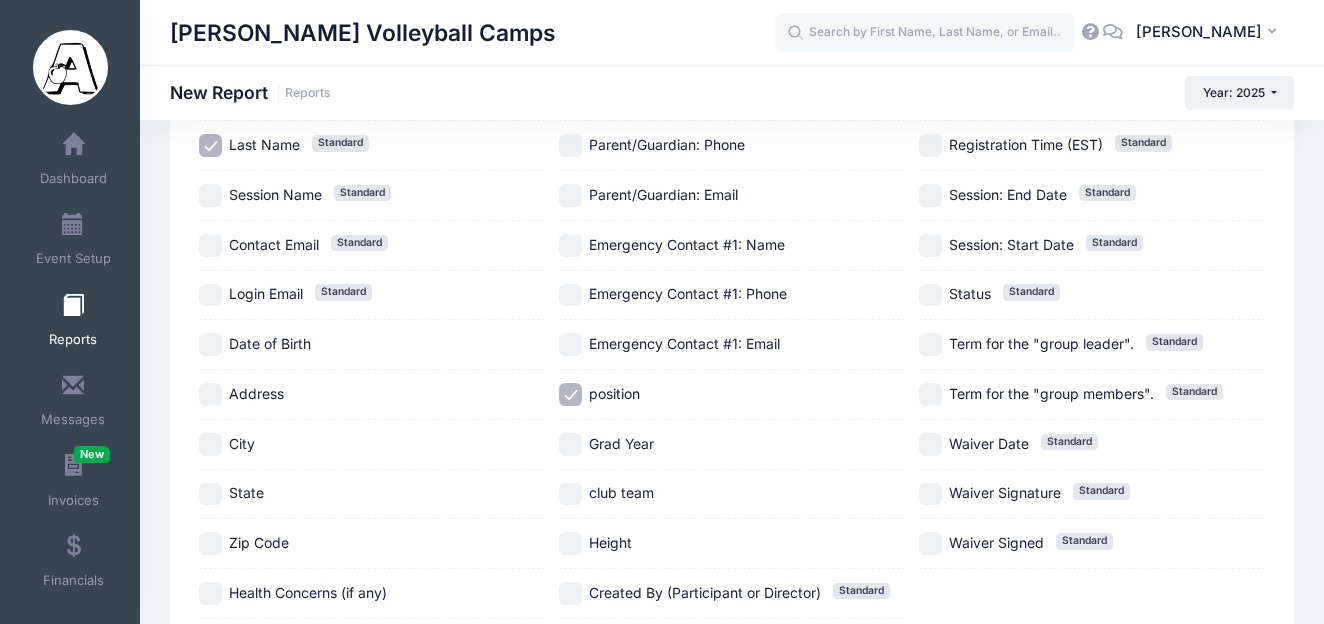 click on "Grad Year" at bounding box center [570, 444] 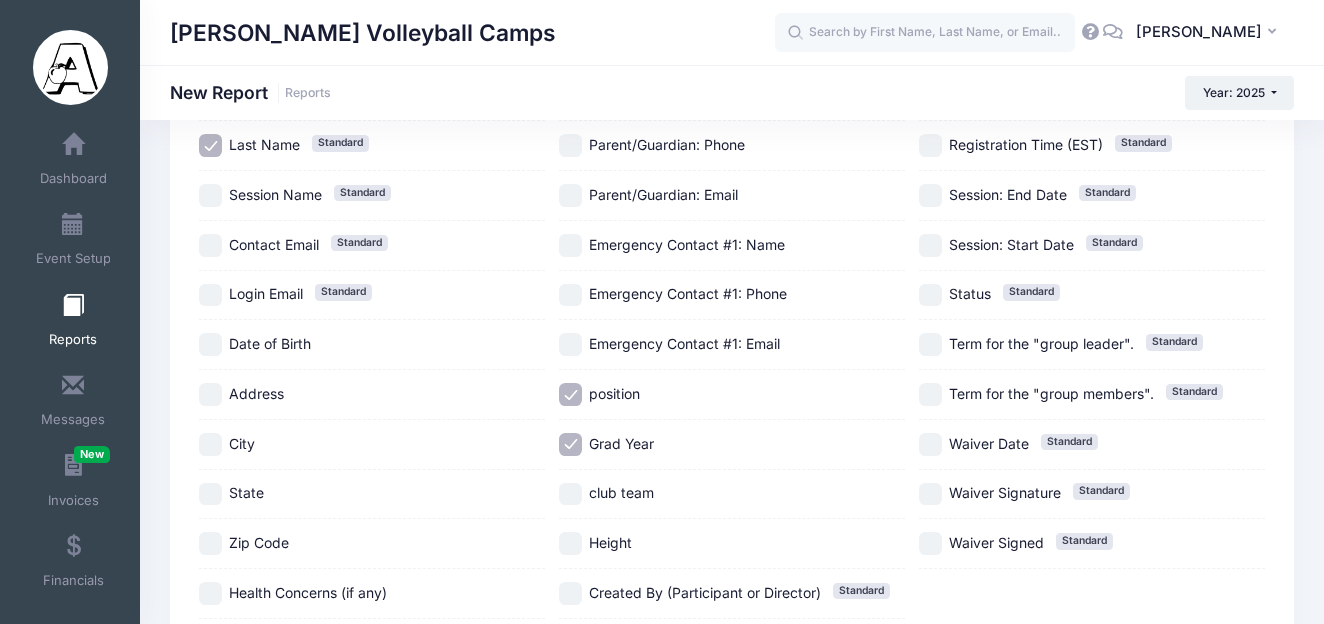 click on "club team" at bounding box center [570, 494] 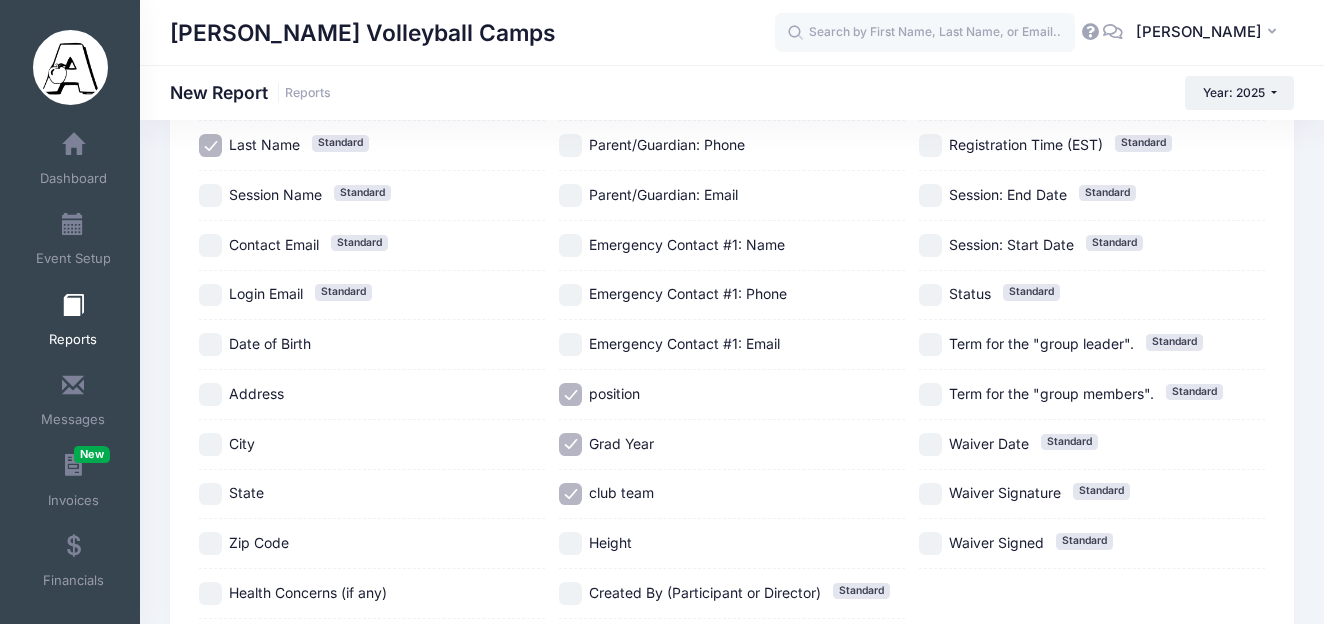 click on "Height" at bounding box center (570, 543) 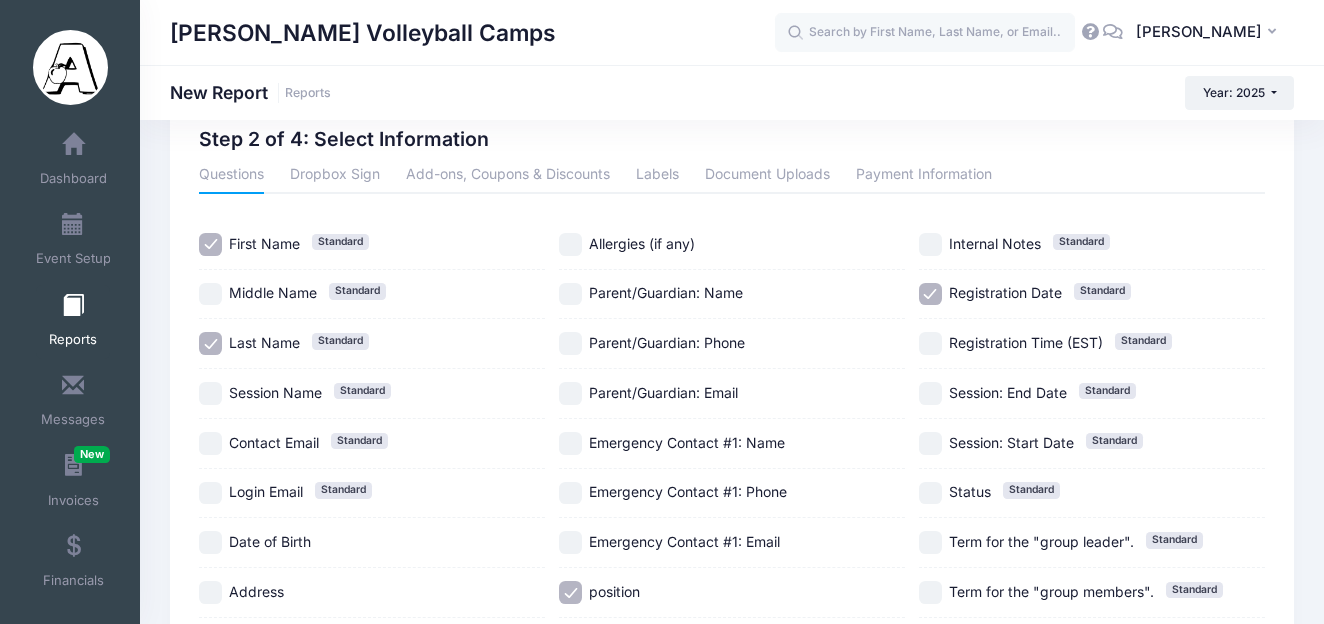scroll, scrollTop: 0, scrollLeft: 0, axis: both 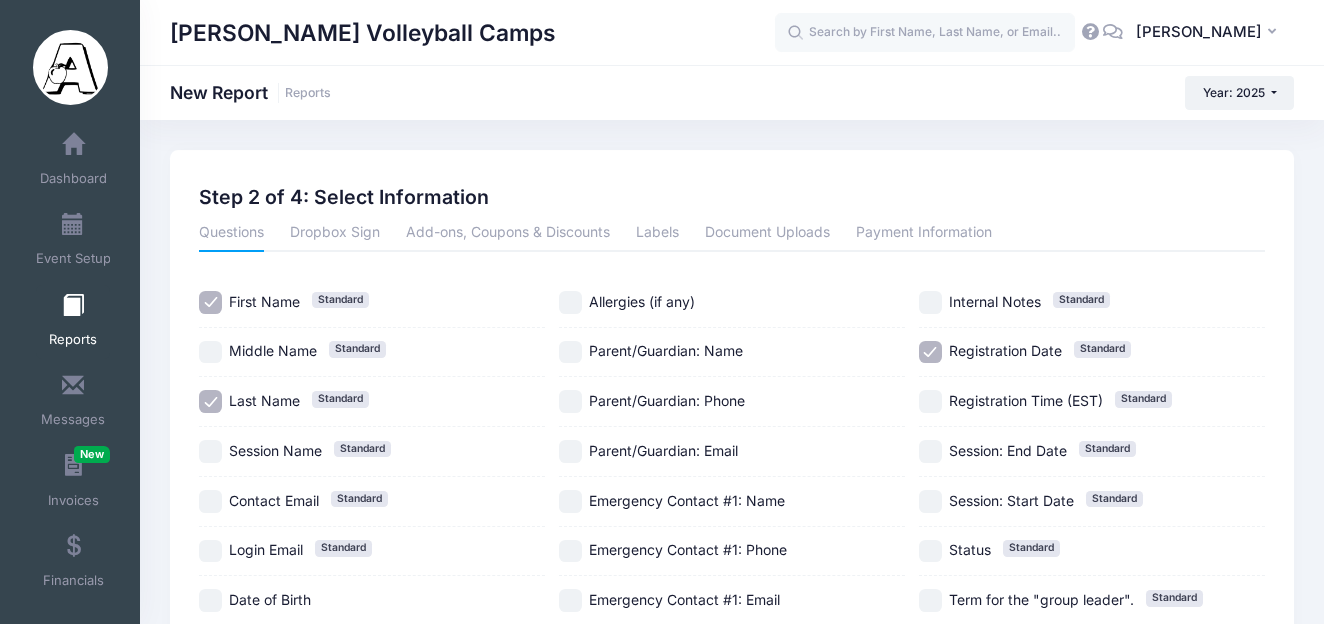 click on "Registration Date Standard" at bounding box center [930, 352] 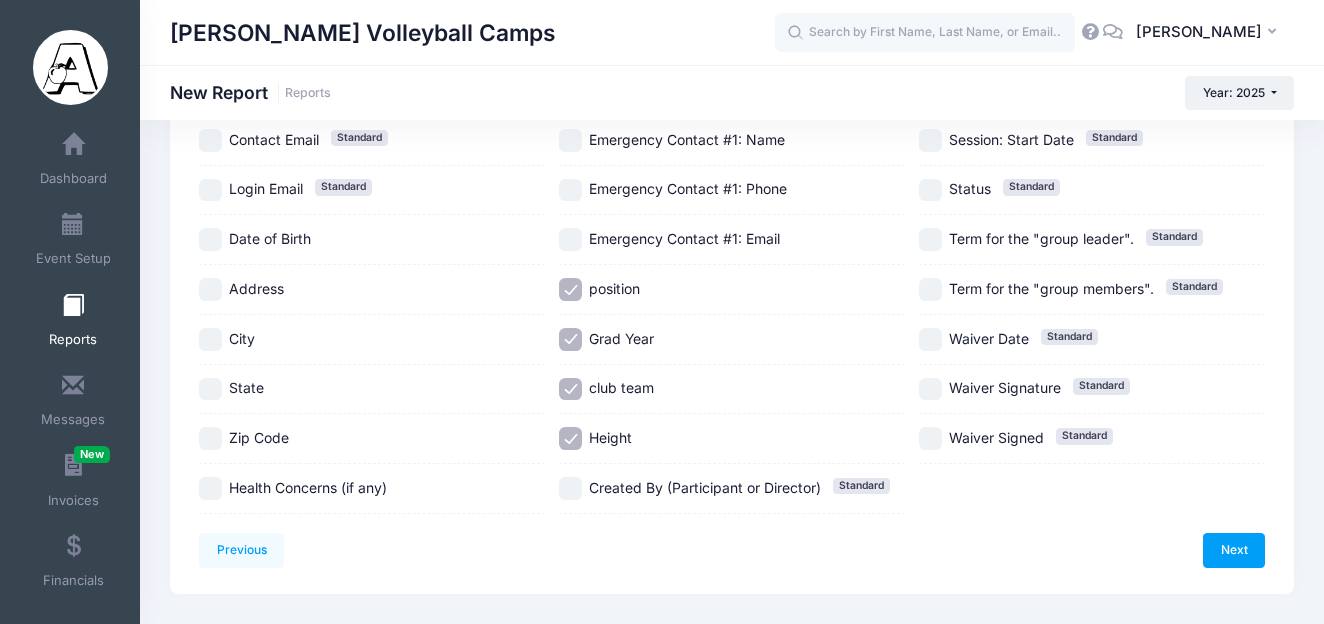 scroll, scrollTop: 406, scrollLeft: 0, axis: vertical 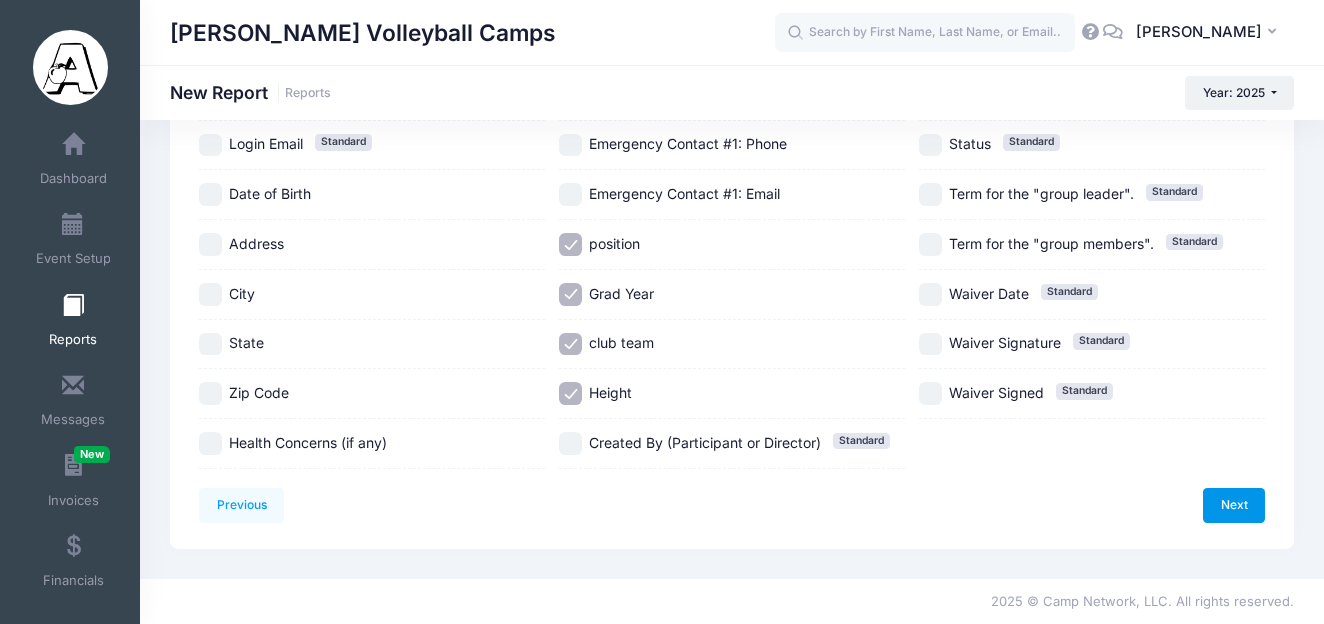 click on "Next" at bounding box center [1234, 505] 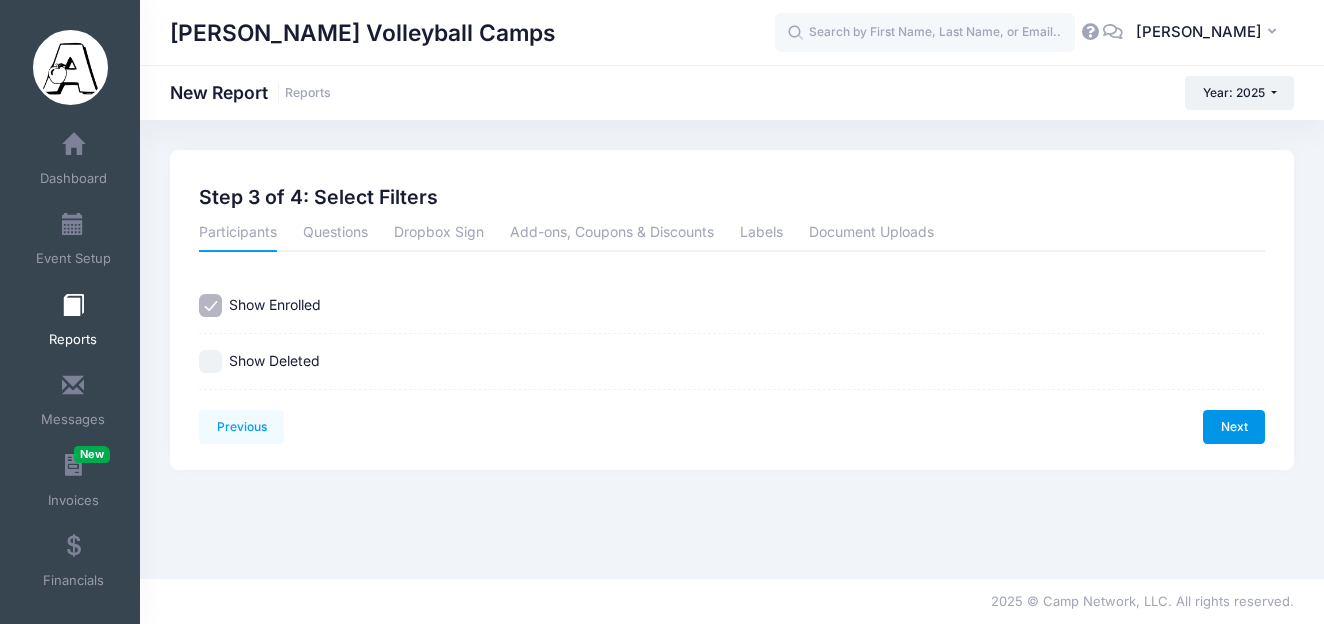 scroll, scrollTop: 0, scrollLeft: 0, axis: both 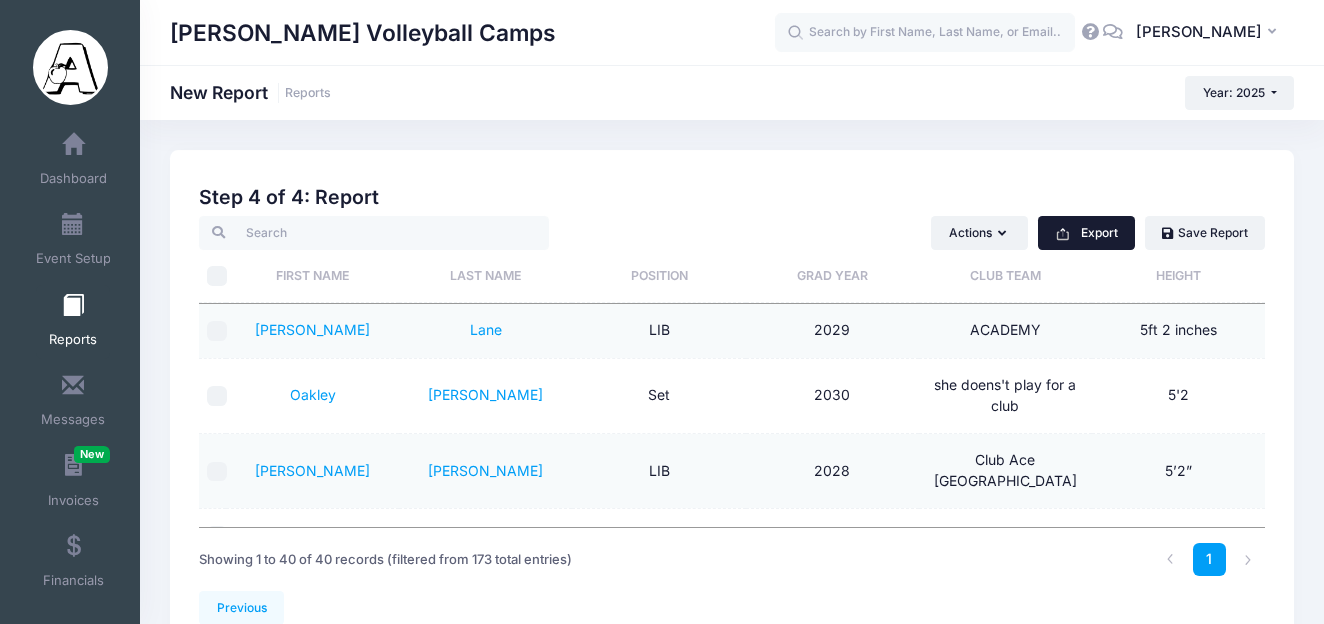 click on "Export" at bounding box center [1086, 233] 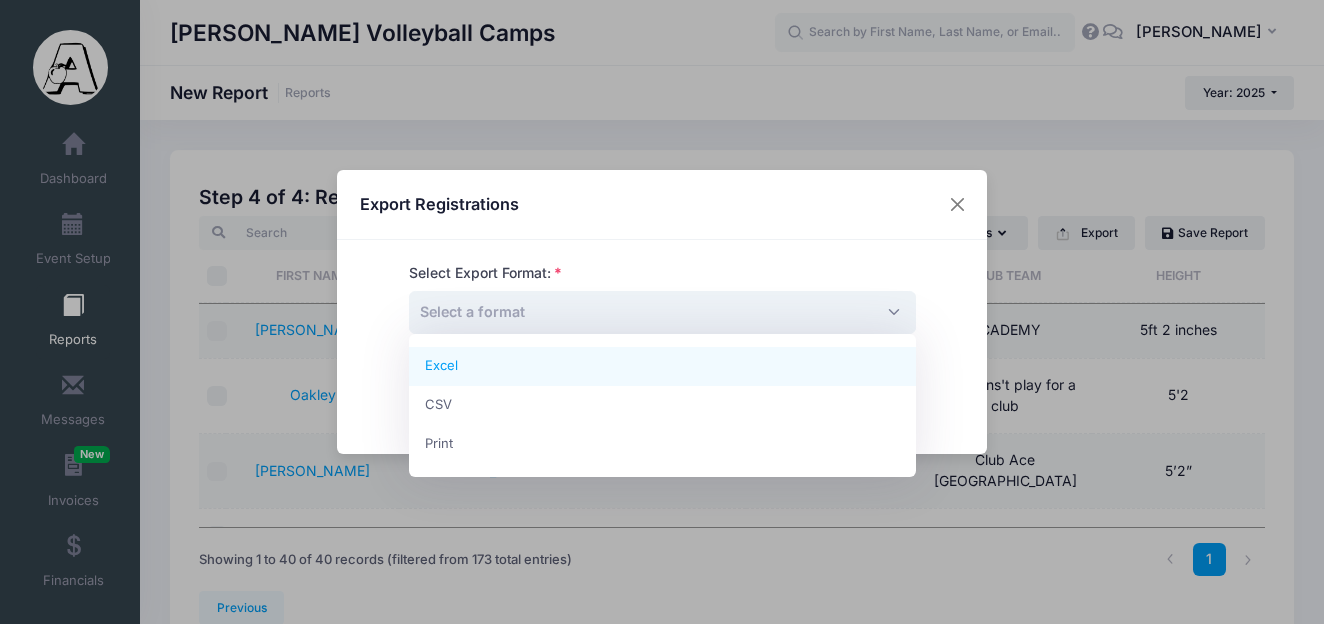 click on "Select a format" at bounding box center (662, 312) 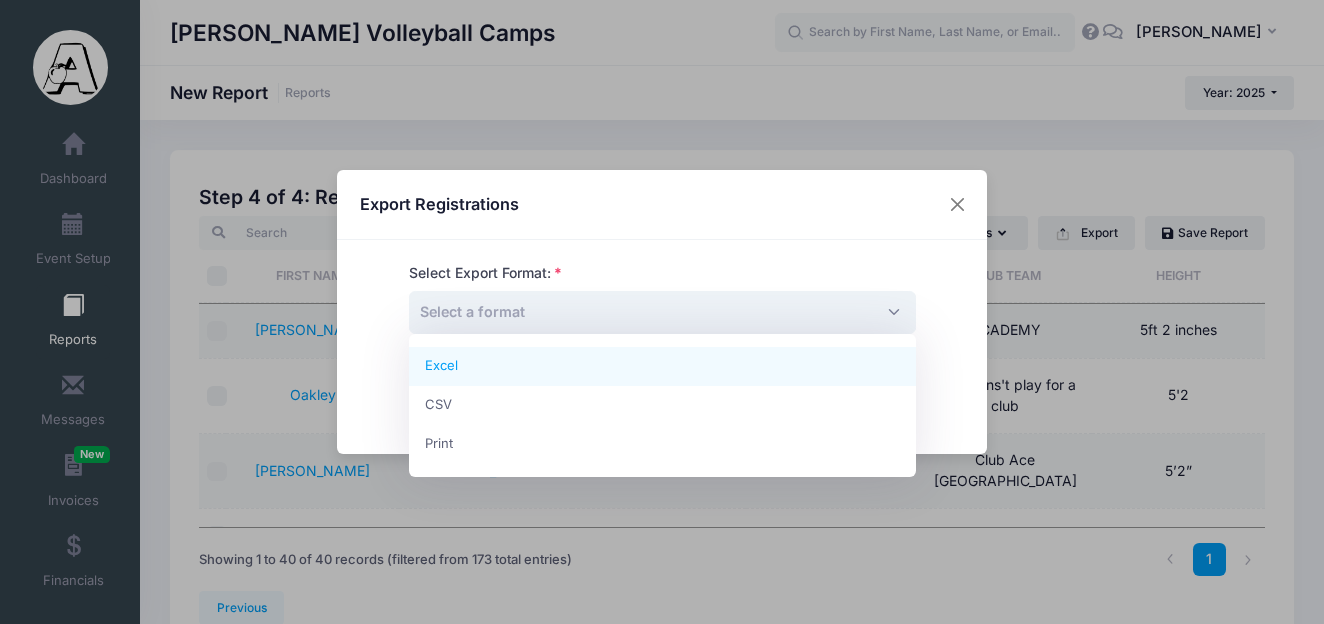 select on "excel" 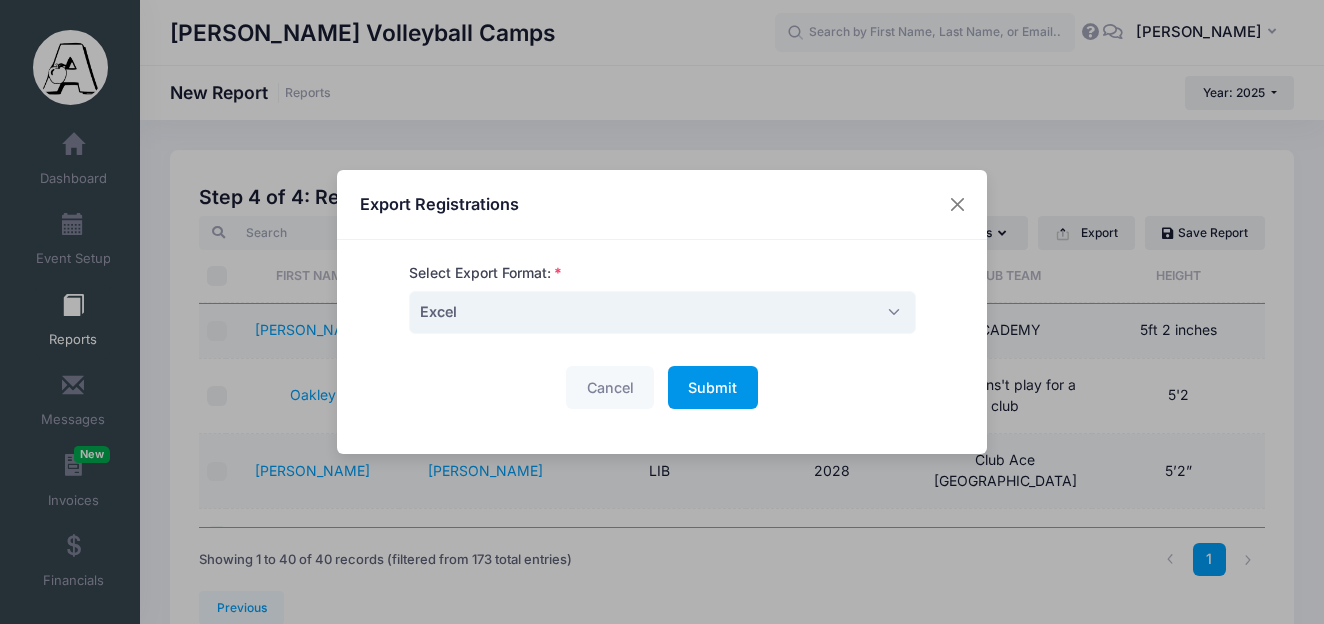 click on "Submit" at bounding box center [712, 387] 